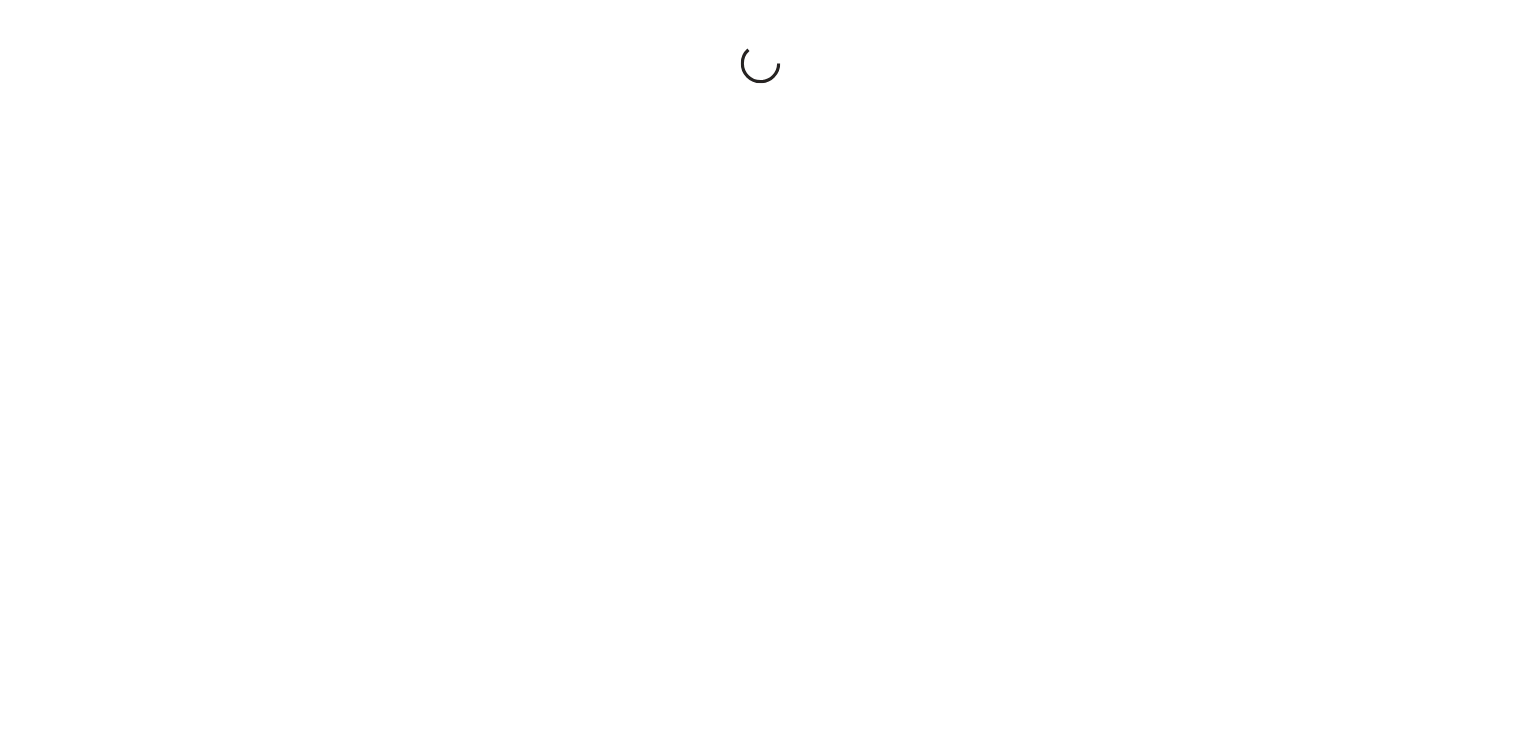 scroll, scrollTop: 0, scrollLeft: 0, axis: both 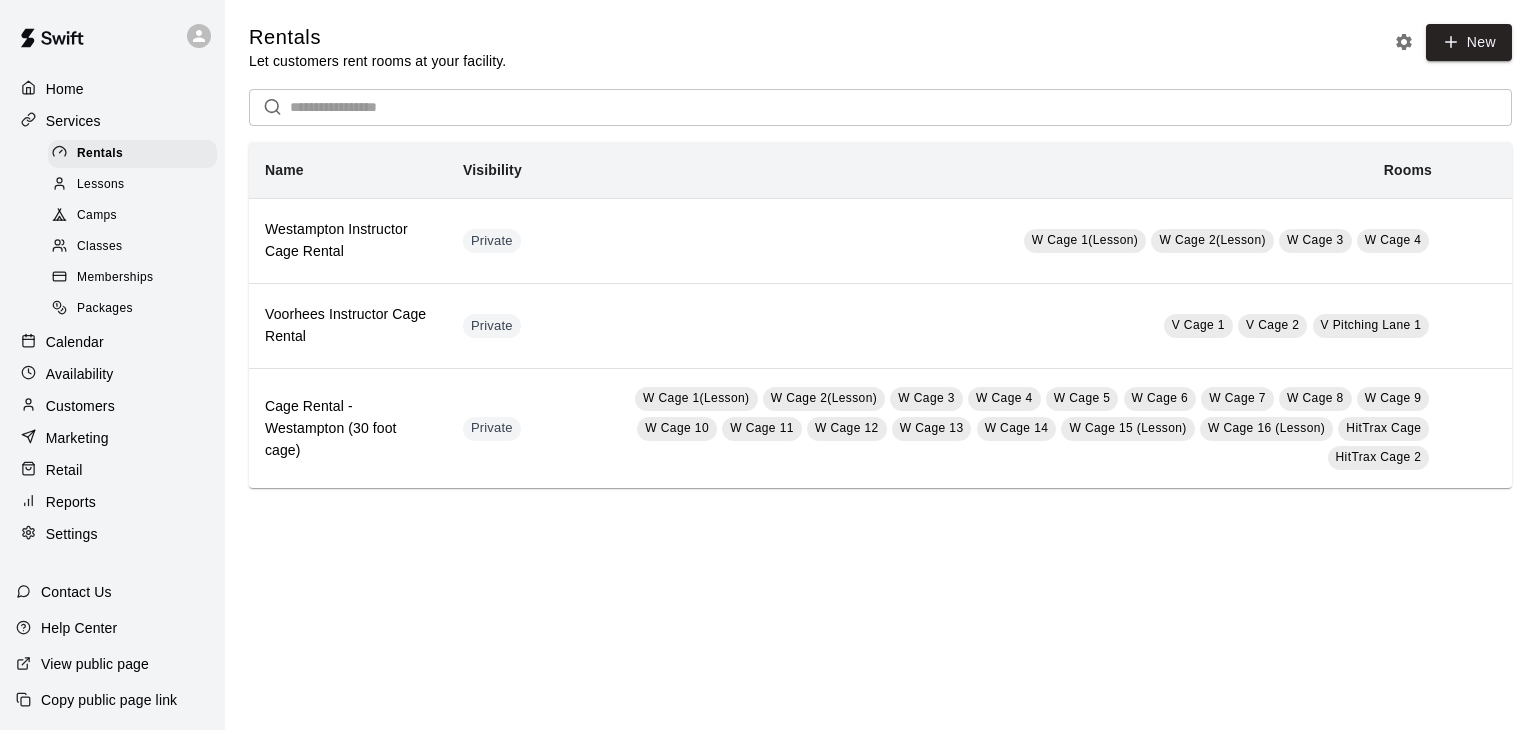 click on "Camps" at bounding box center (97, 216) 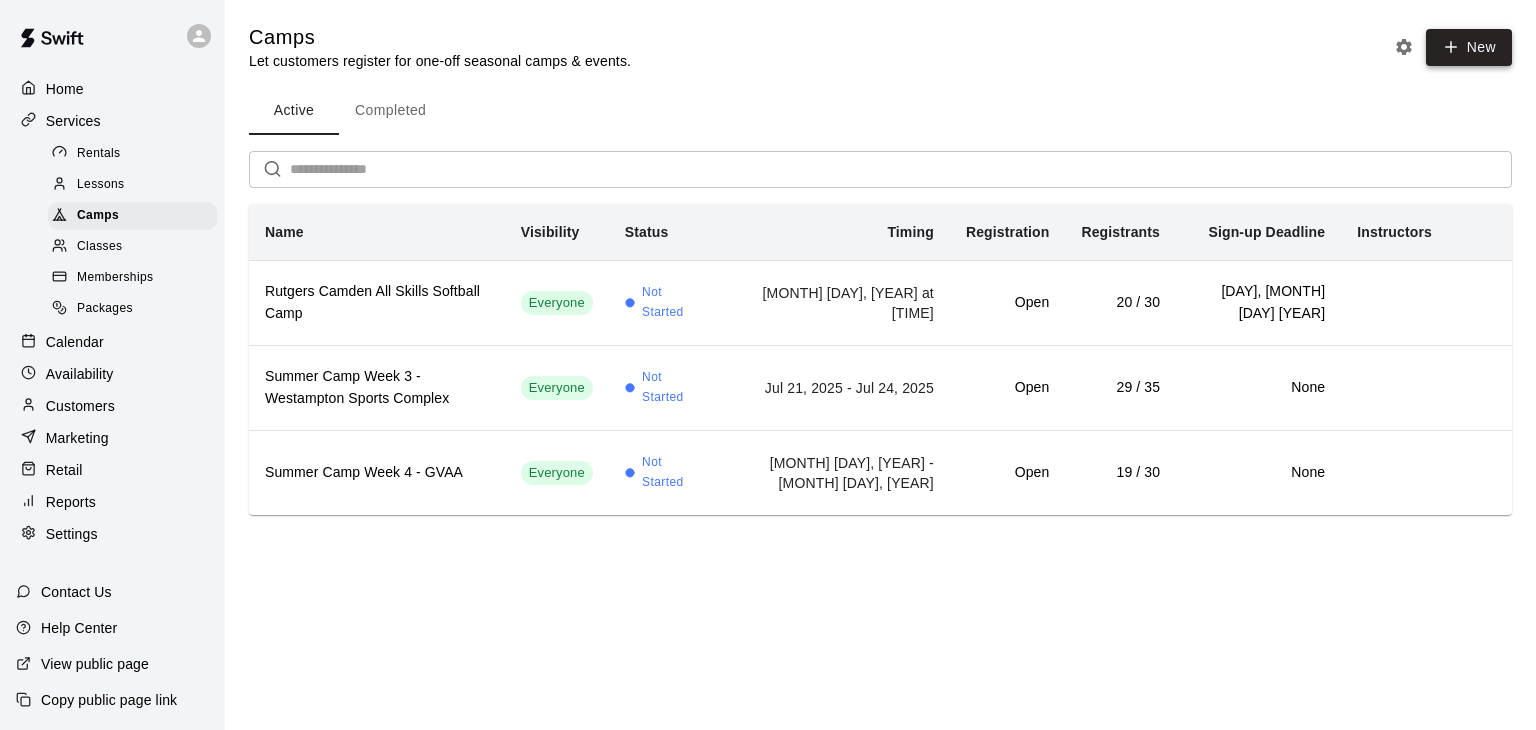 click on "New" at bounding box center (1469, 47) 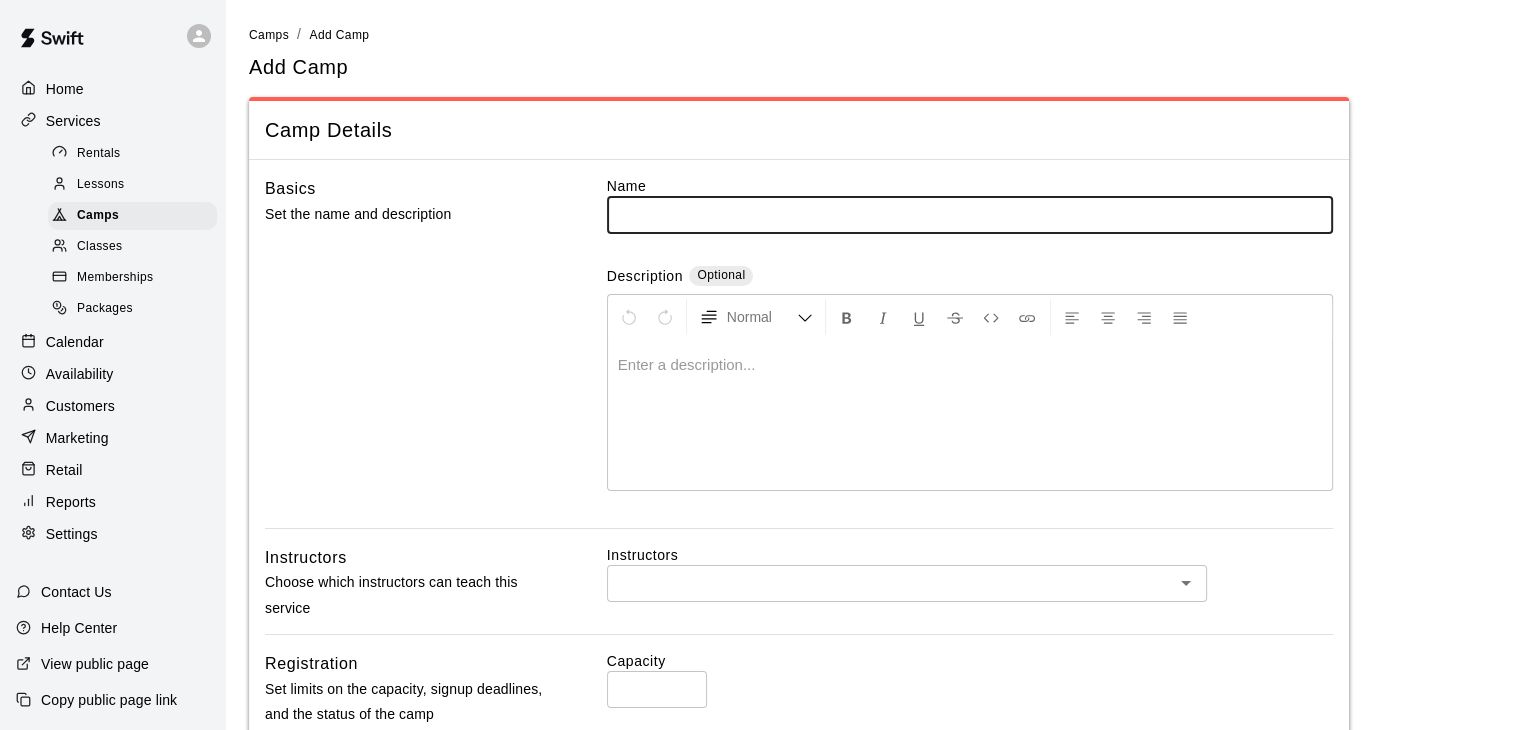 click at bounding box center [970, 214] 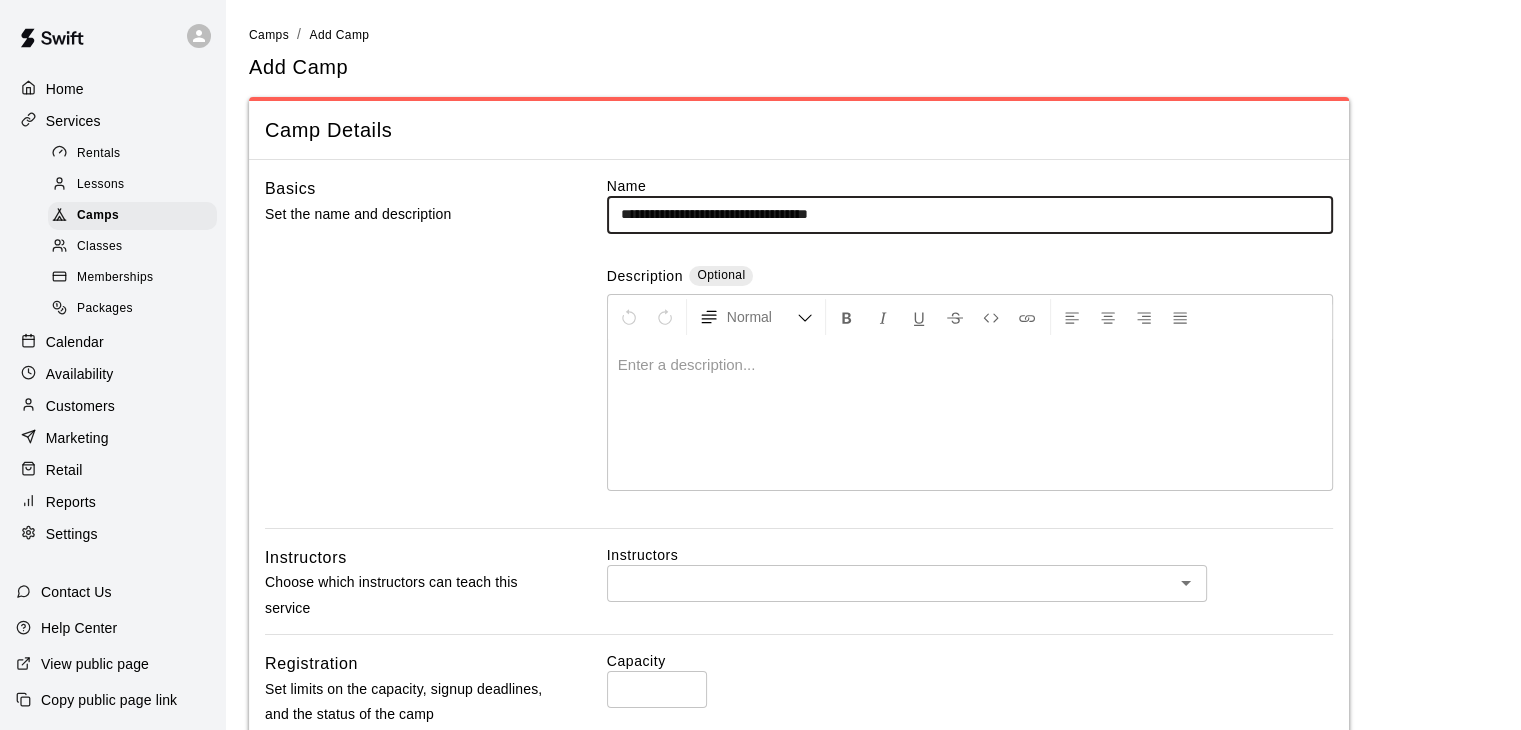 type on "**********" 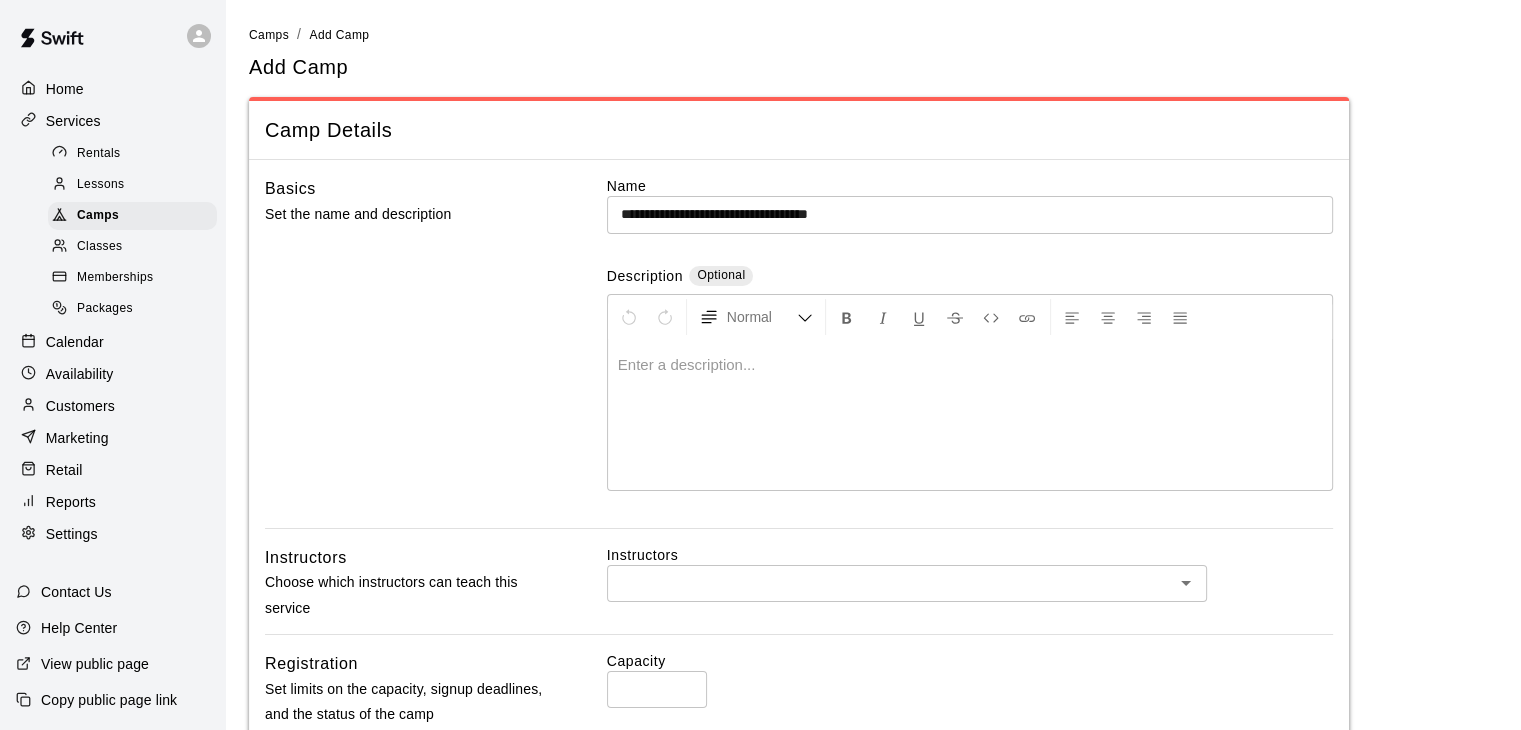 click at bounding box center (970, 365) 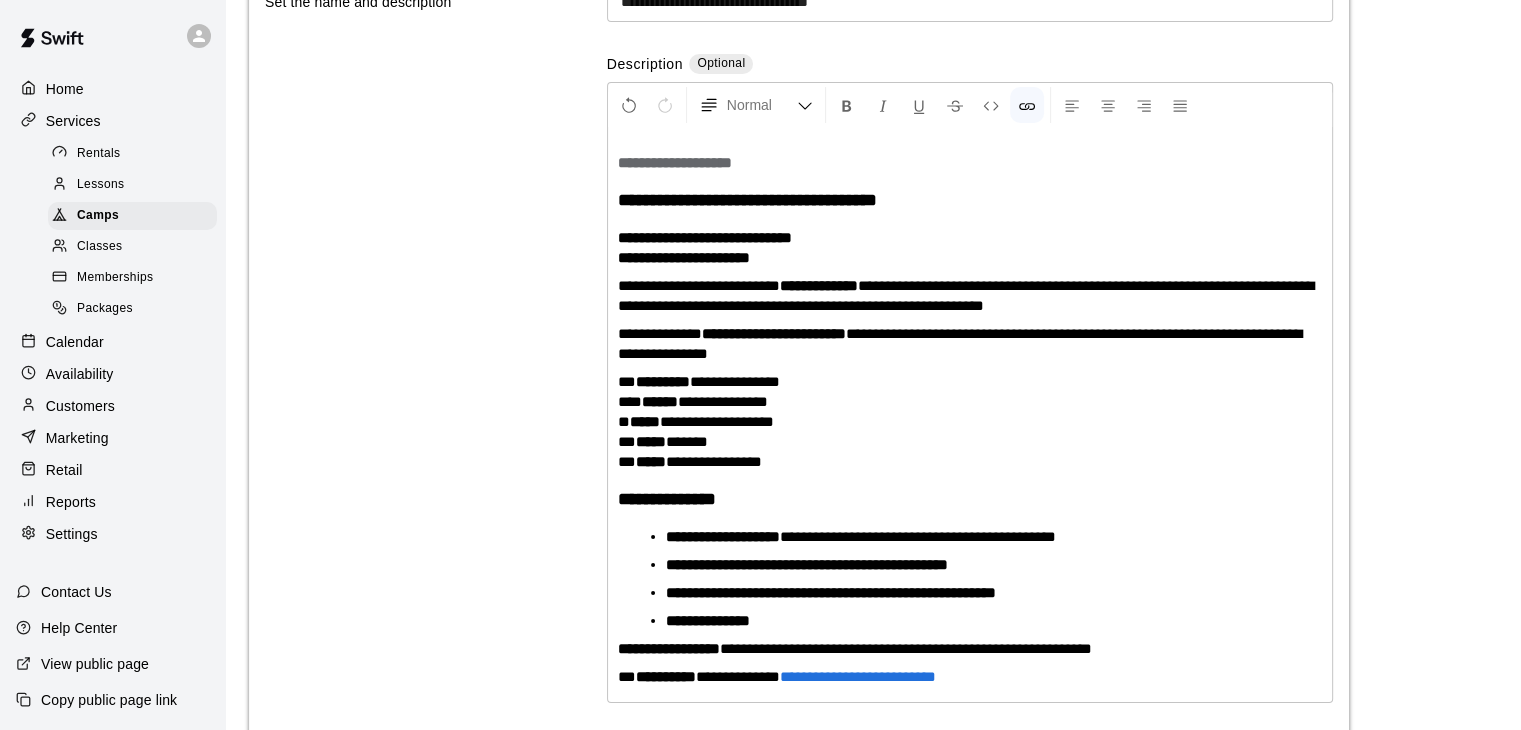 scroll, scrollTop: 168, scrollLeft: 0, axis: vertical 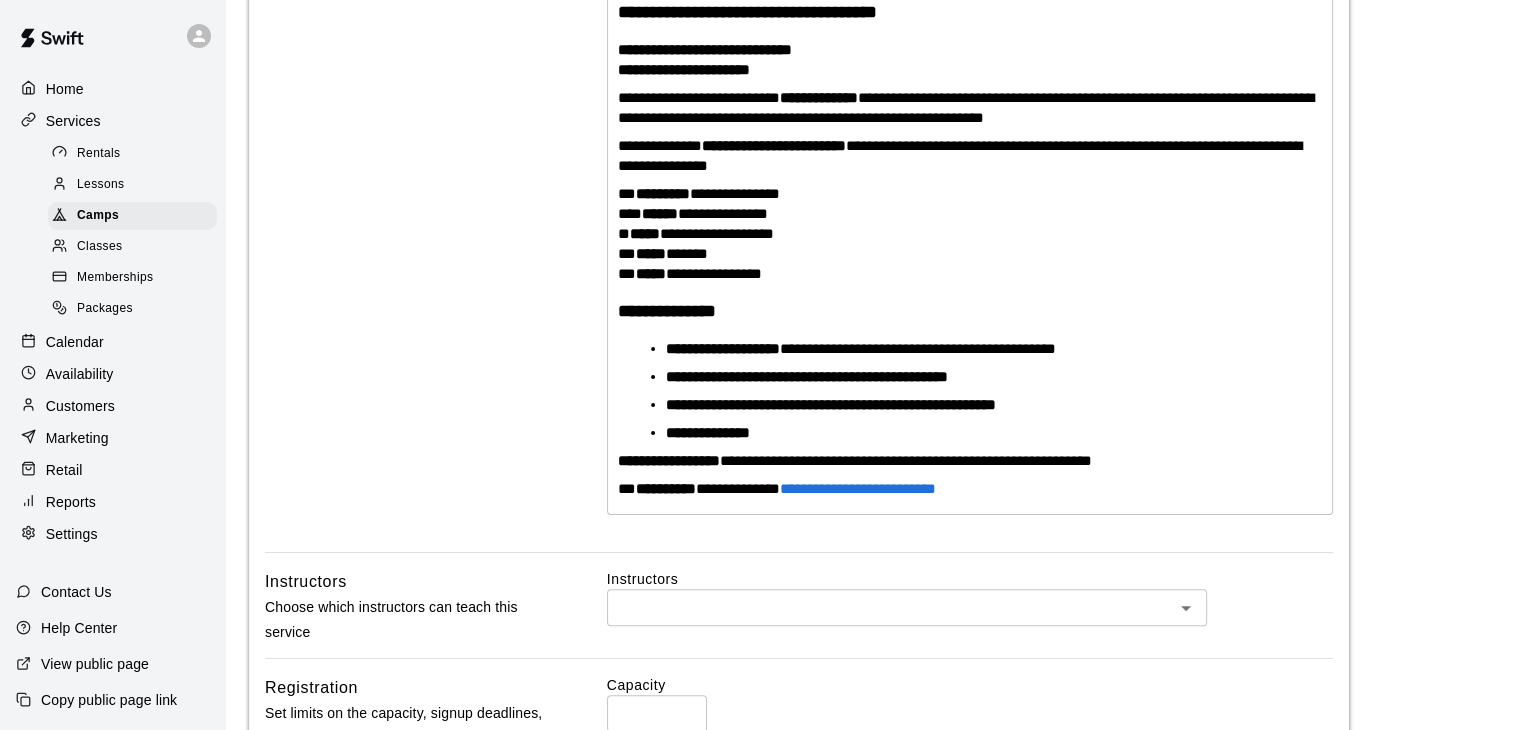 click on "**********" at bounding box center [705, 49] 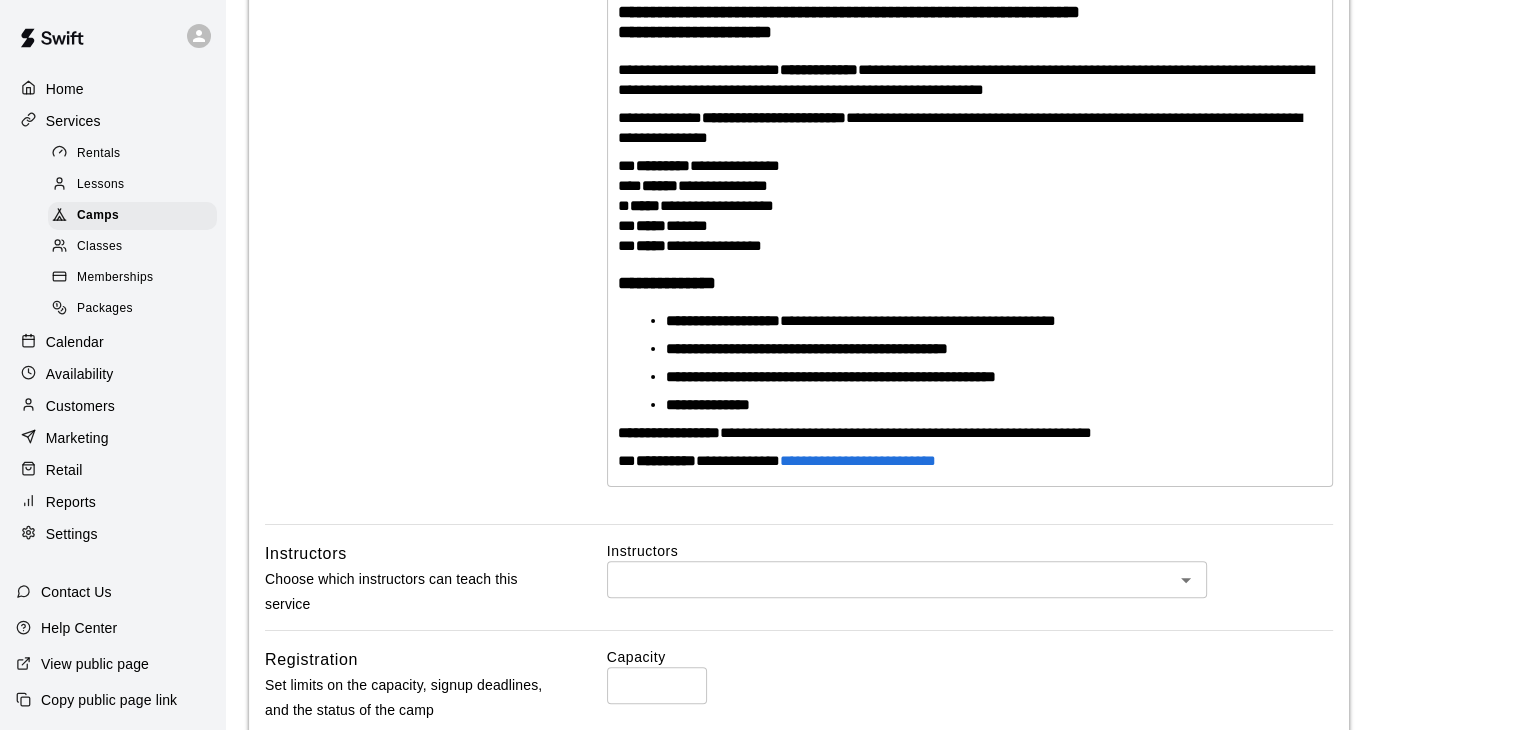 scroll, scrollTop: 399, scrollLeft: 0, axis: vertical 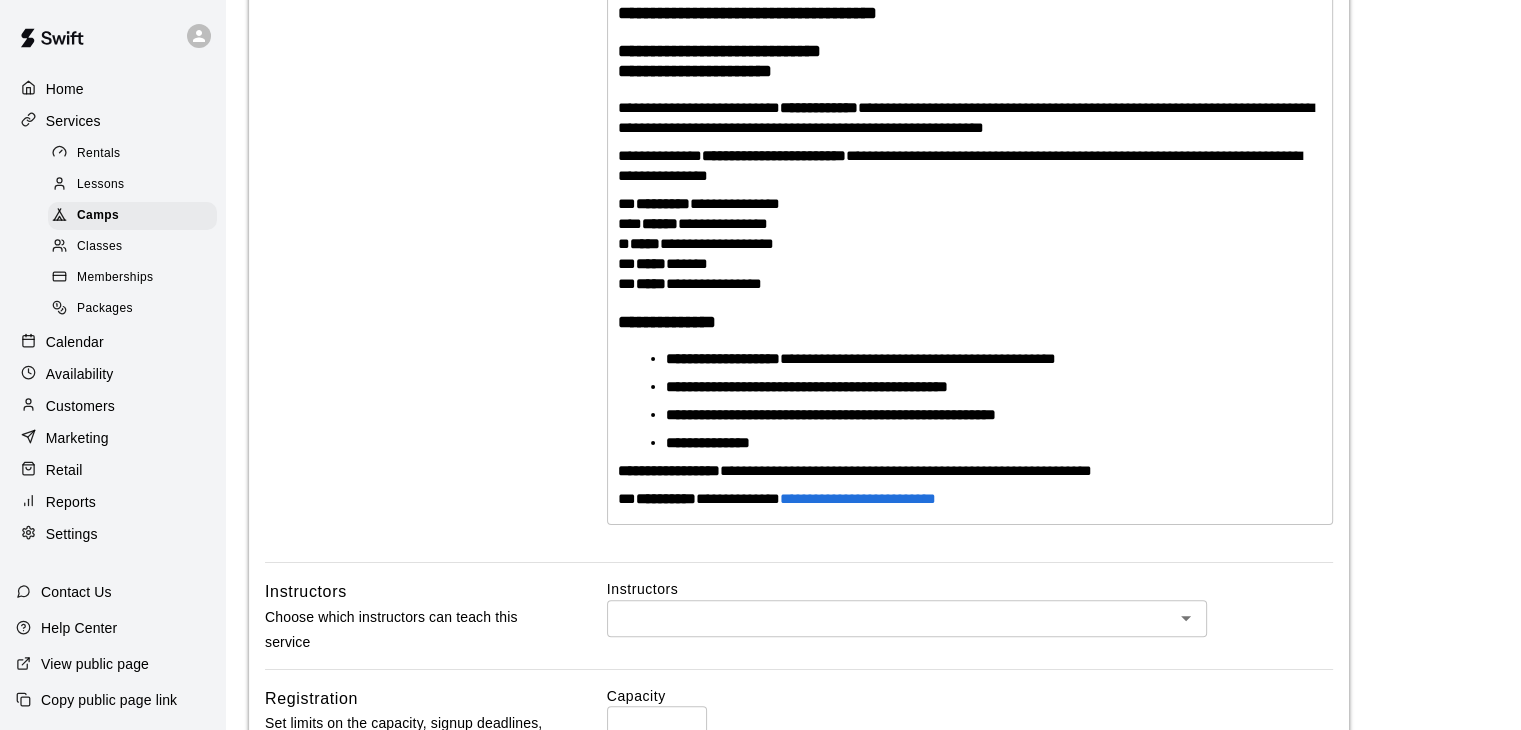 click on "**********" at bounding box center [970, 61] 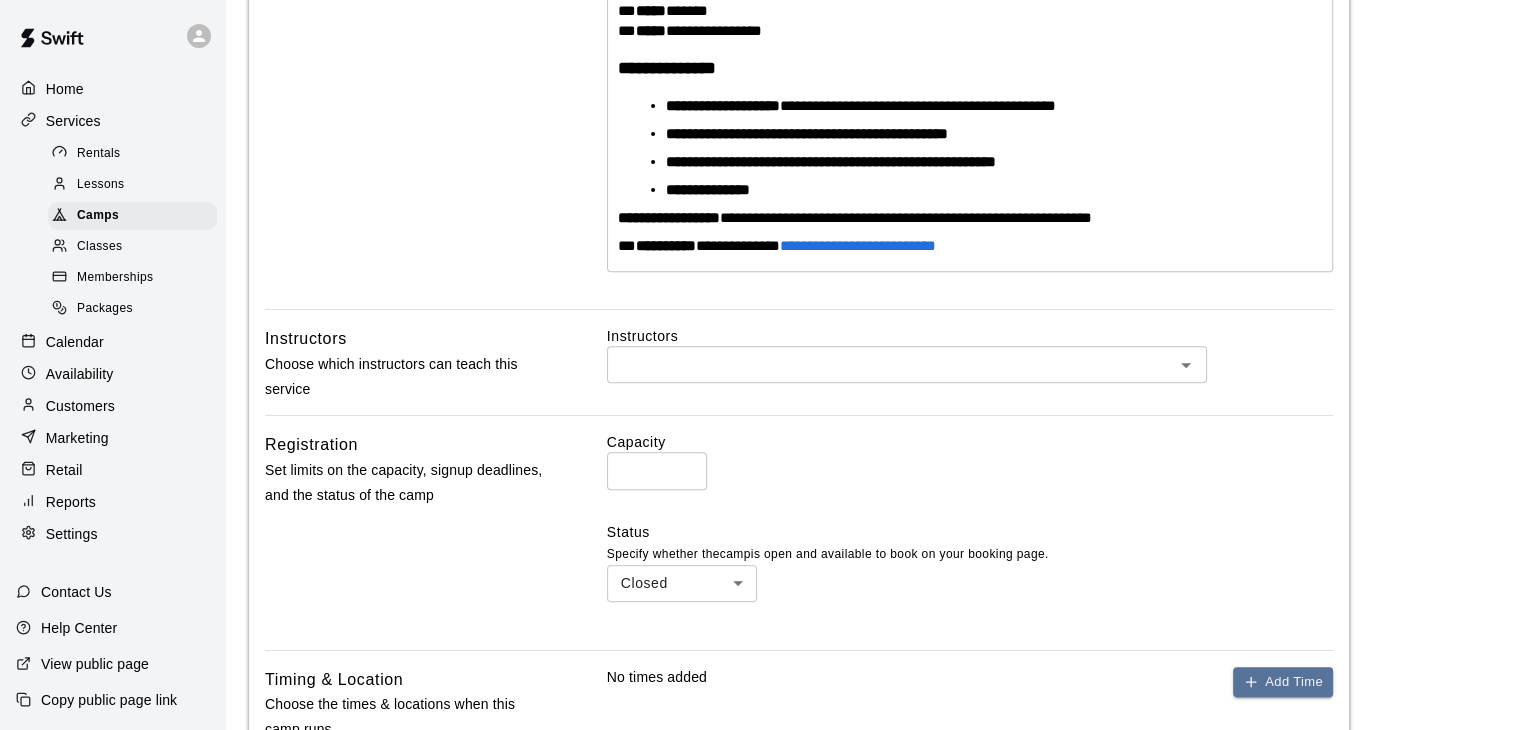 scroll, scrollTop: 699, scrollLeft: 0, axis: vertical 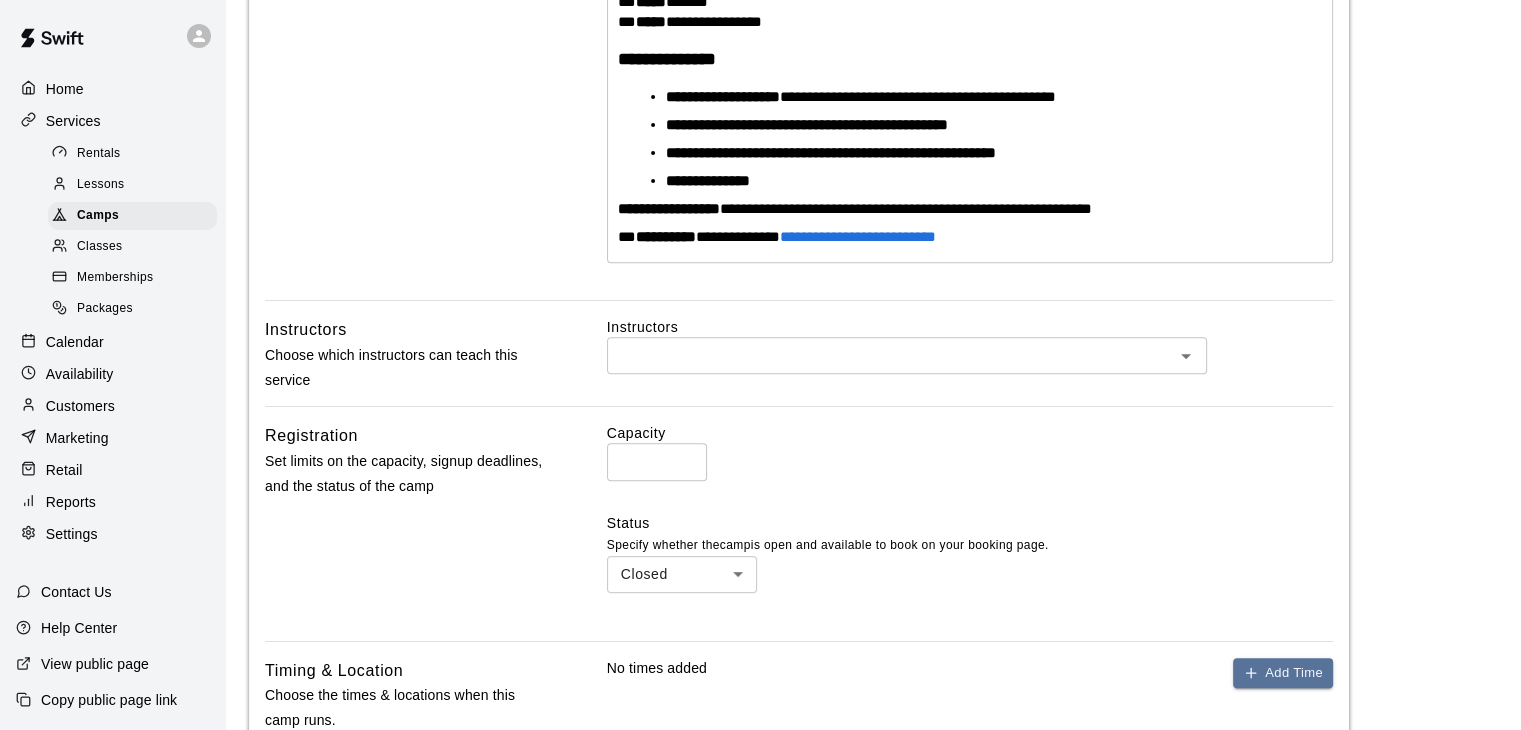 click 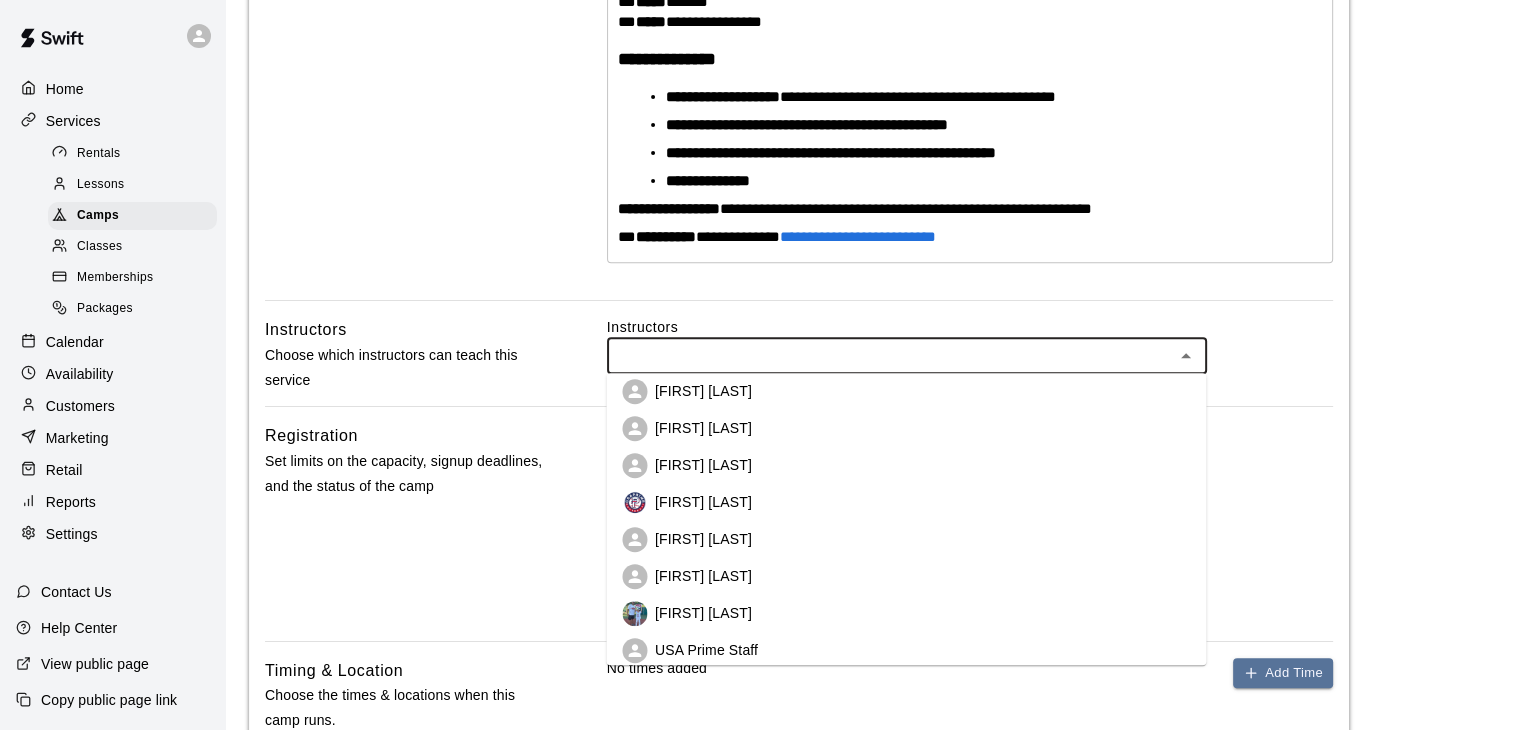 scroll, scrollTop: 500, scrollLeft: 0, axis: vertical 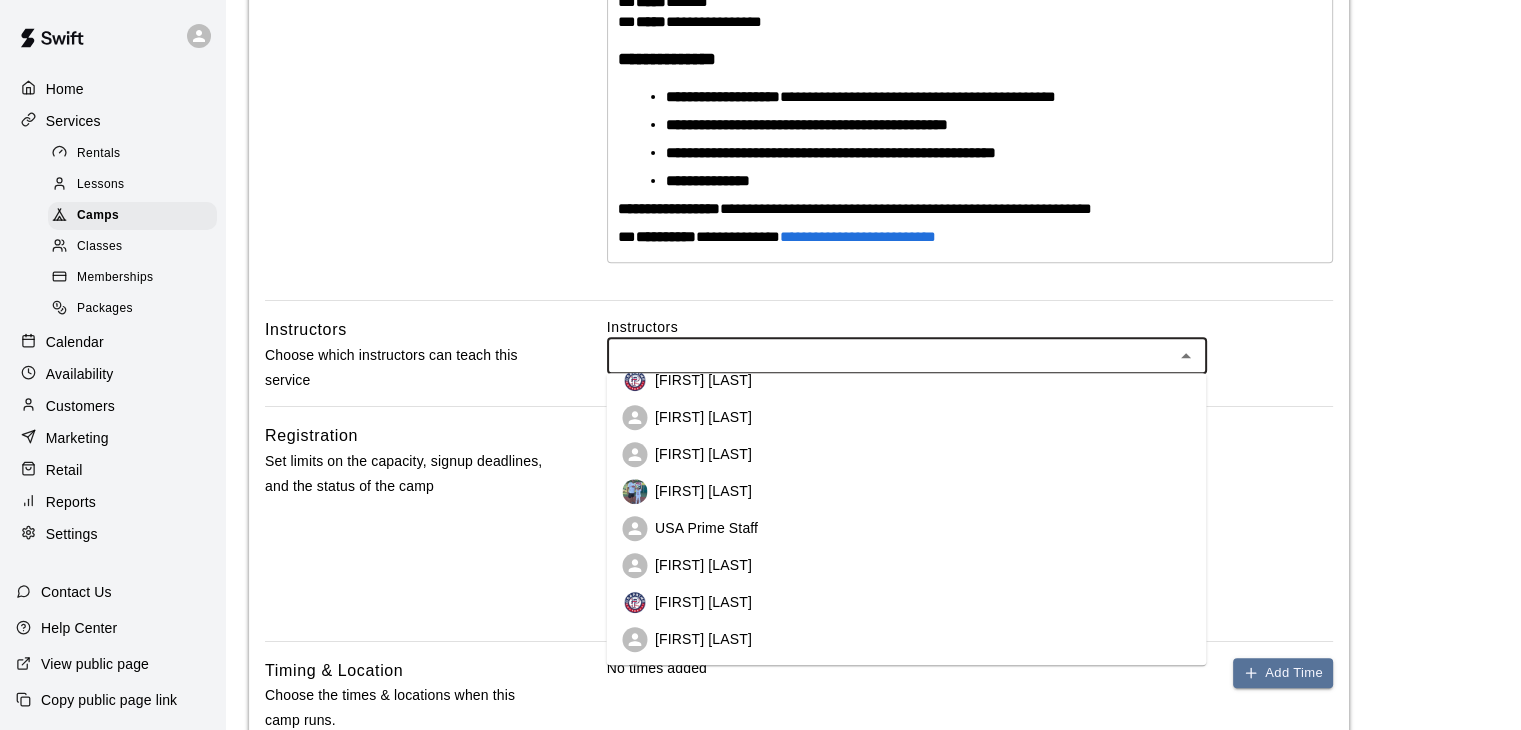 click on "USA Prime Staff" at bounding box center [906, 528] 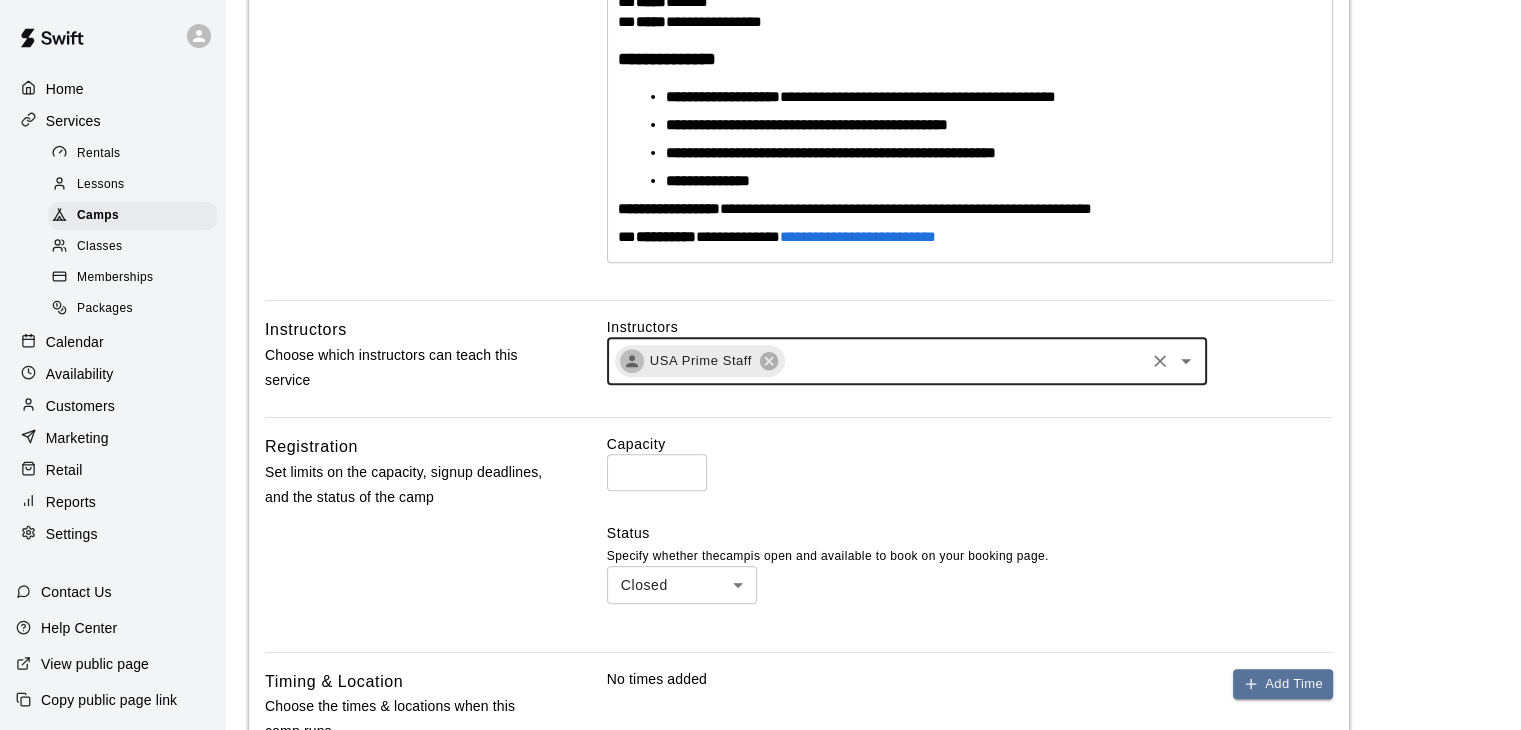 click on "*" at bounding box center (657, 472) 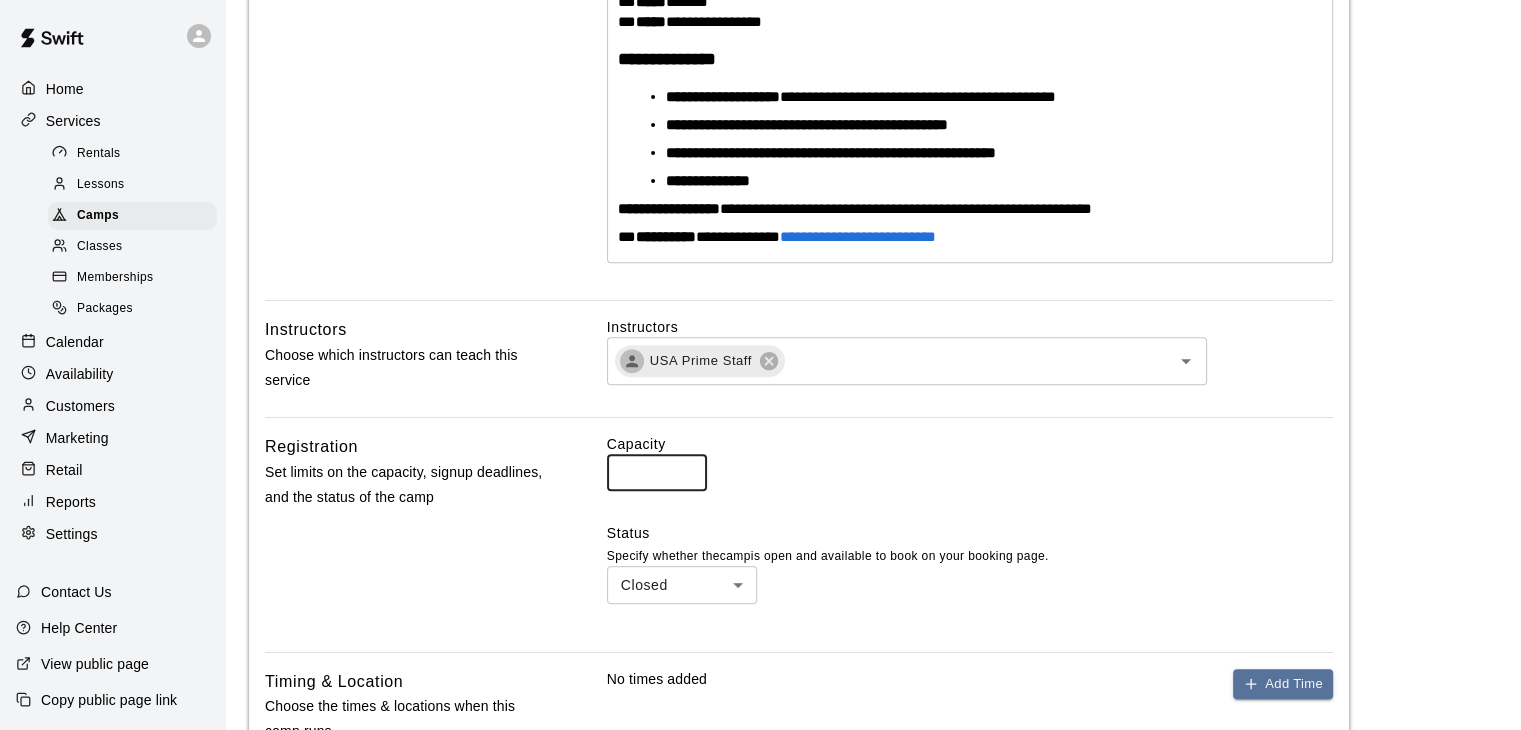 type on "**" 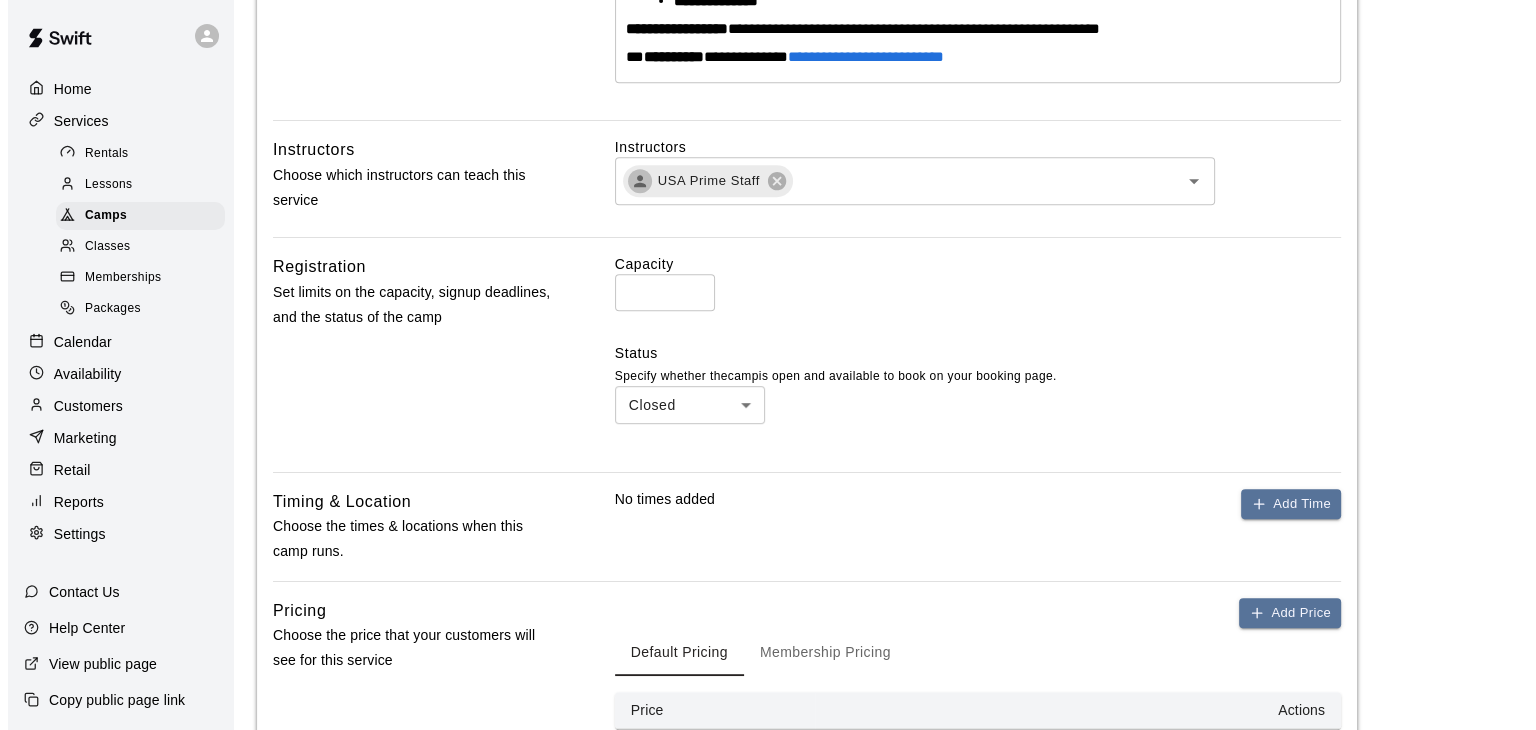 scroll, scrollTop: 999, scrollLeft: 0, axis: vertical 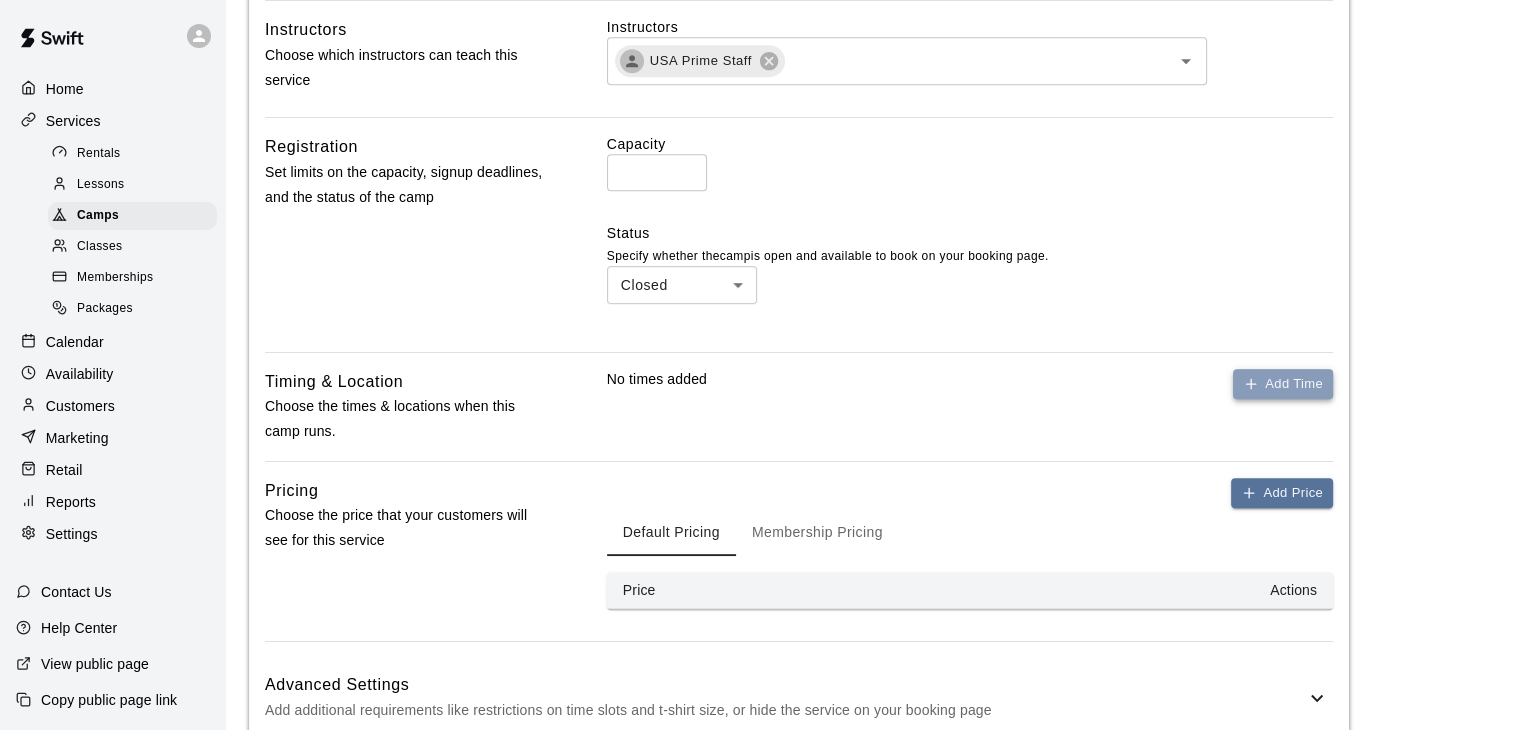 click on "Add Time" at bounding box center [1283, 384] 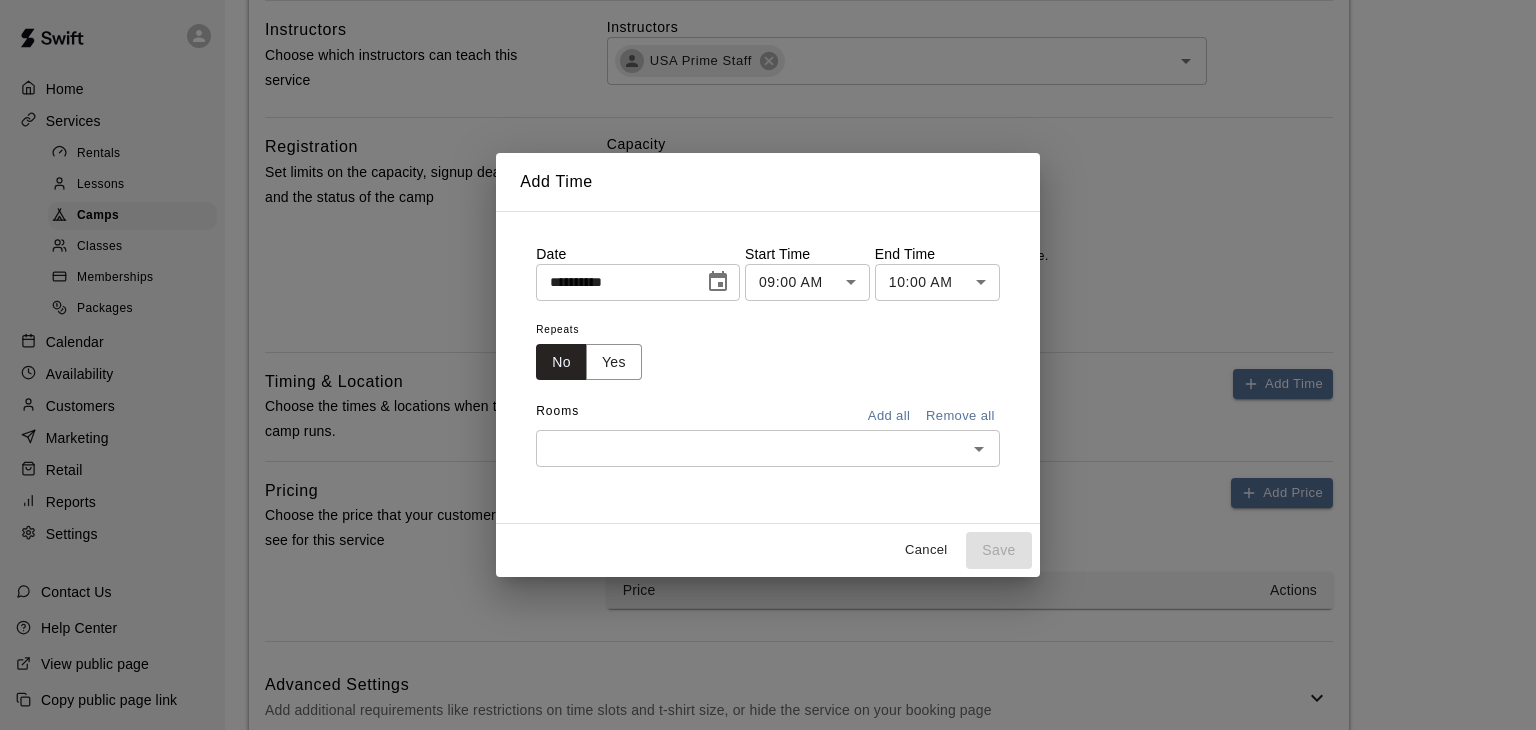 click on "Cancel" at bounding box center (926, 550) 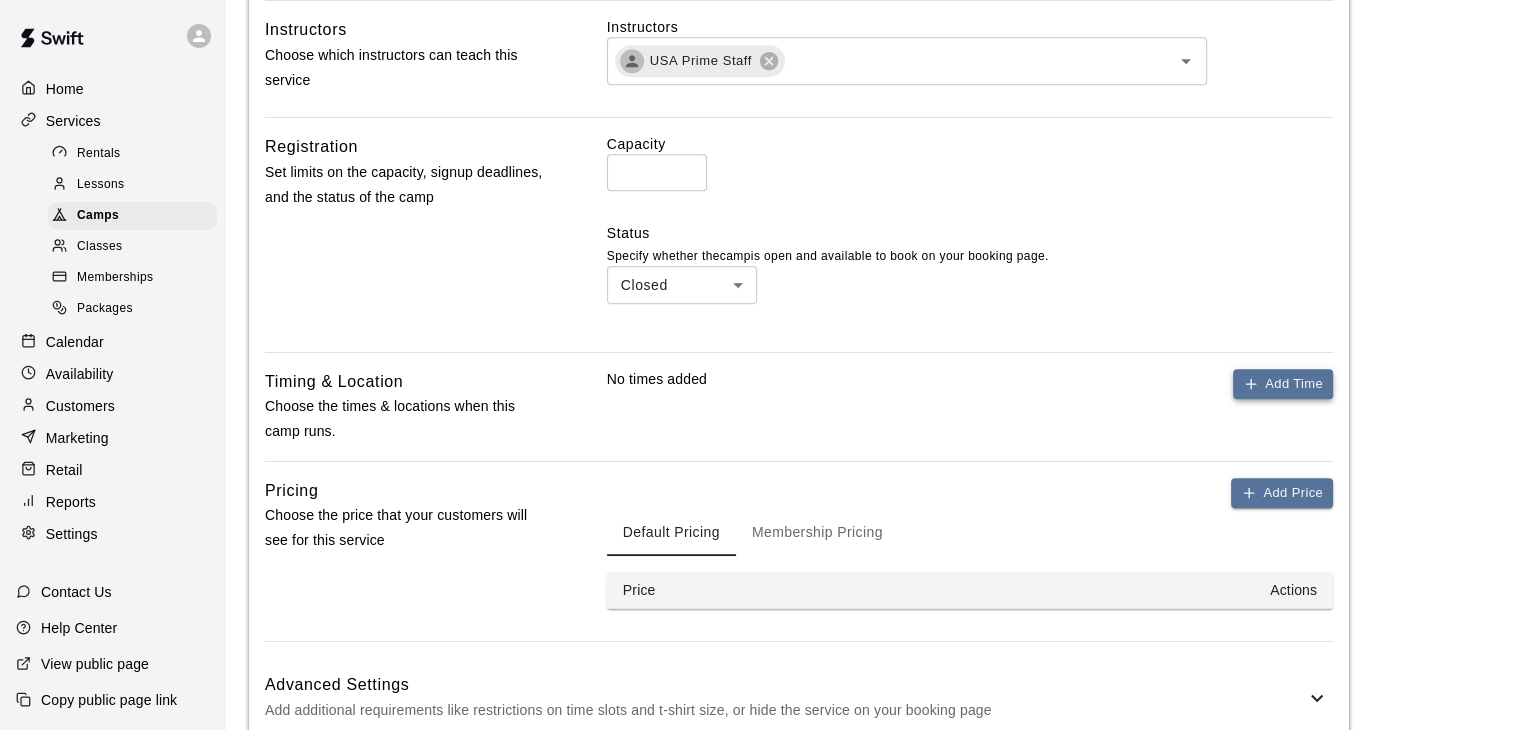 click on "Add Time" at bounding box center [1283, 384] 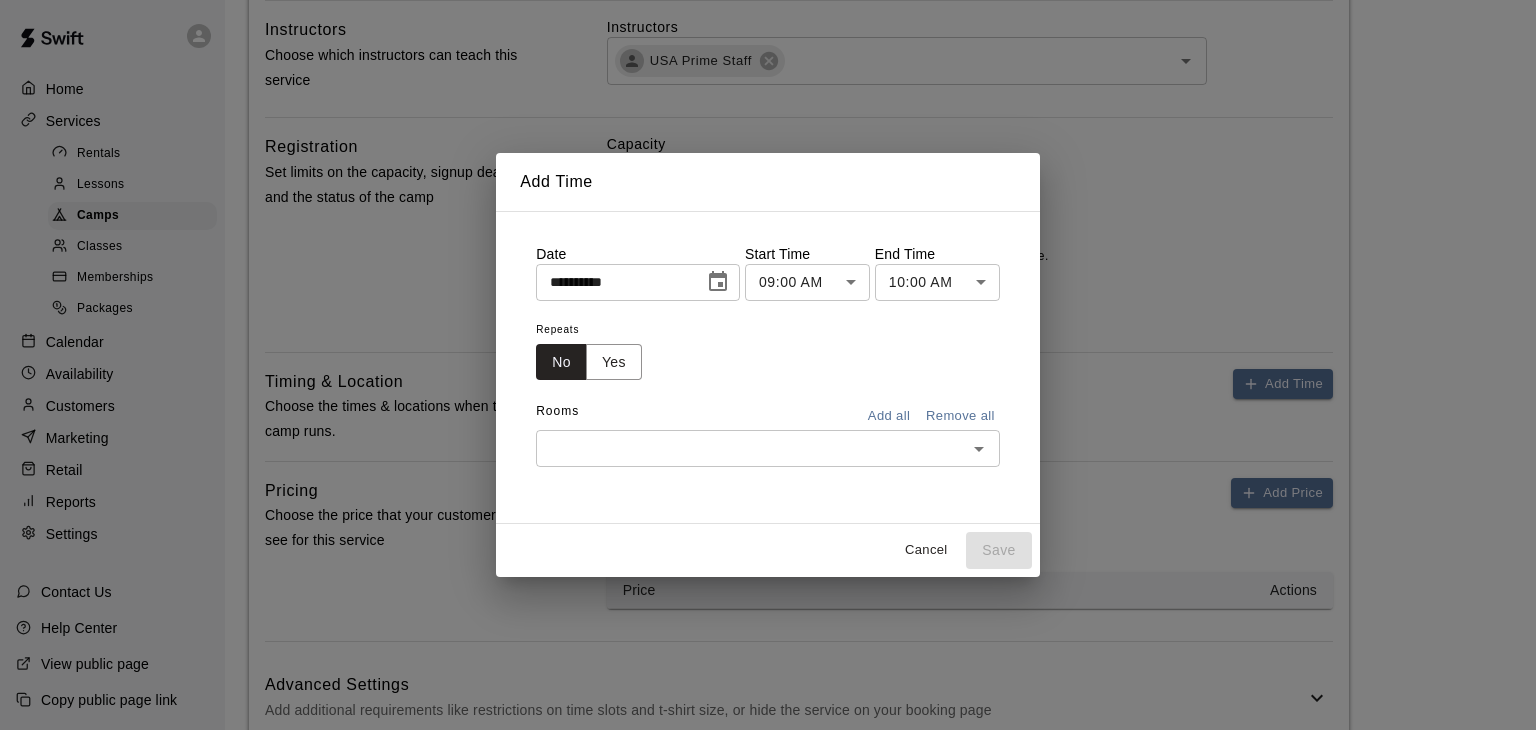 click 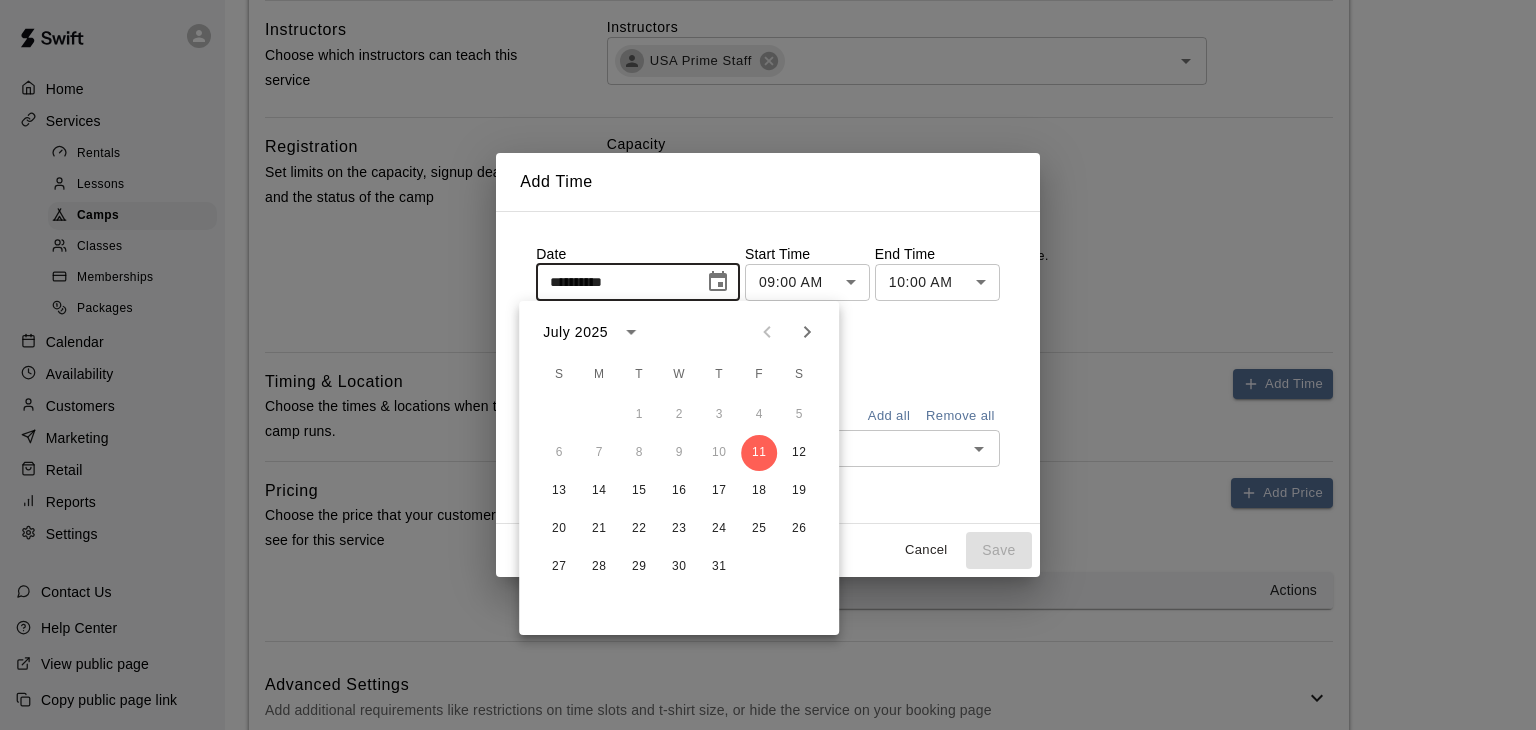 click 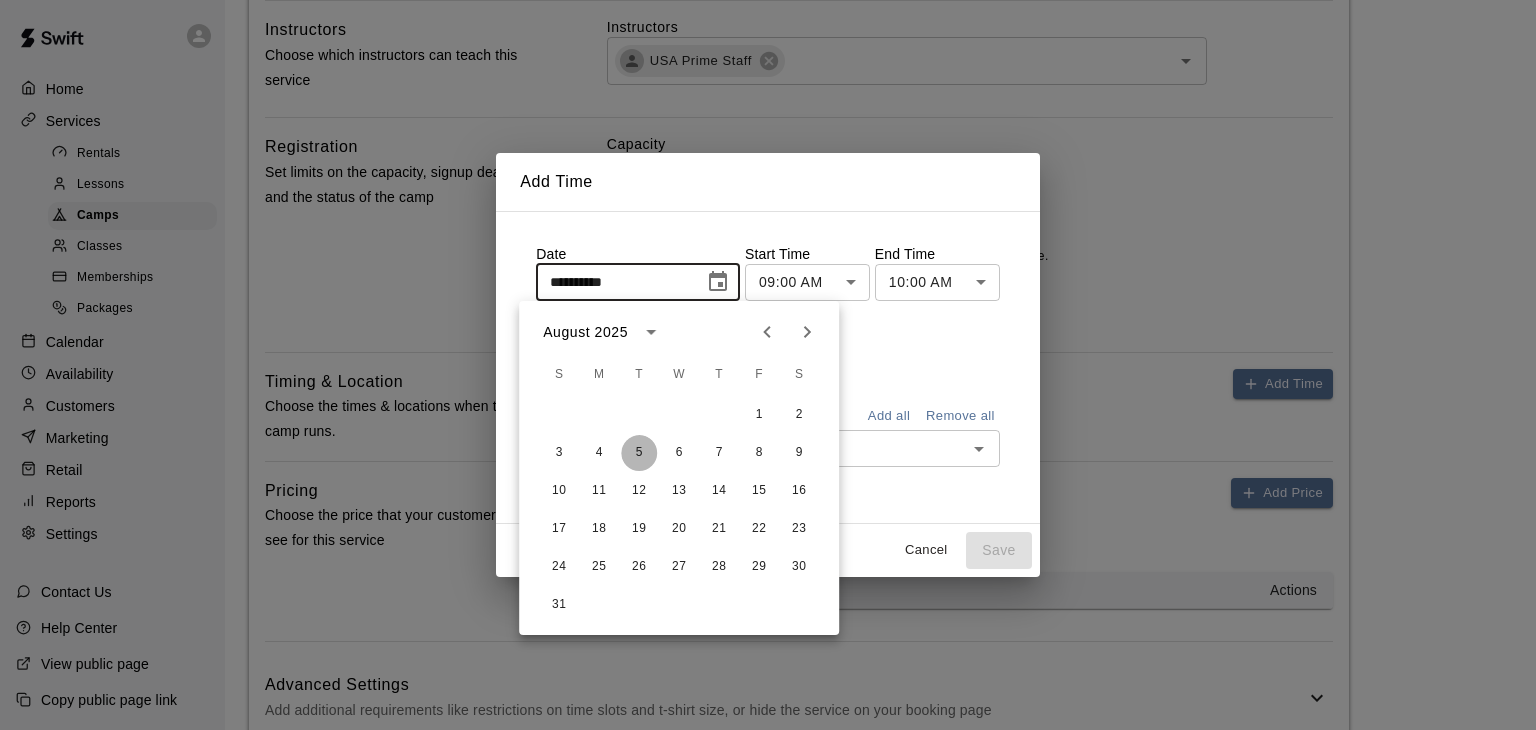 click on "5" at bounding box center [639, 453] 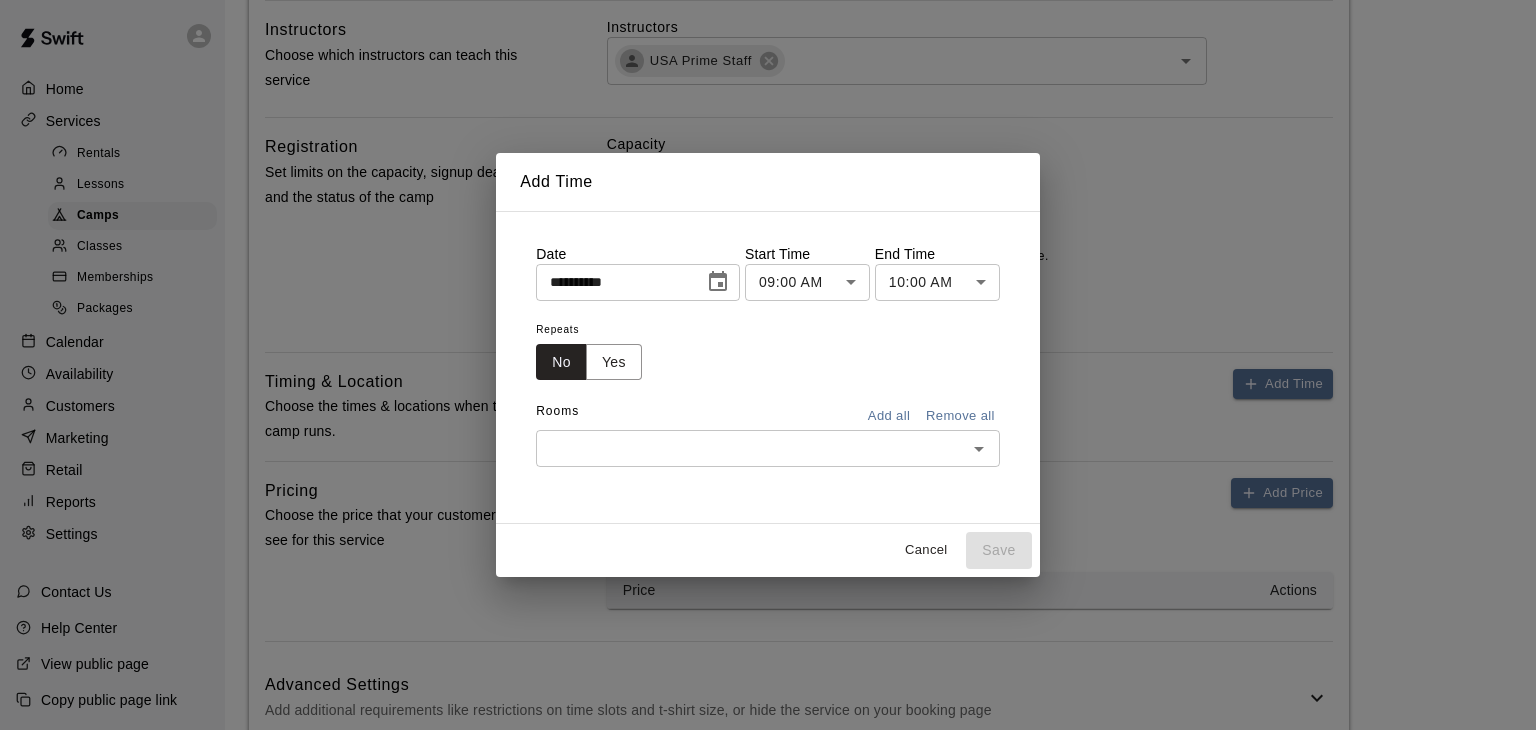 click on "**********" at bounding box center (768, -76) 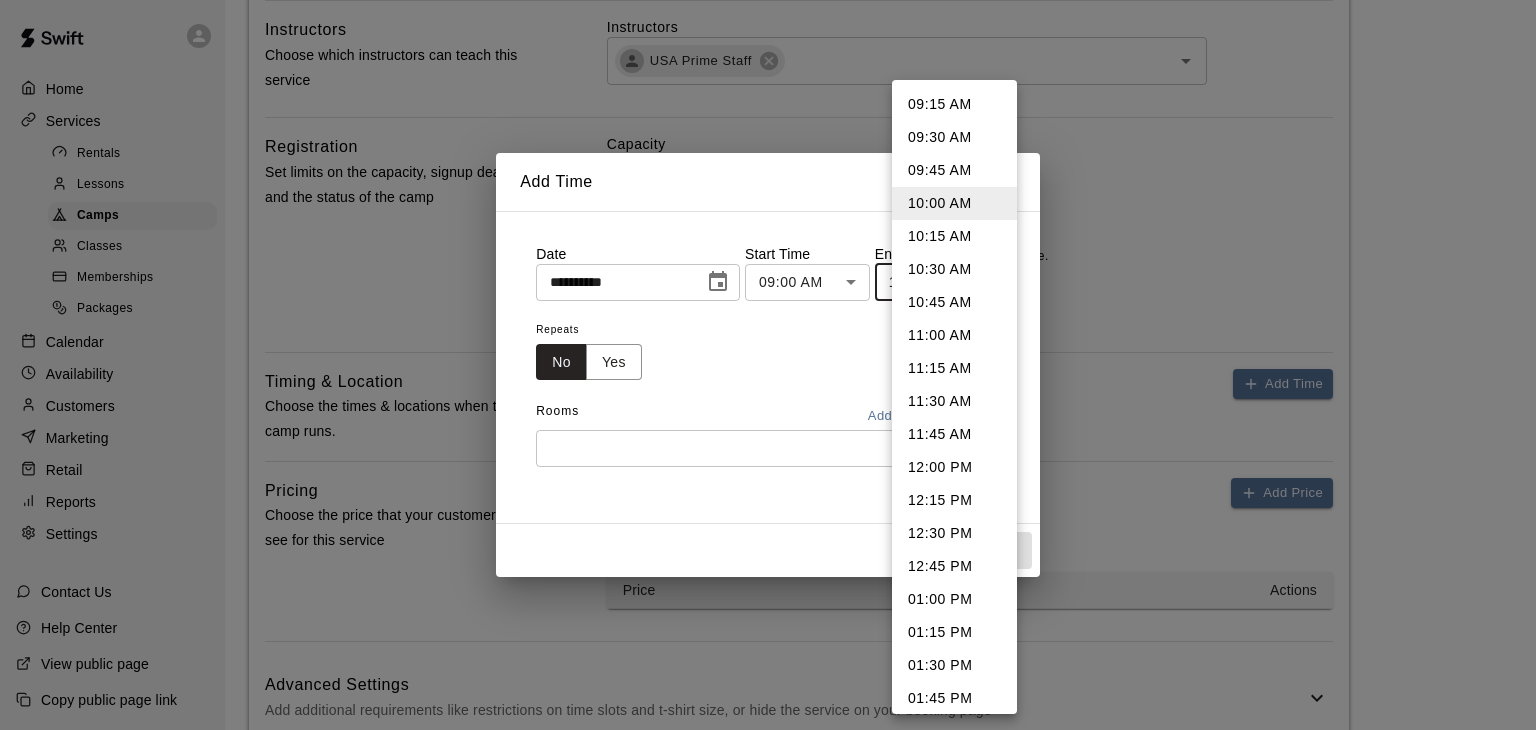 click on "12:00 PM" at bounding box center (954, 467) 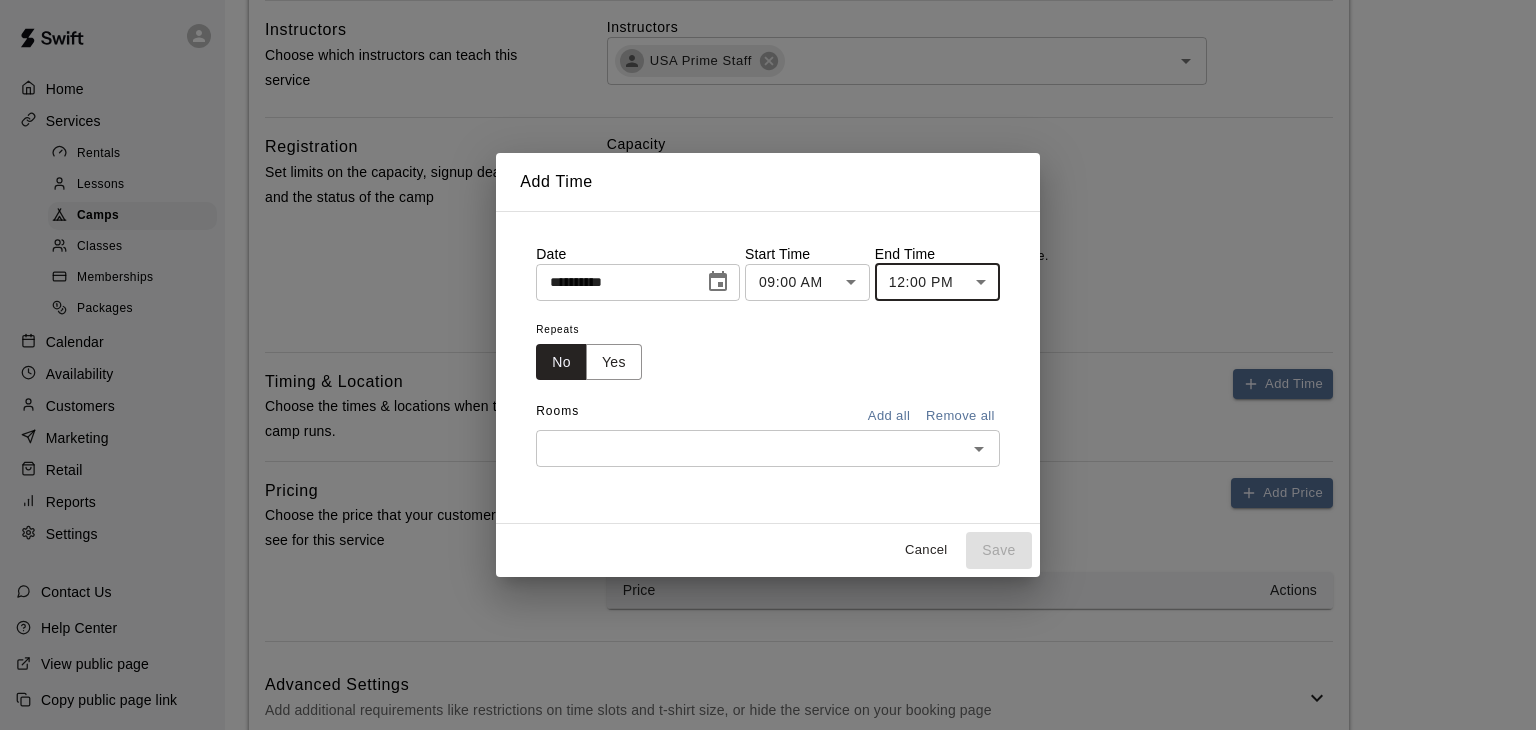 click 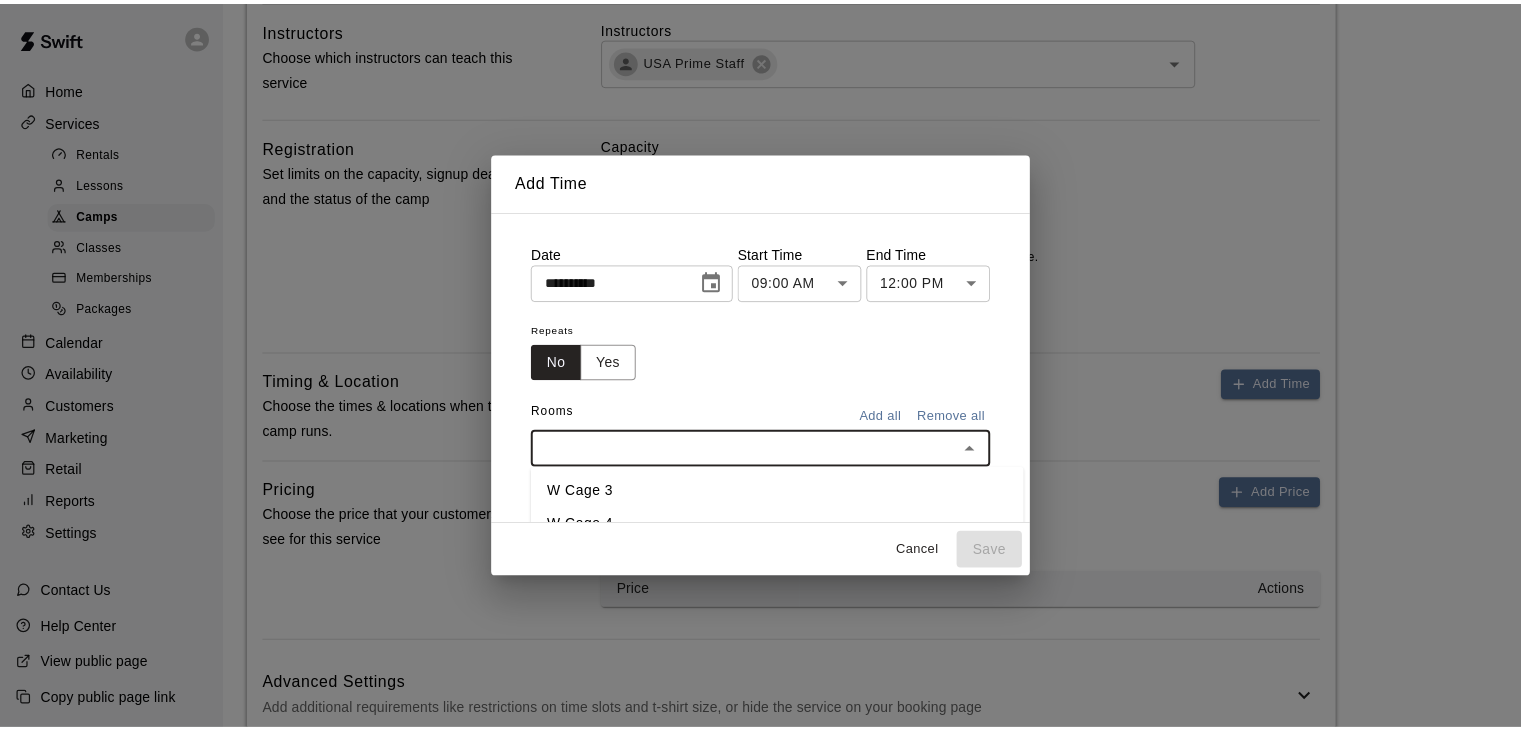 scroll, scrollTop: 100, scrollLeft: 0, axis: vertical 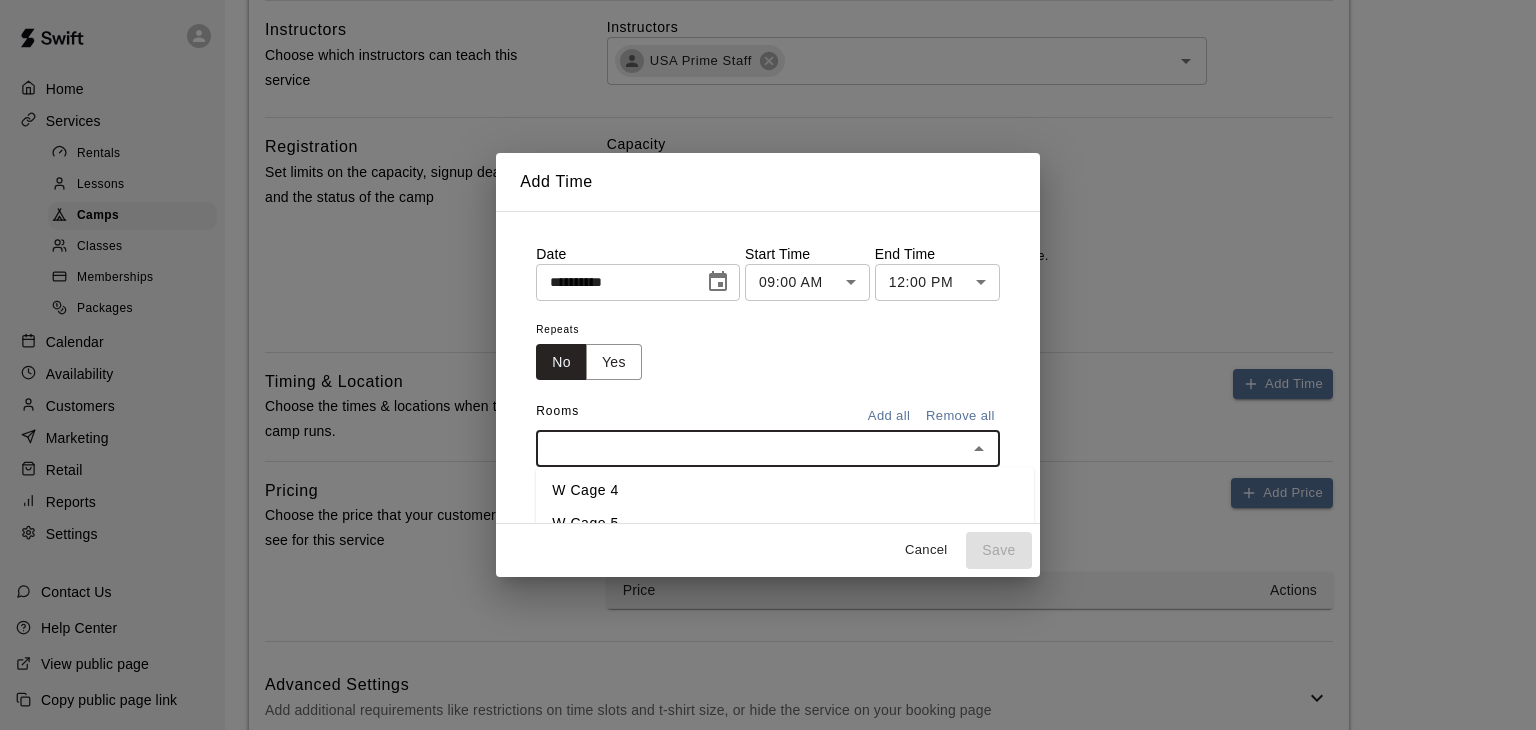 click on "W Cage 4" at bounding box center [785, 490] 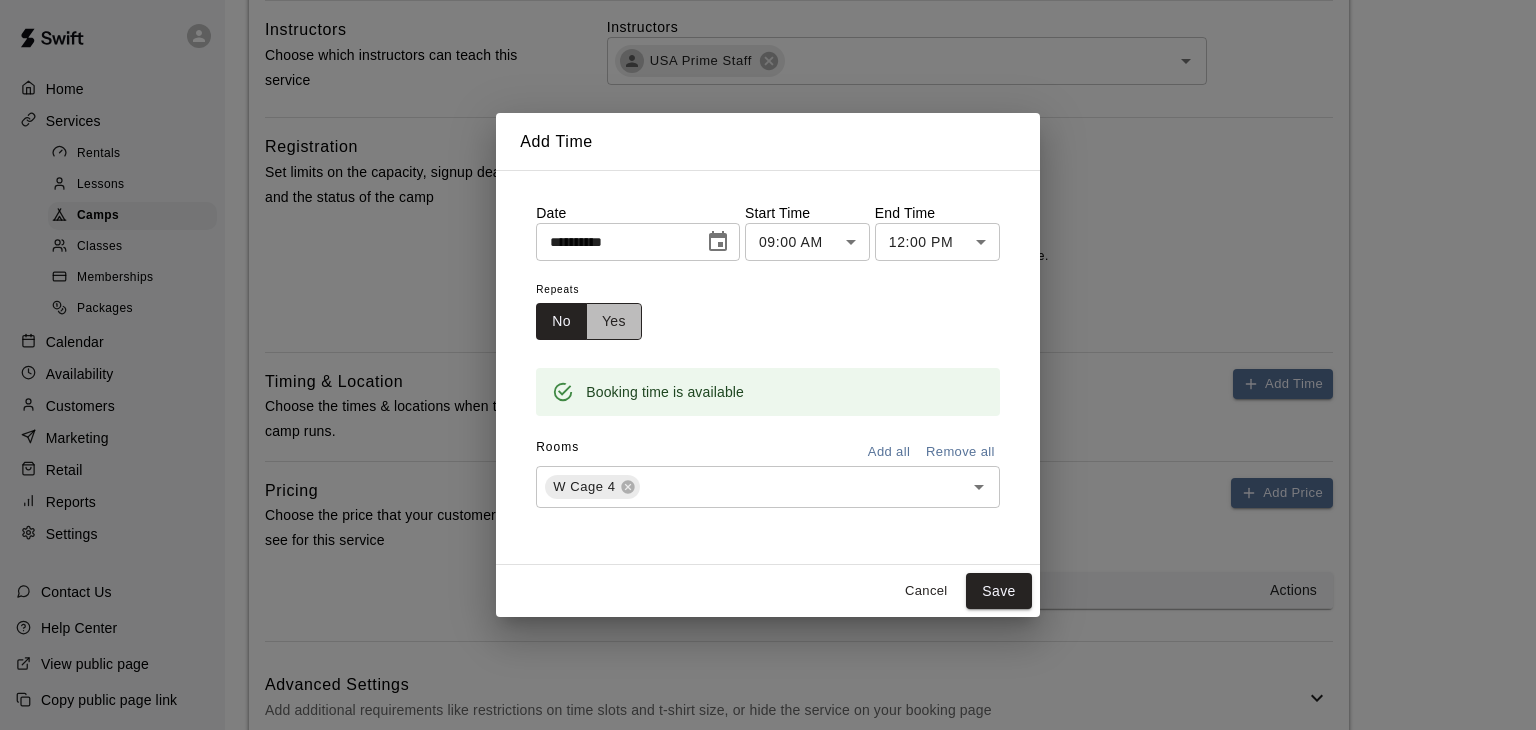 click on "Yes" at bounding box center (614, 321) 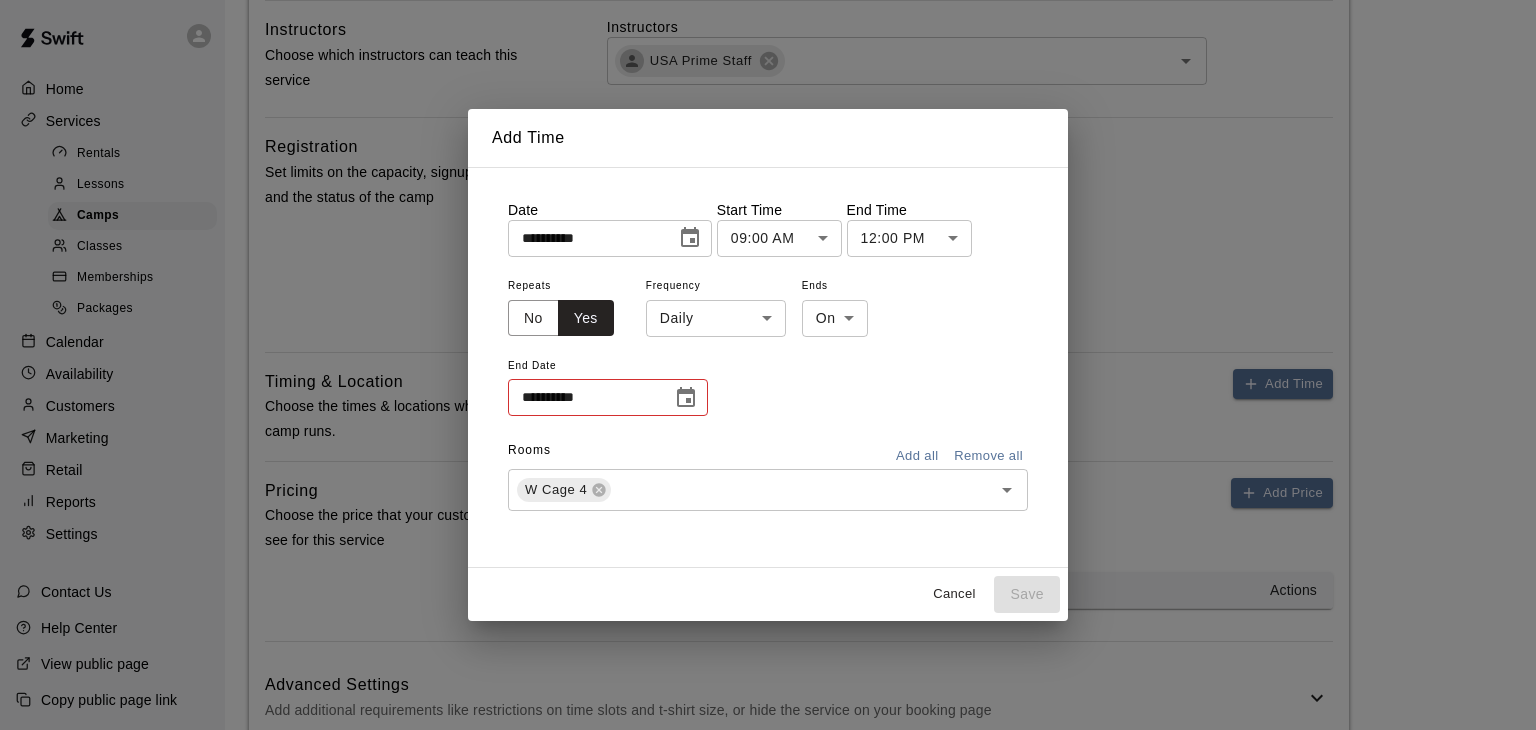 click 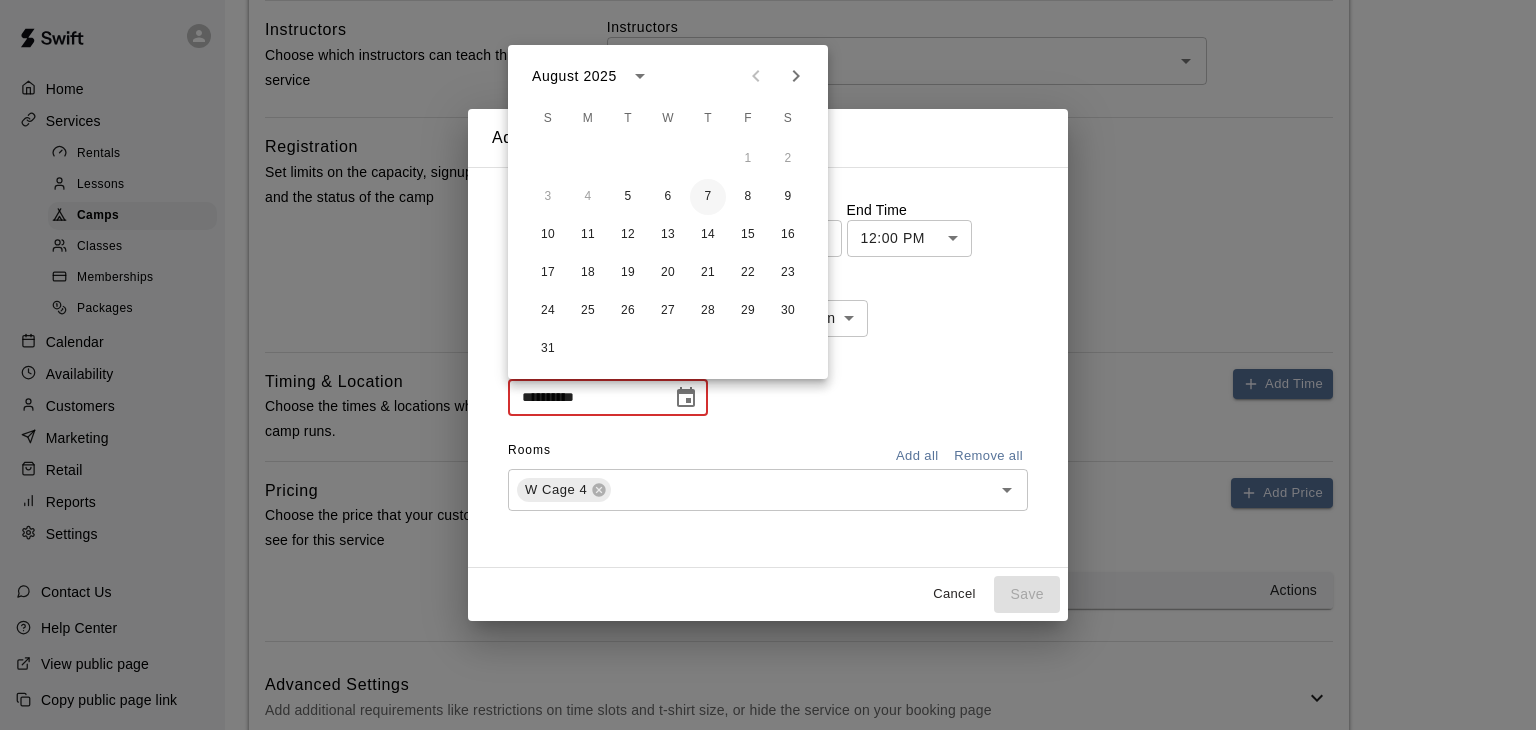 click on "7" at bounding box center (708, 197) 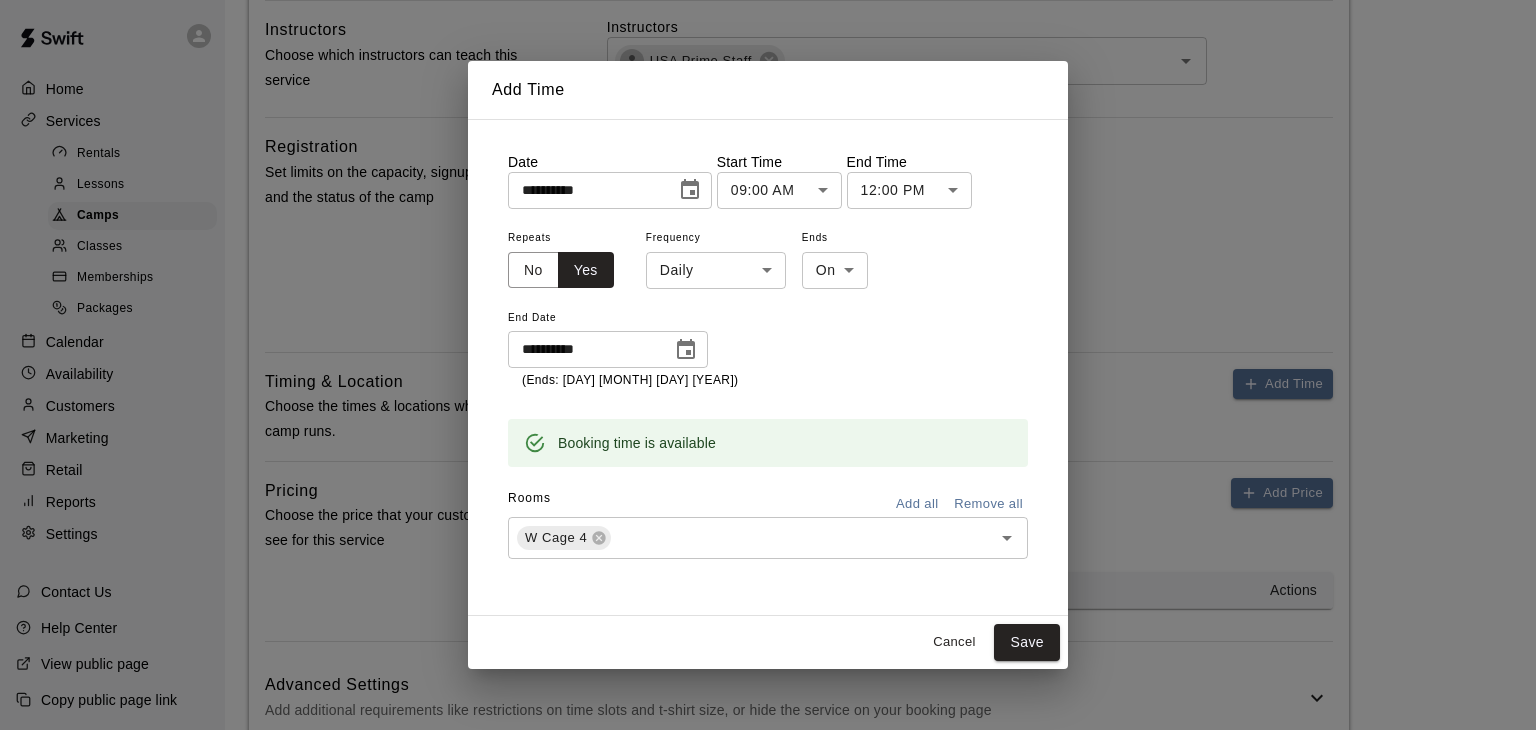 click on "**********" at bounding box center (768, 308) 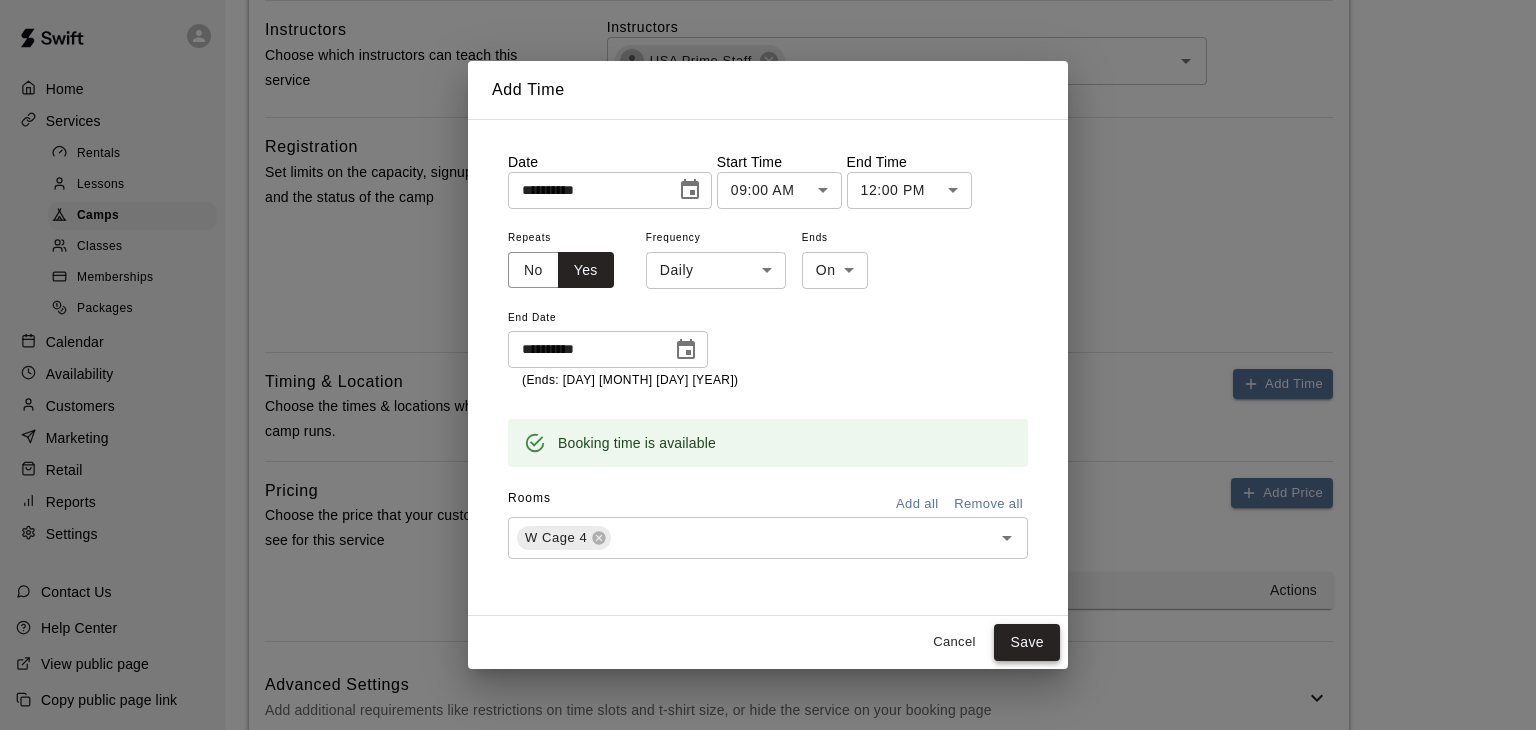 click on "Save" at bounding box center [1027, 642] 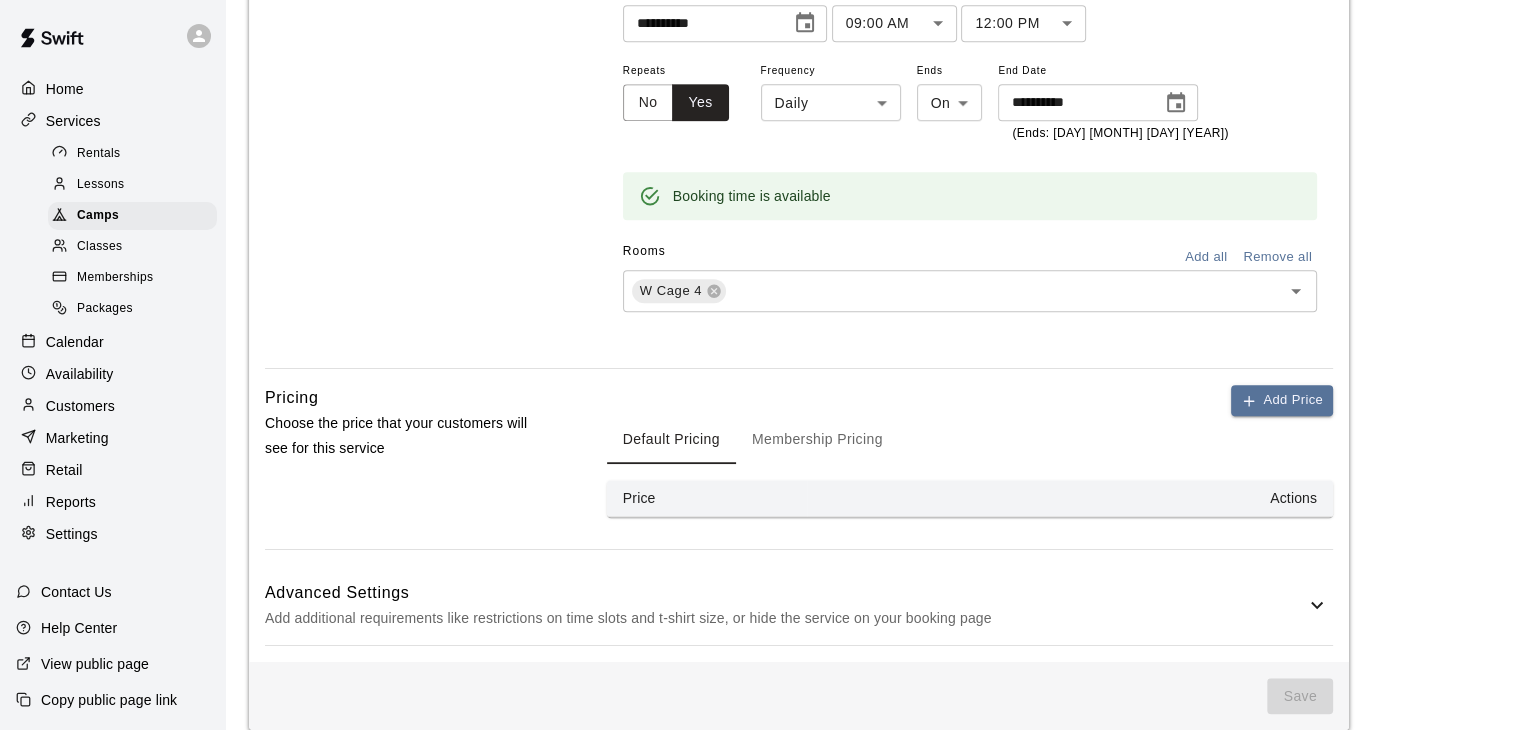 scroll, scrollTop: 1470, scrollLeft: 0, axis: vertical 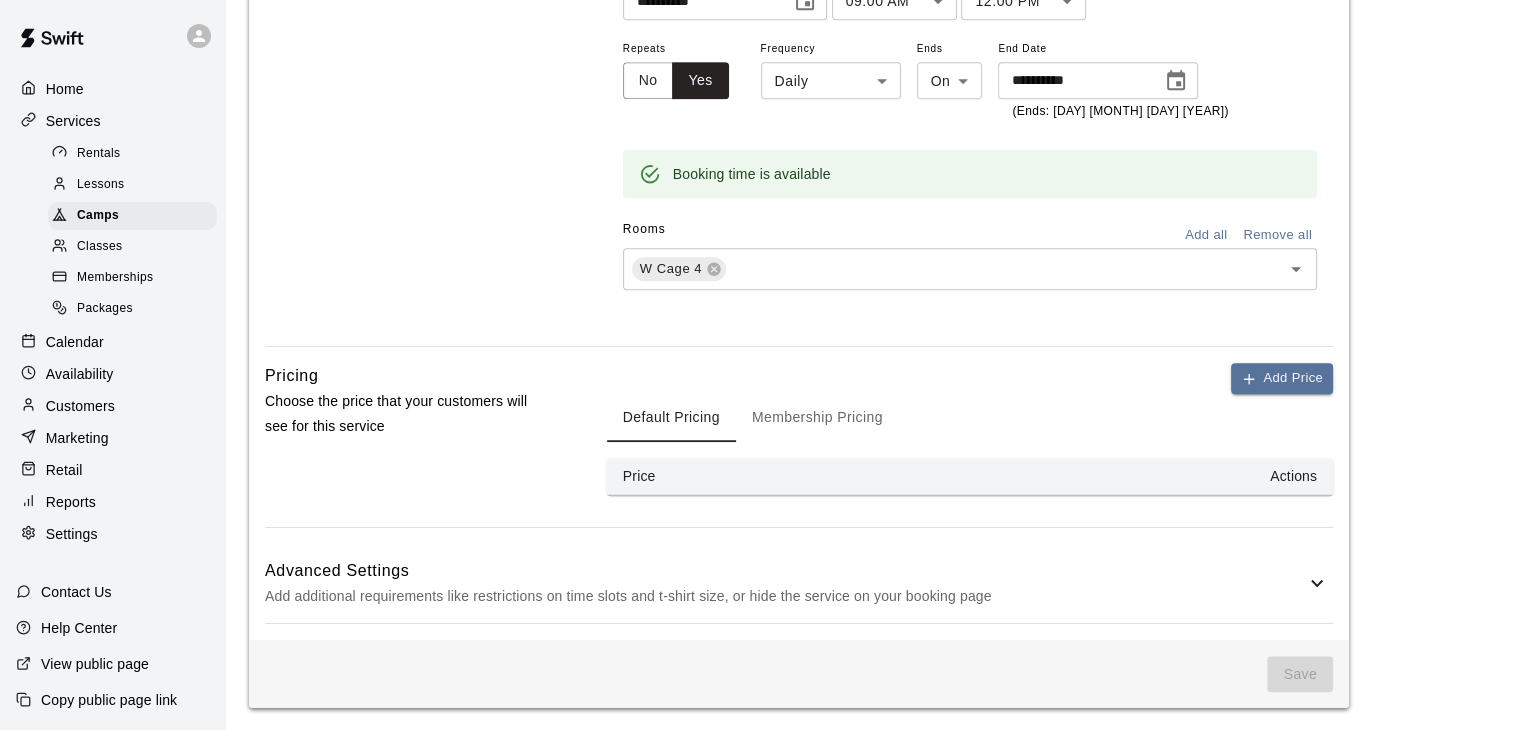 click on "Price" at bounding box center (707, 476) 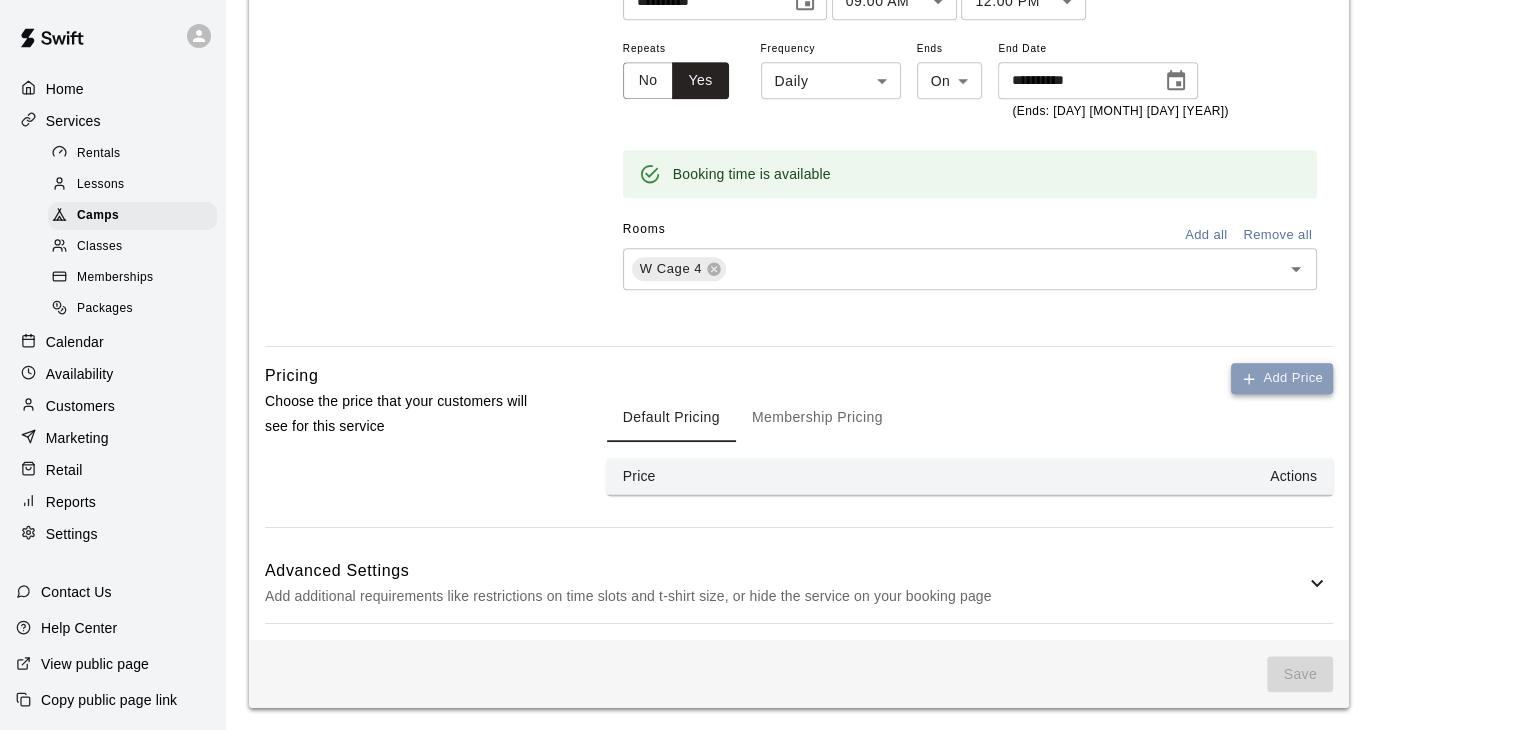 click on "Add Price" at bounding box center (1282, 378) 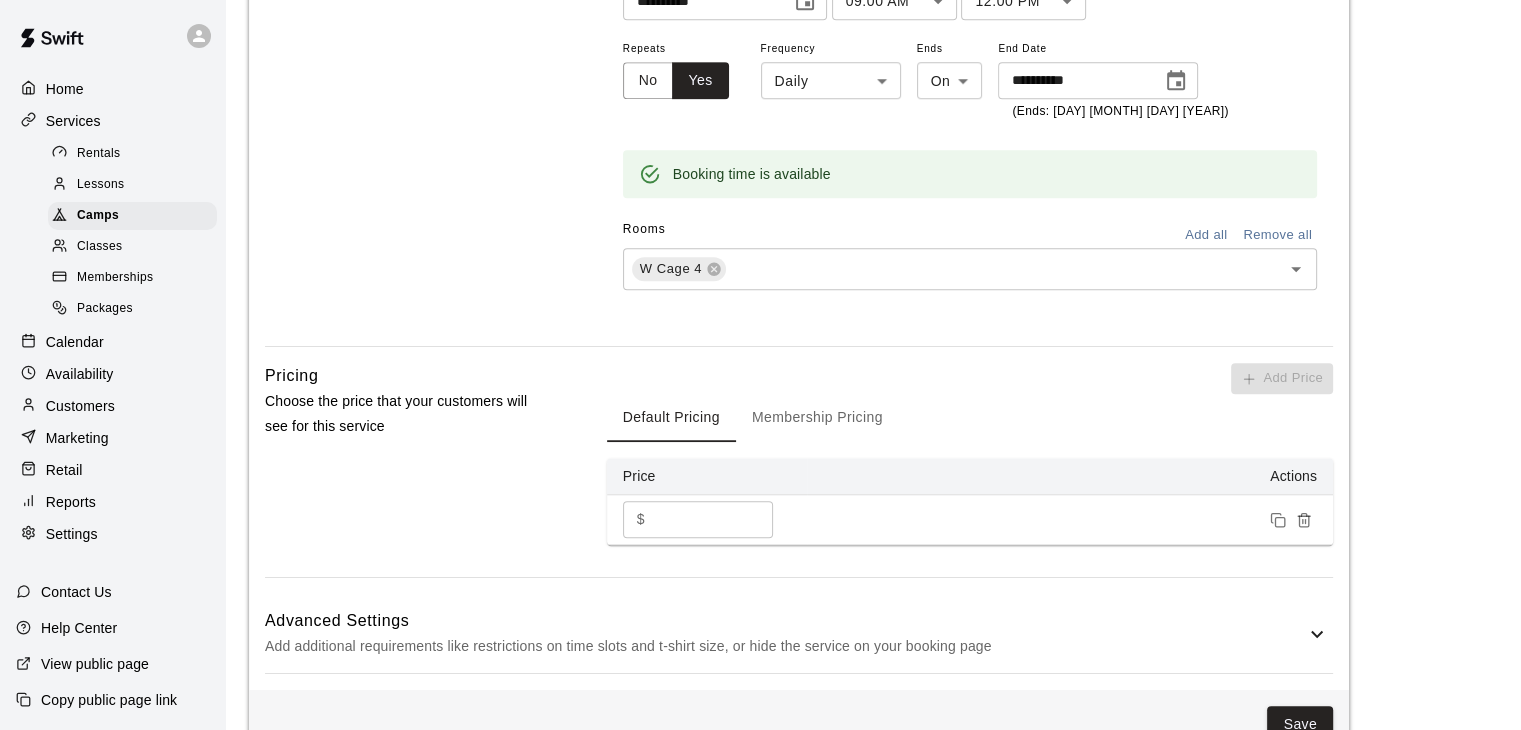 click on "$ * ​" at bounding box center [698, 519] 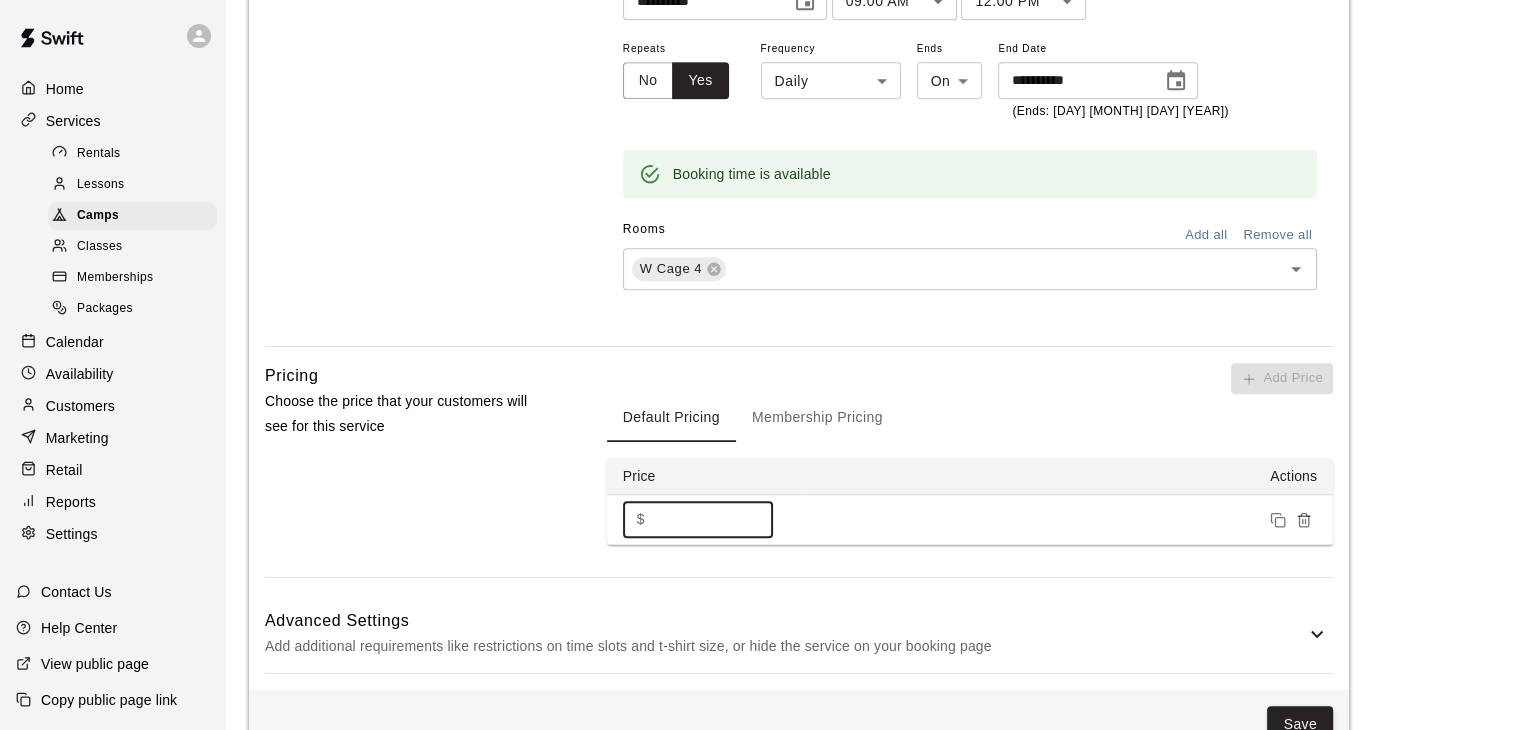 type on "****" 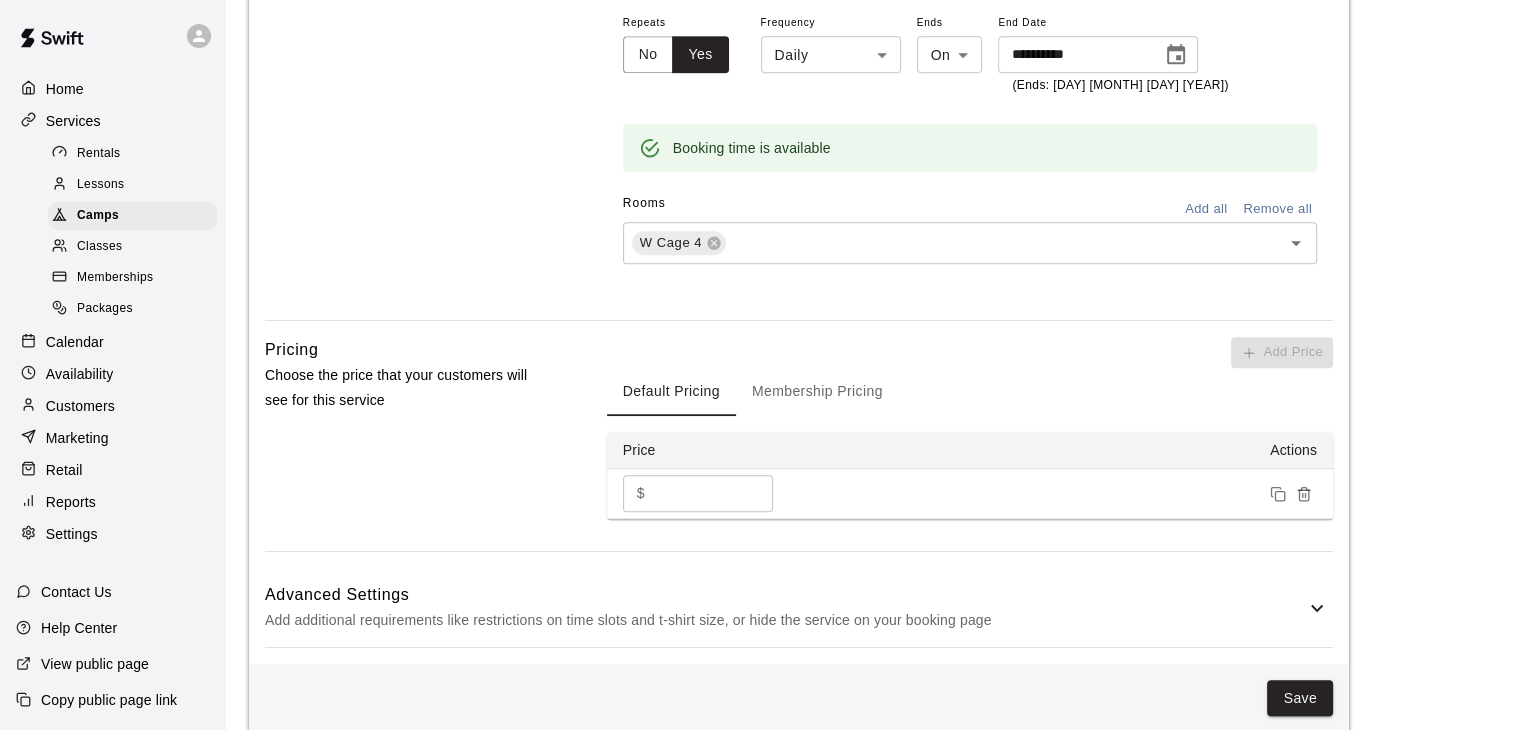 scroll, scrollTop: 1520, scrollLeft: 0, axis: vertical 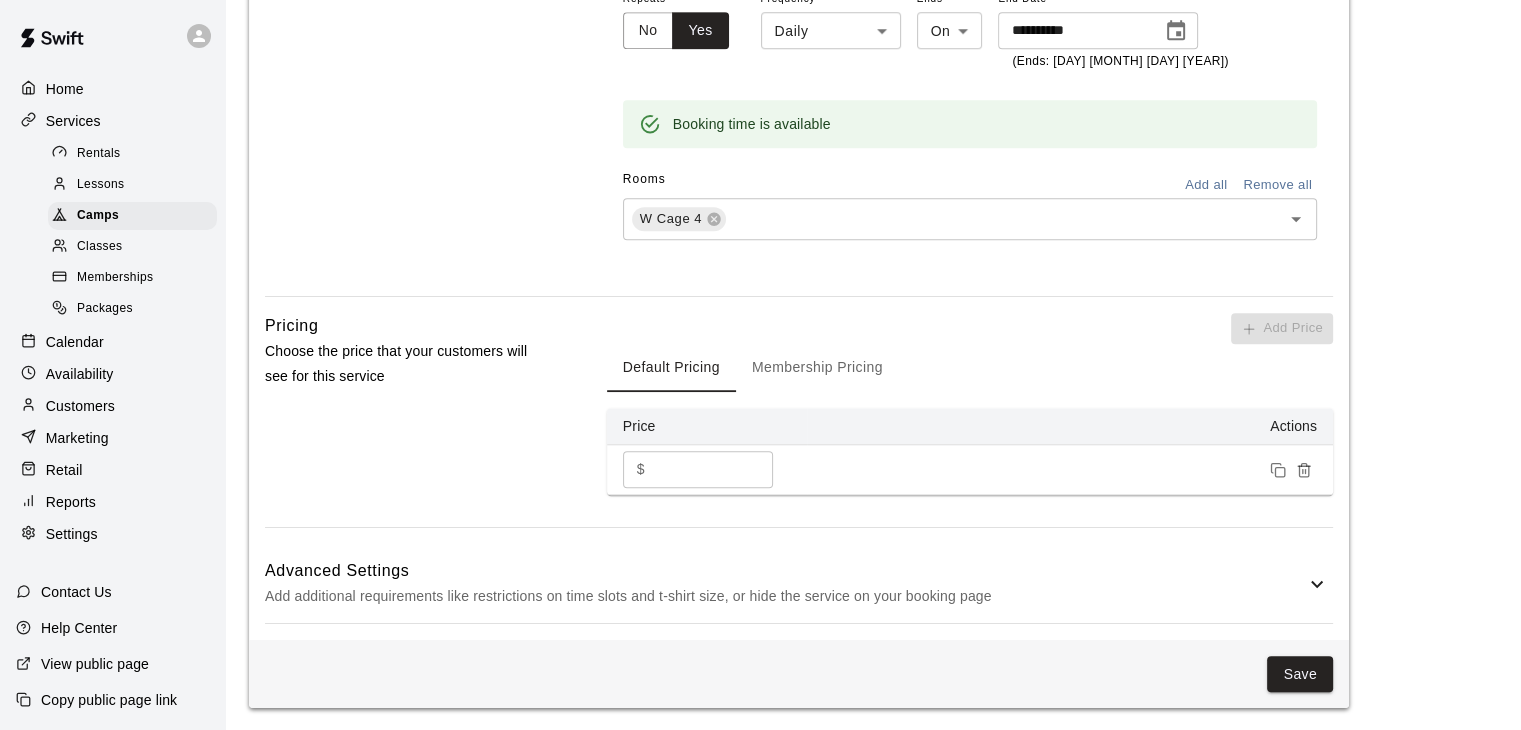 click on "Add additional requirements like restrictions on time slots and t-shirt size, or hide the service on your booking page" at bounding box center (785, 596) 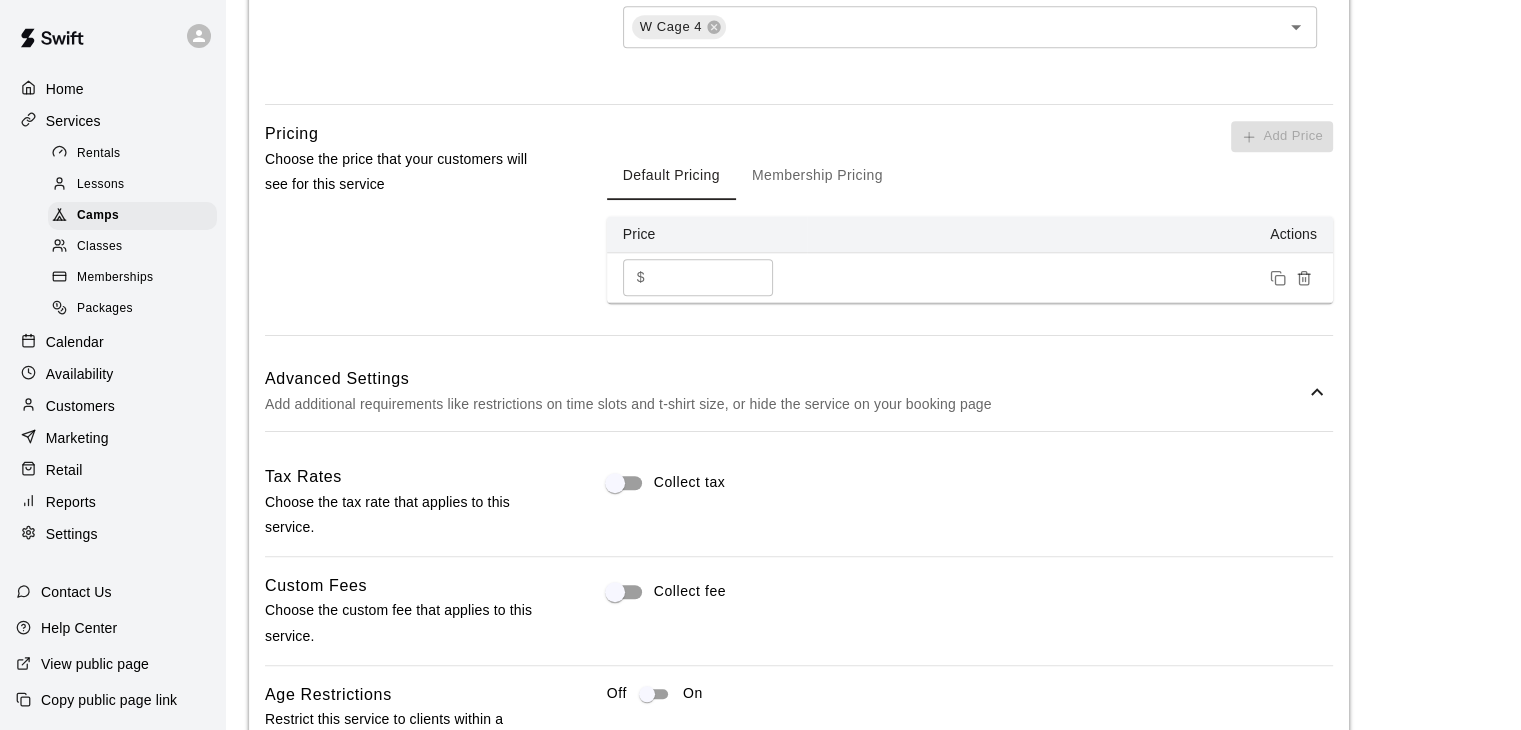 scroll, scrollTop: 1720, scrollLeft: 0, axis: vertical 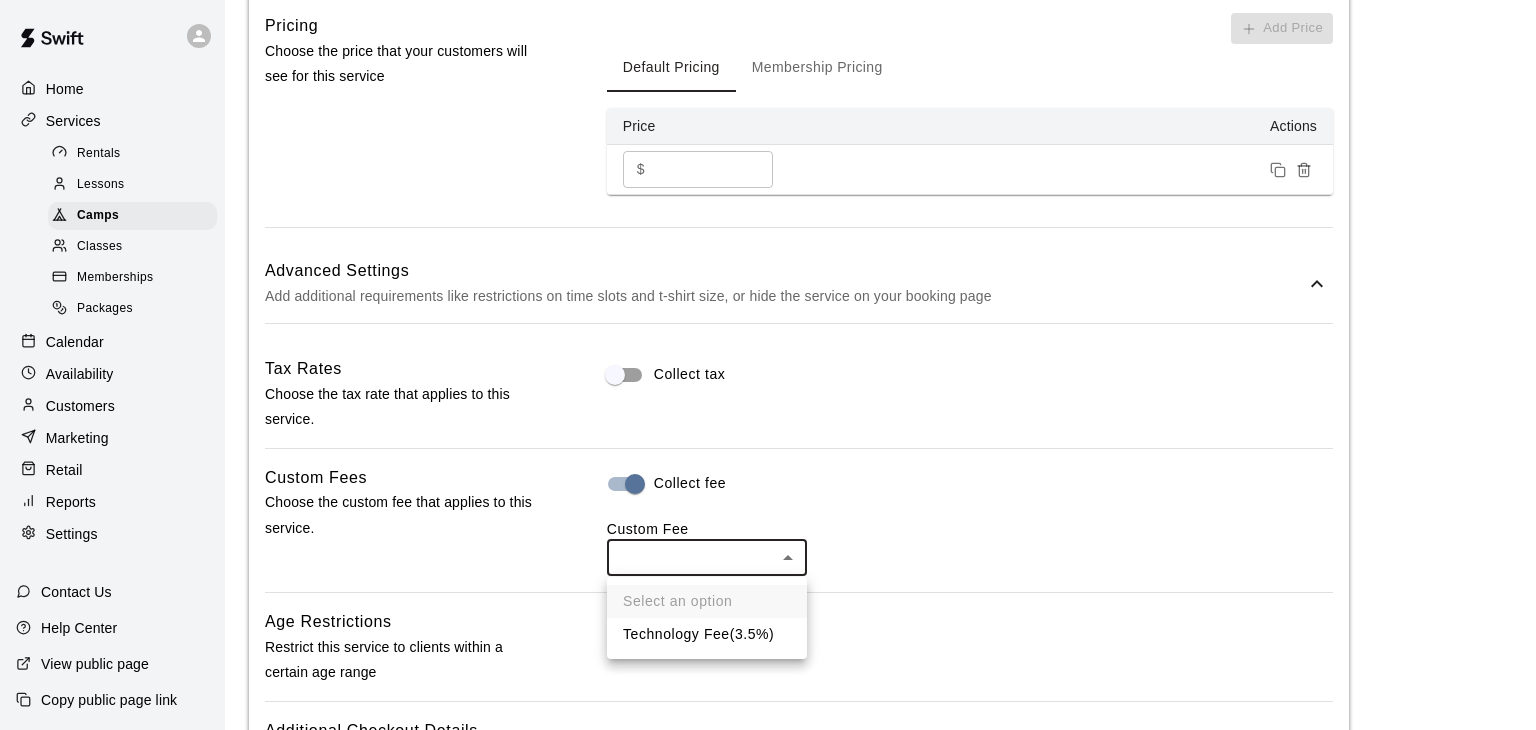click on "**********" at bounding box center (768, -318) 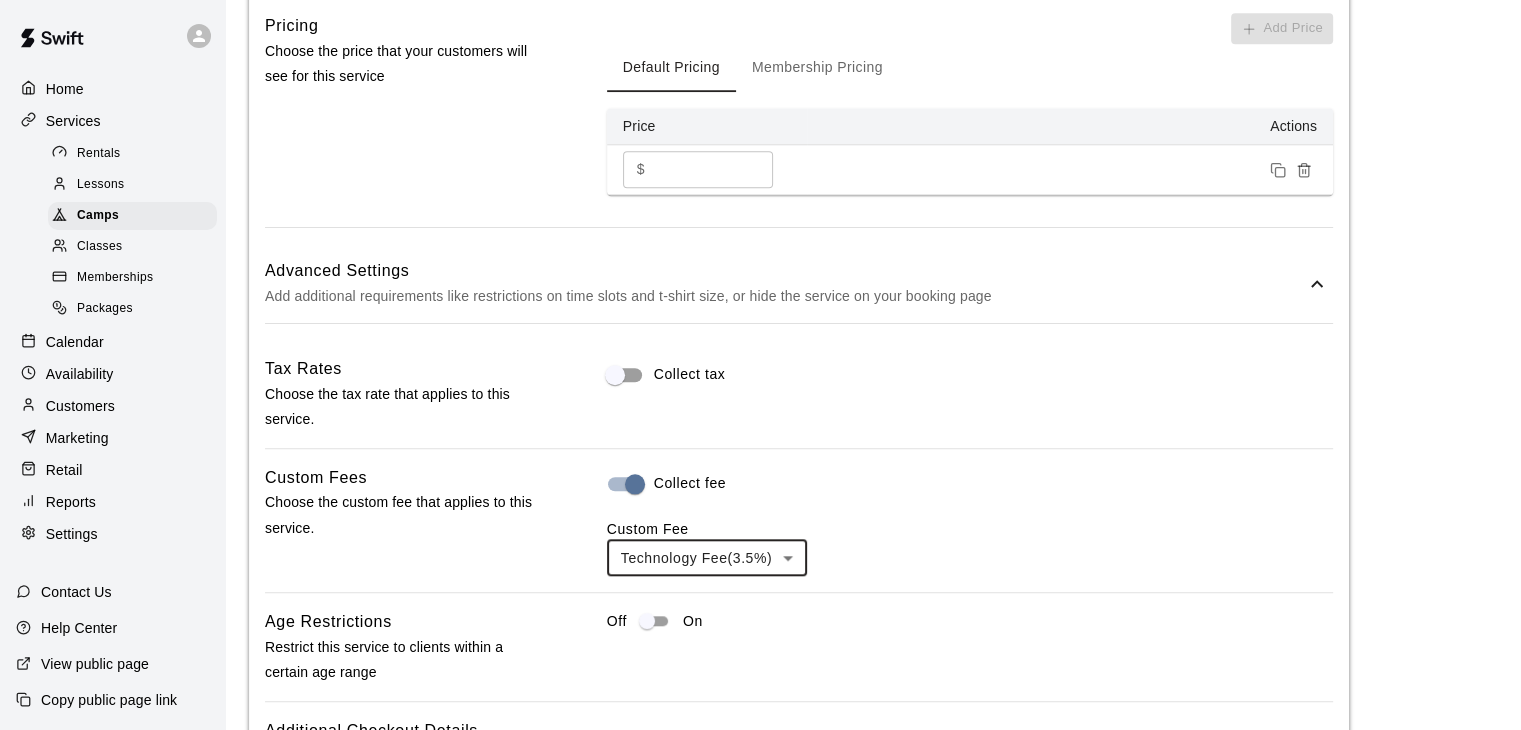 click on "Collect fee Custom Fee Technology Fee  ( 3.5% ) * ​" at bounding box center [970, 520] 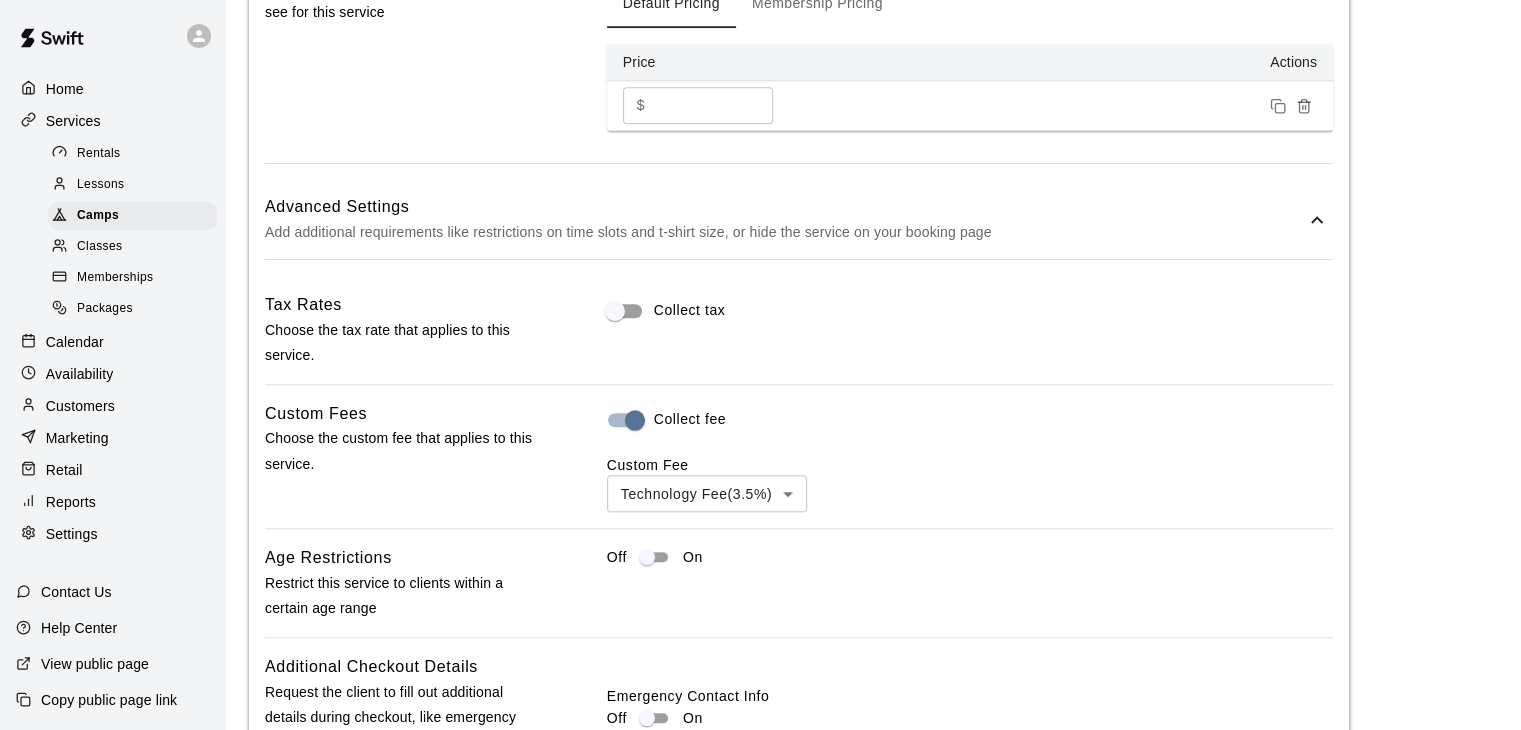scroll, scrollTop: 1920, scrollLeft: 0, axis: vertical 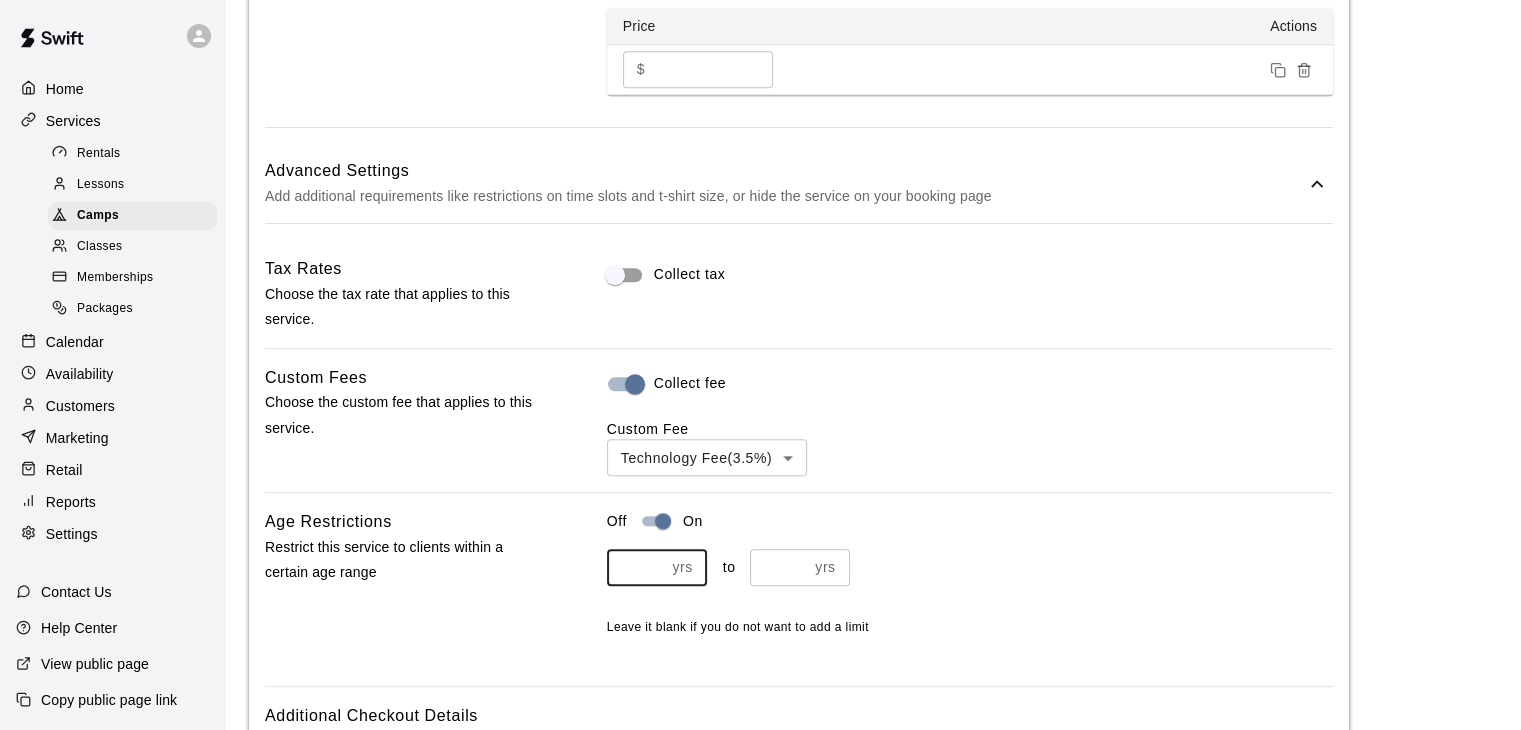 click on "*" at bounding box center [636, 567] 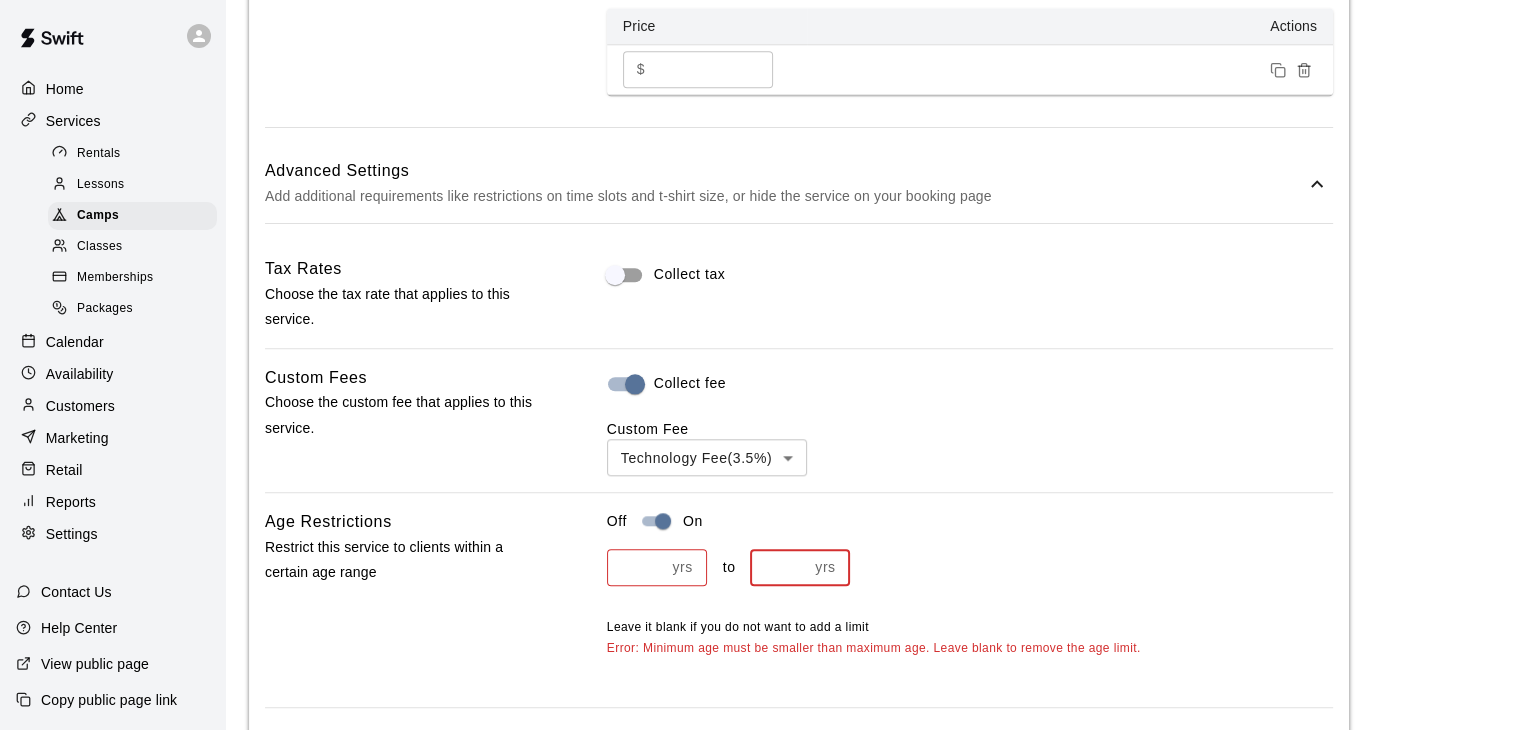 click on "*" at bounding box center [779, 567] 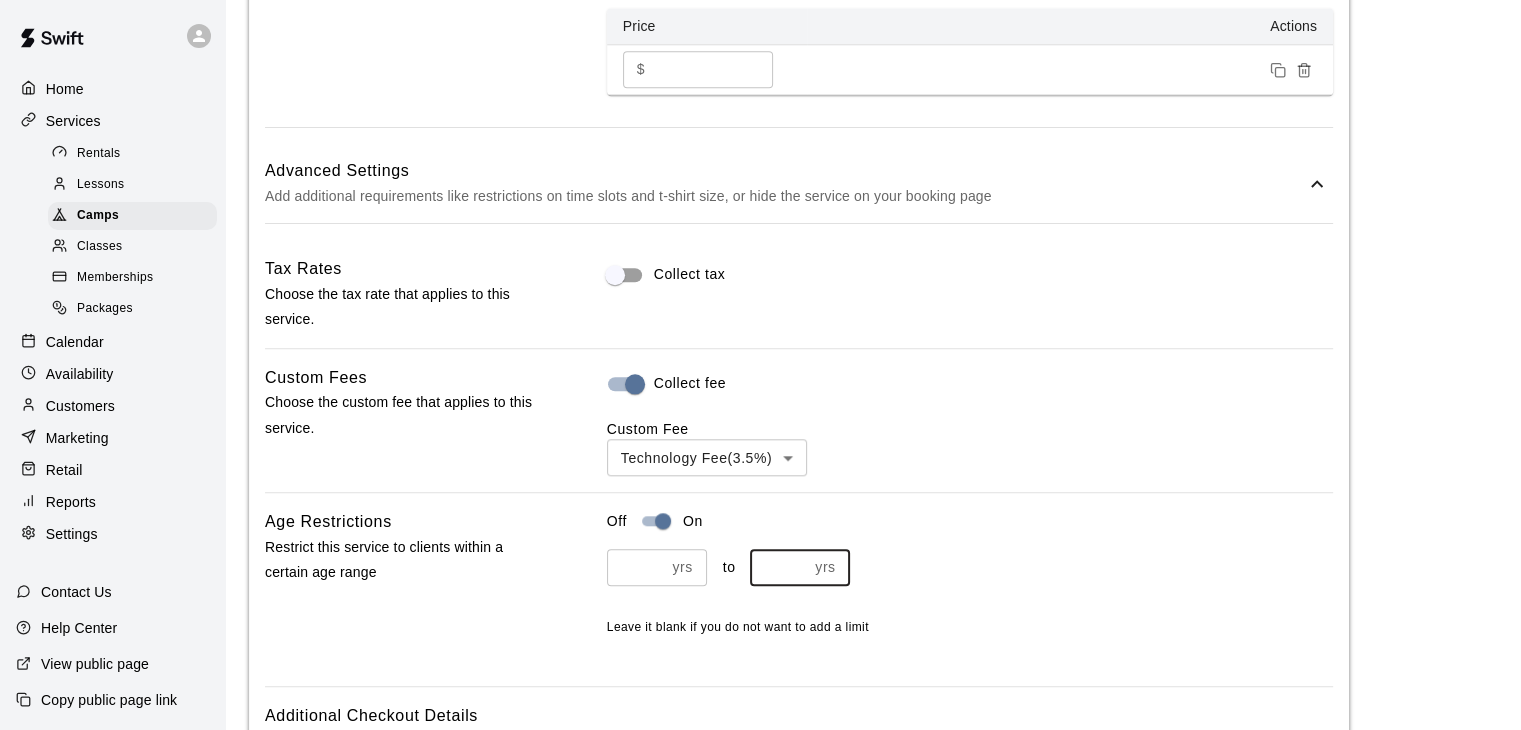 click on "*" at bounding box center [779, 567] 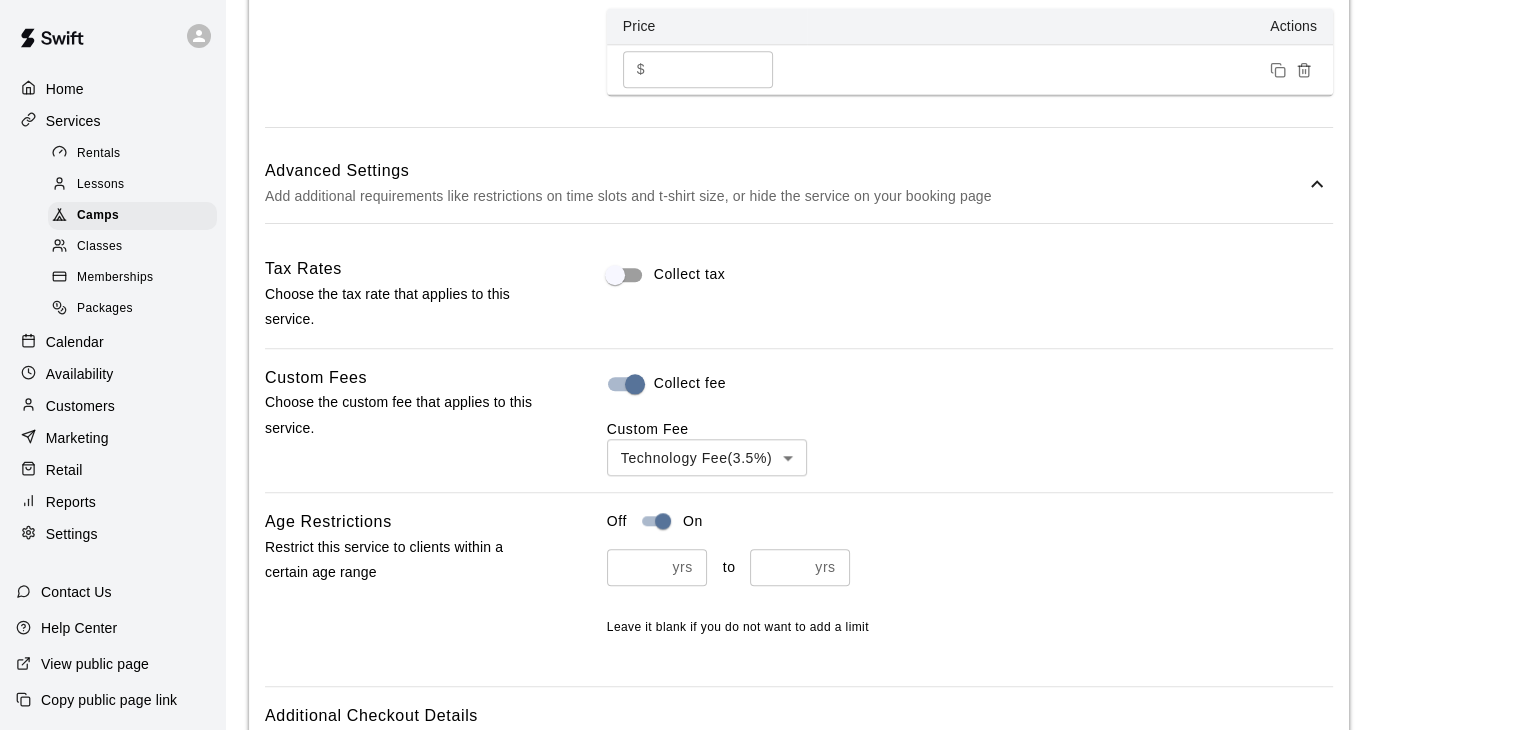 click on "* yrs ​  to  ** yrs ​" at bounding box center [970, 567] 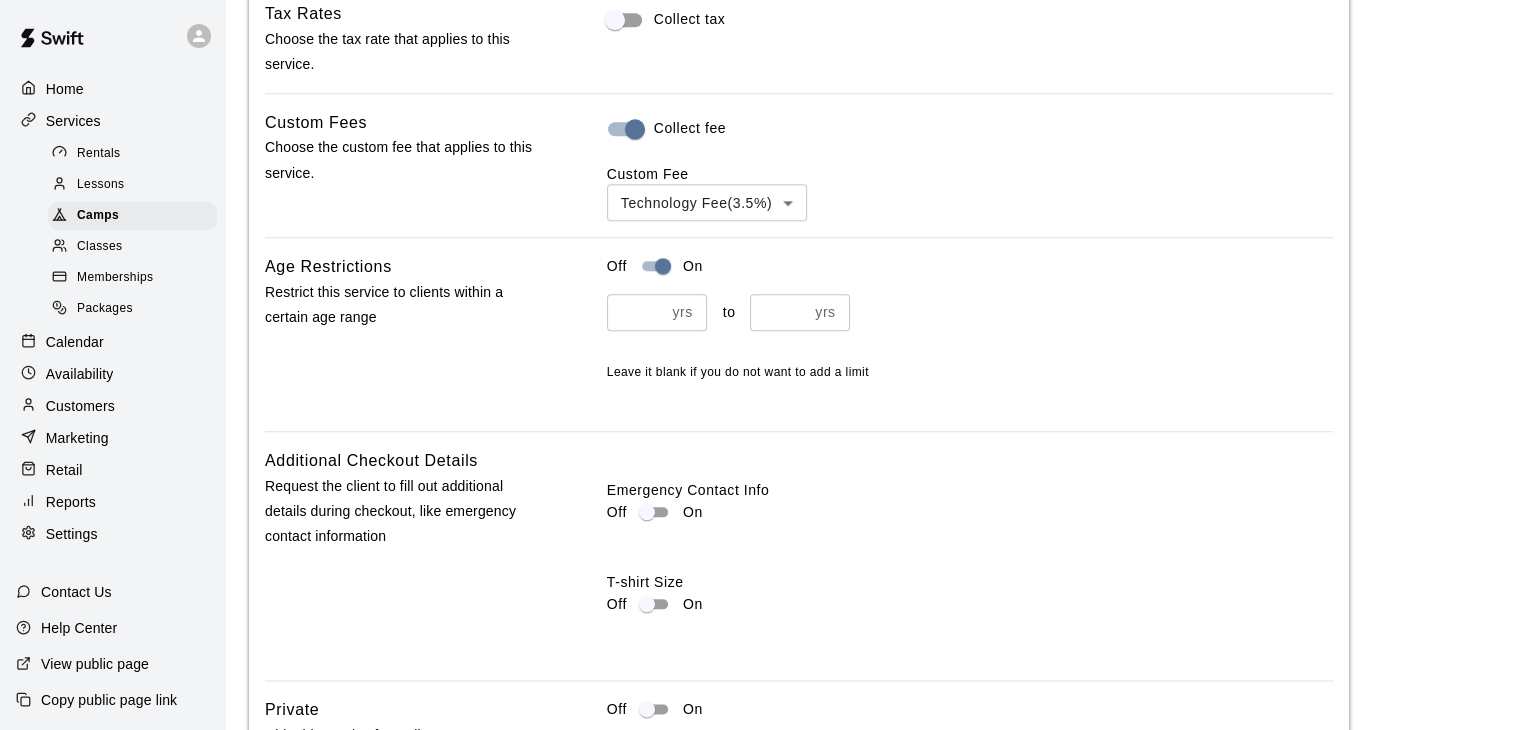 scroll, scrollTop: 2220, scrollLeft: 0, axis: vertical 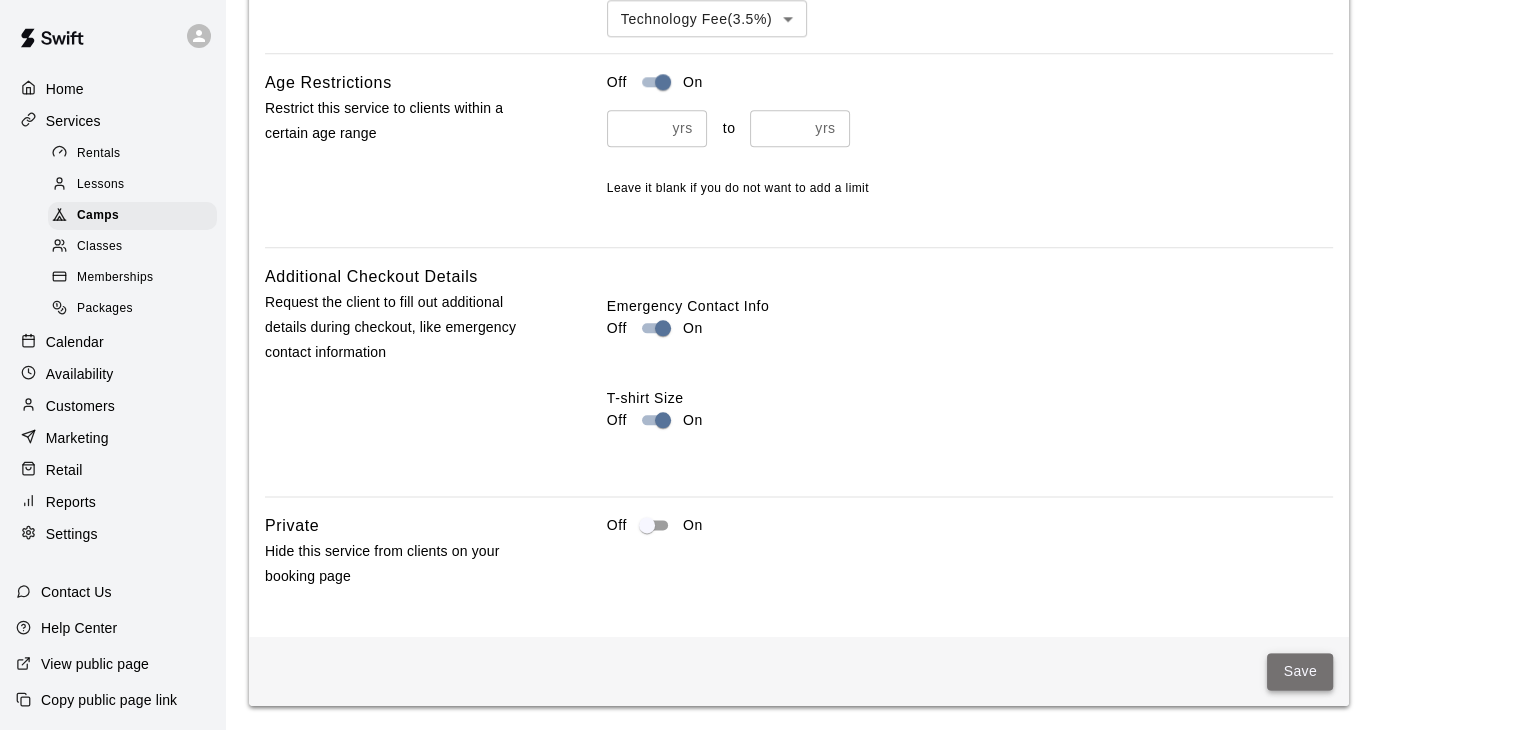 click on "Save" at bounding box center (1300, 671) 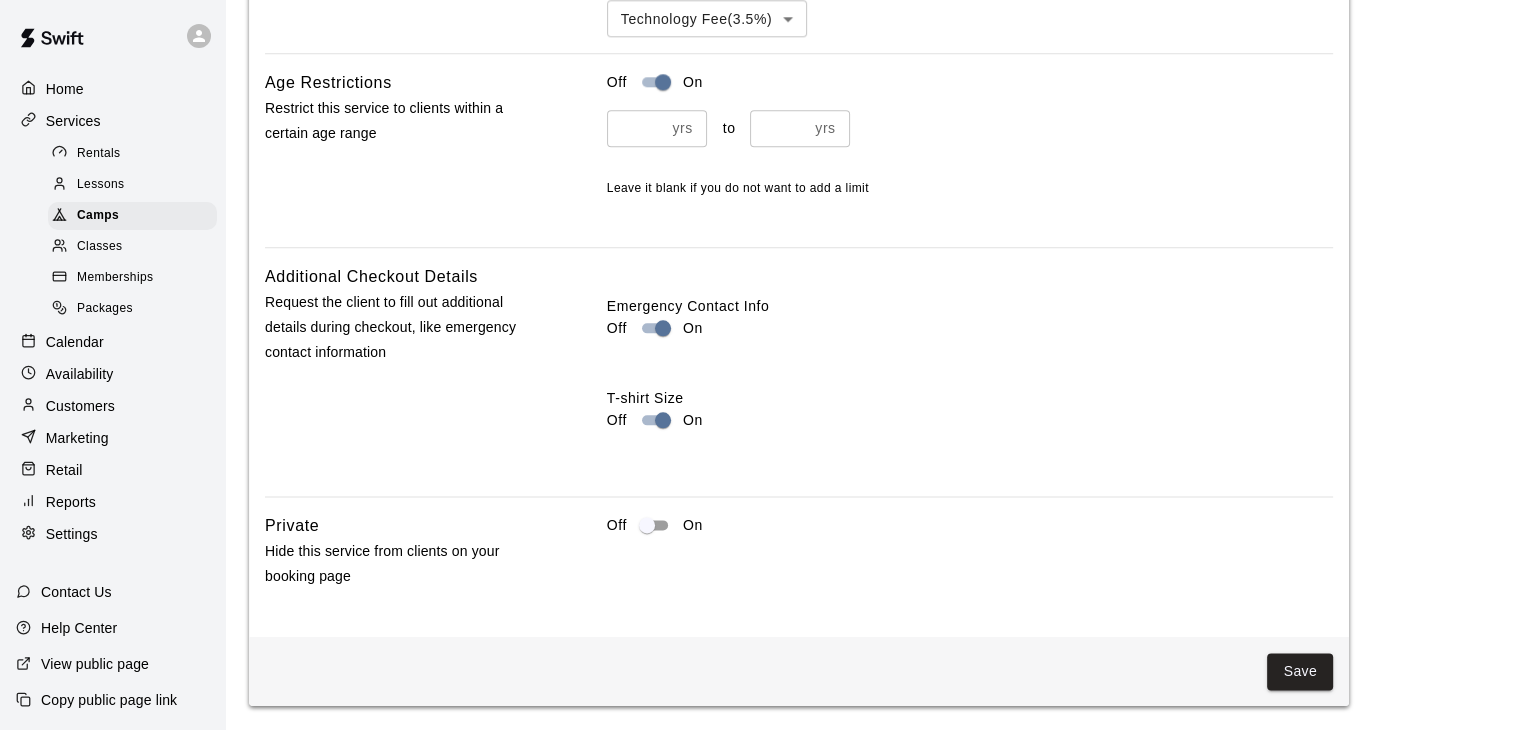 scroll, scrollTop: 0, scrollLeft: 0, axis: both 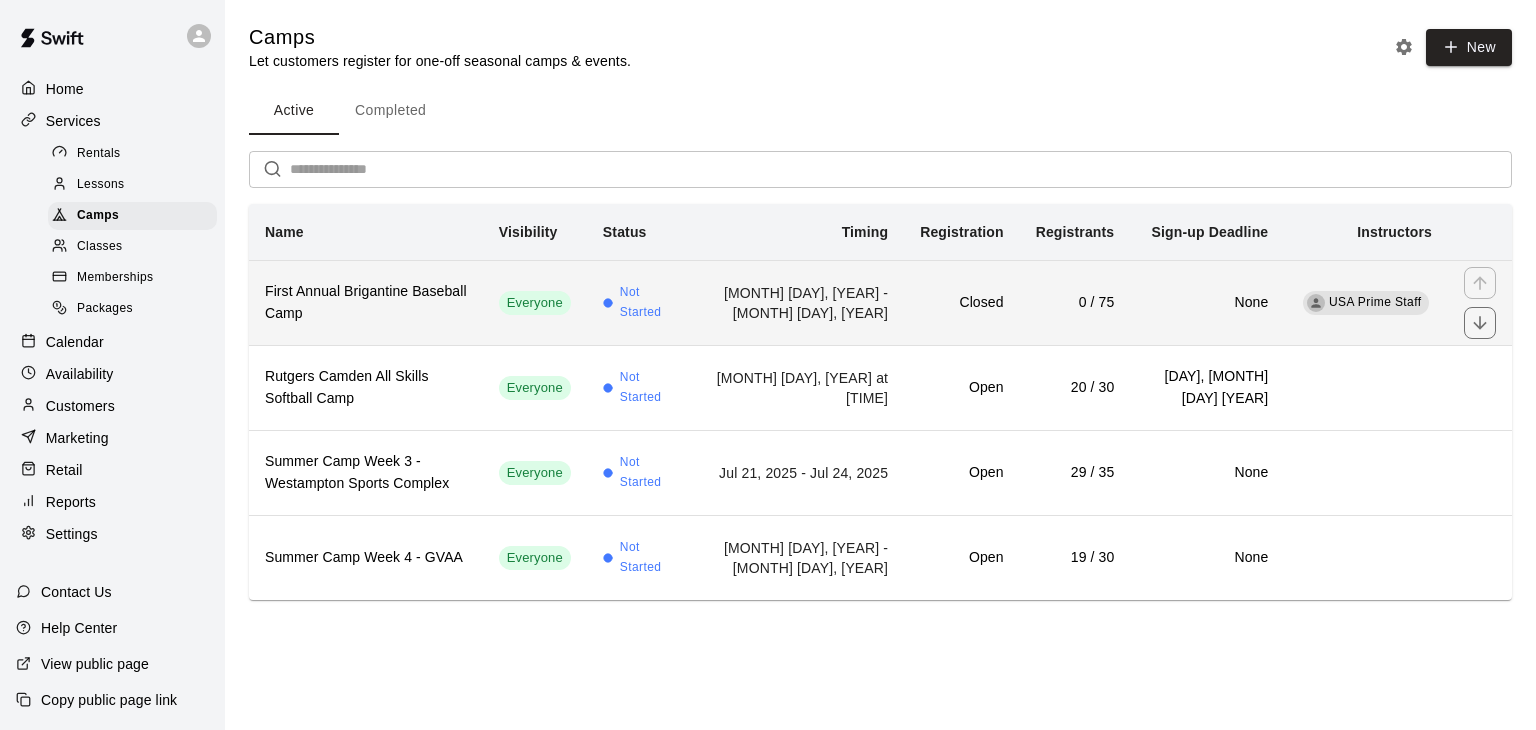 click on "First Annual Brigantine Baseball Camp" at bounding box center [366, 303] 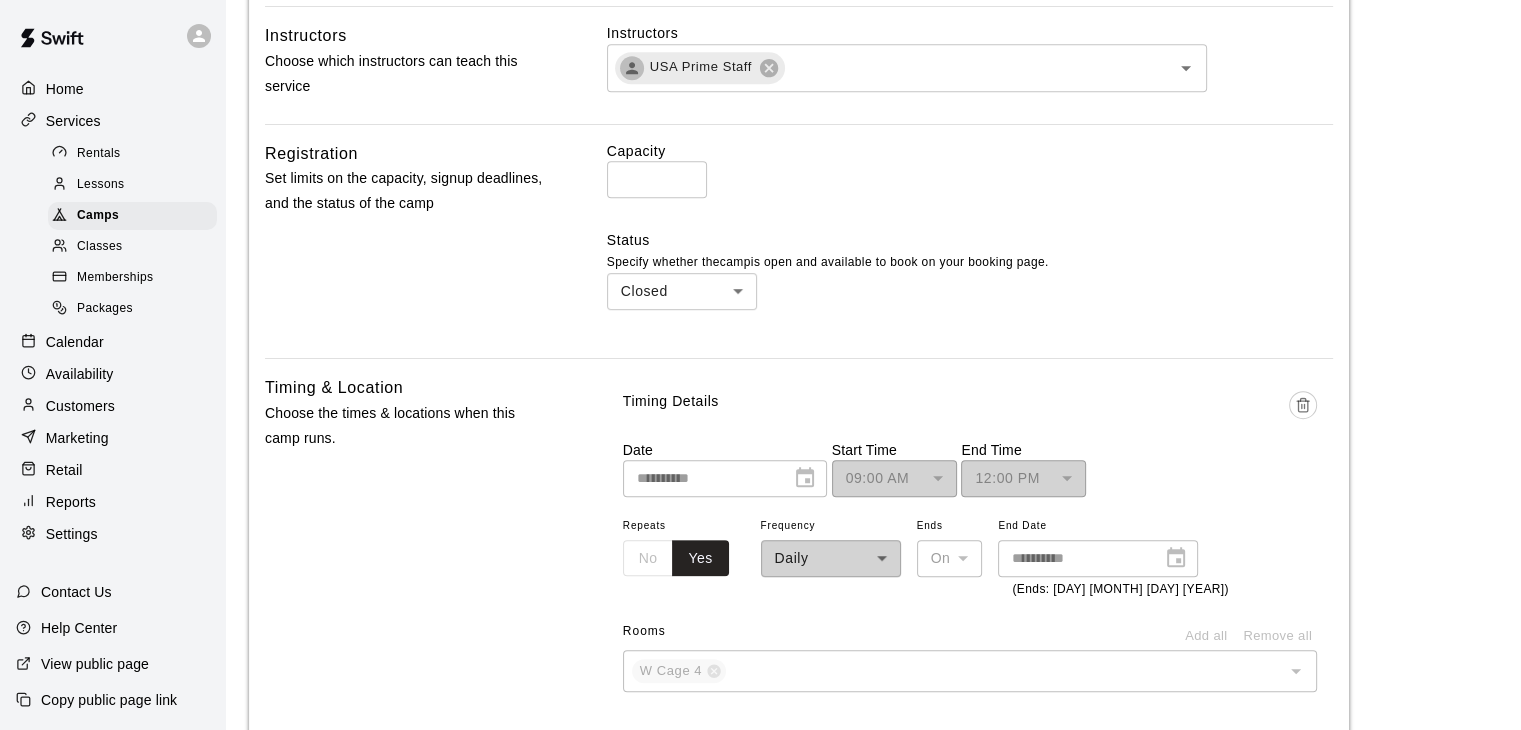 scroll, scrollTop: 1100, scrollLeft: 0, axis: vertical 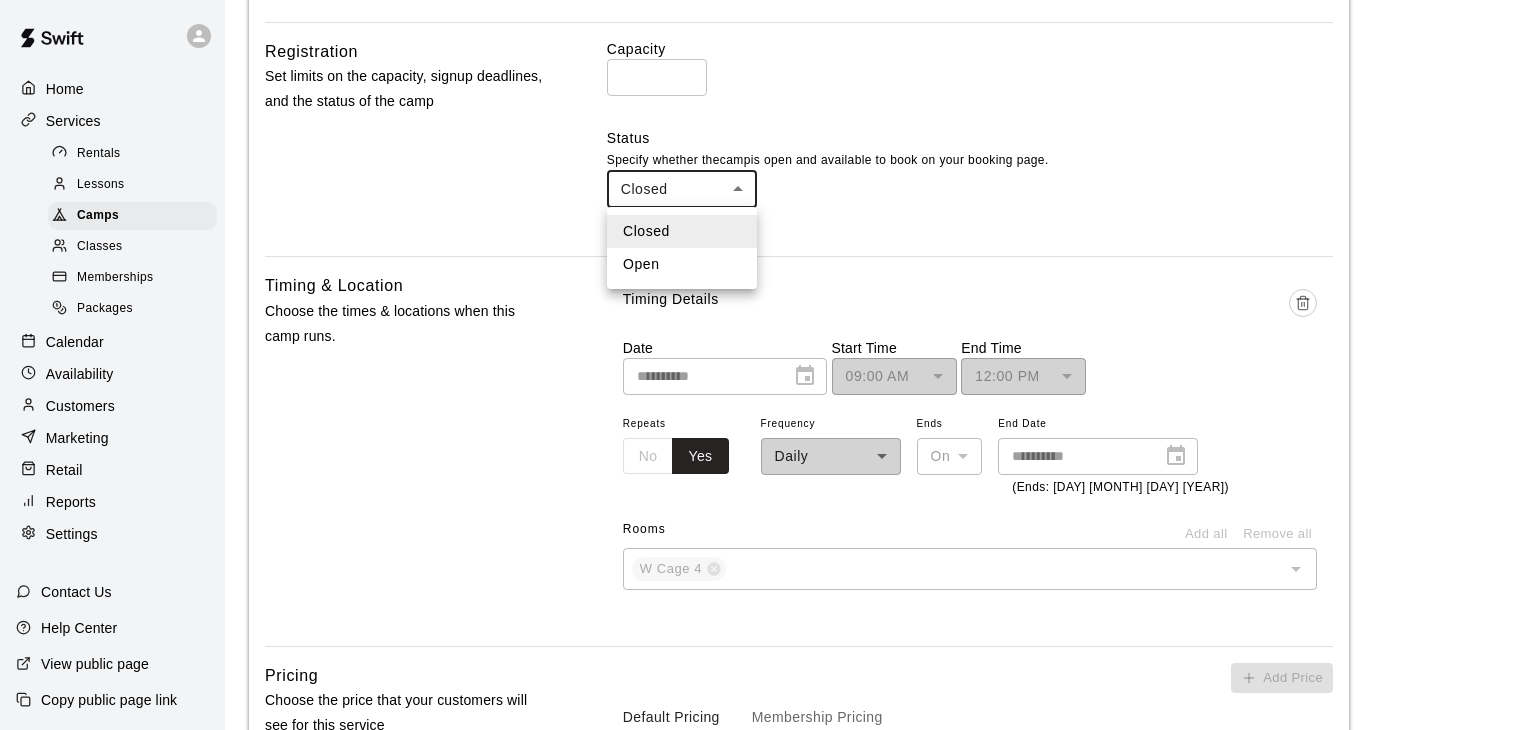 click on "**********" at bounding box center [768, 180] 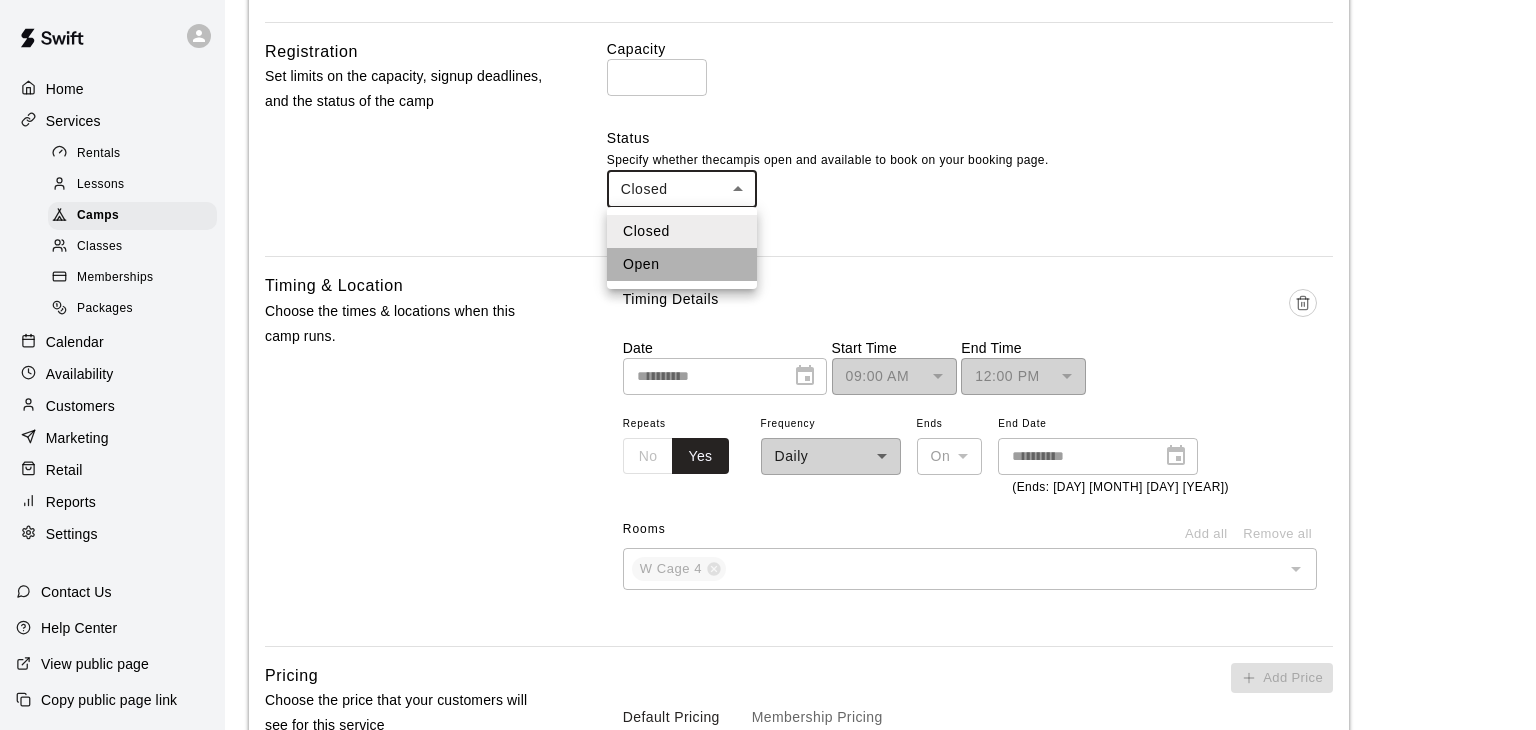 click on "Open" at bounding box center (682, 264) 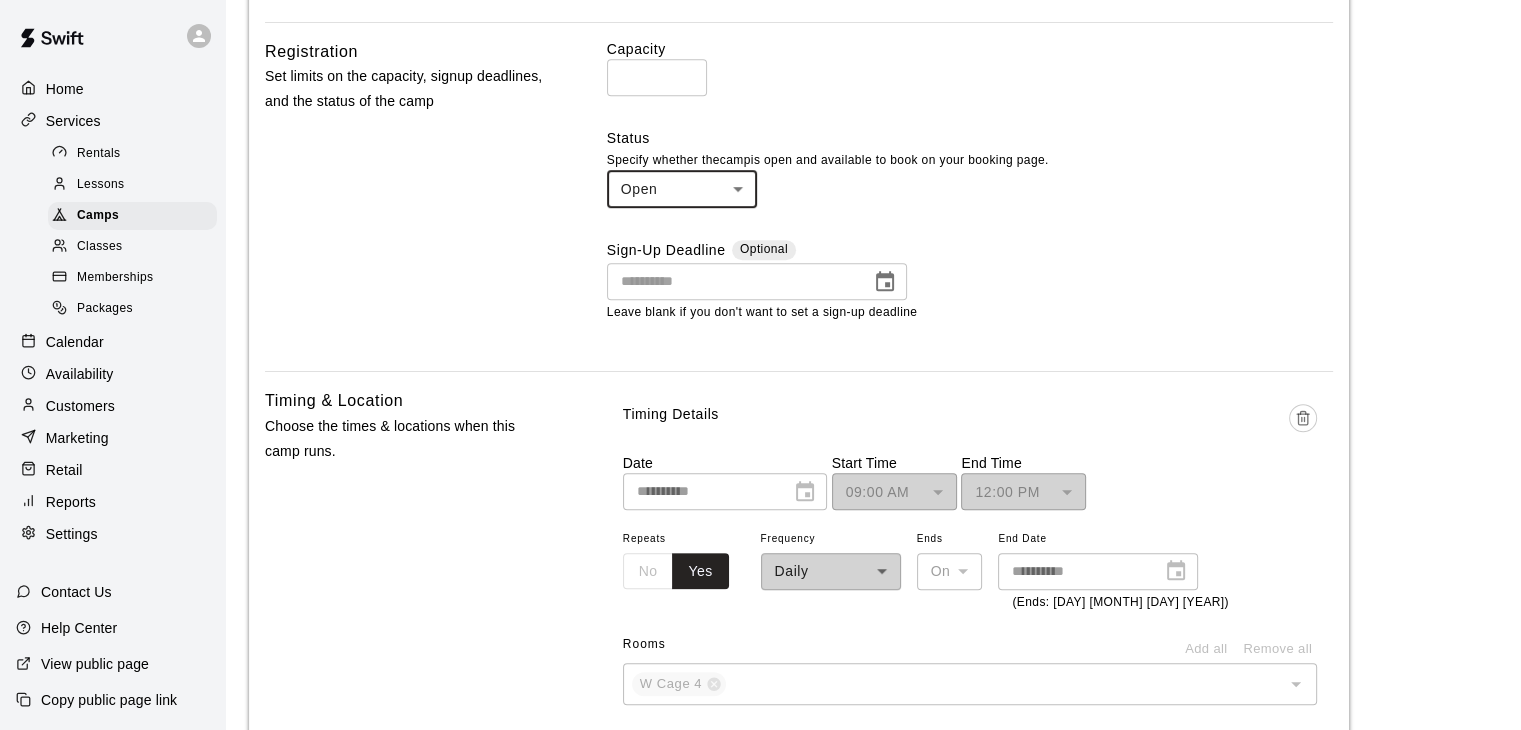 type on "**********" 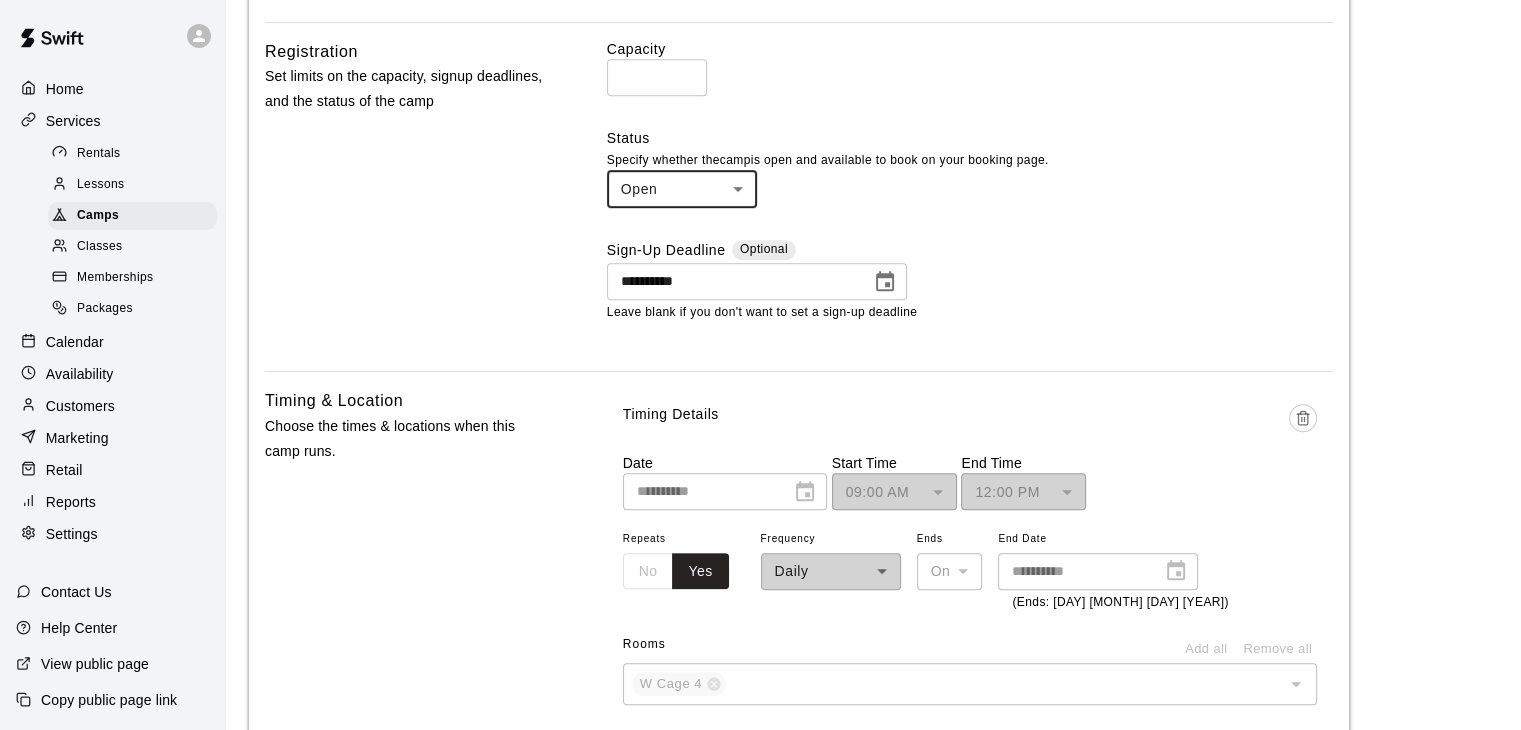 click on "**********" at bounding box center (732, 281) 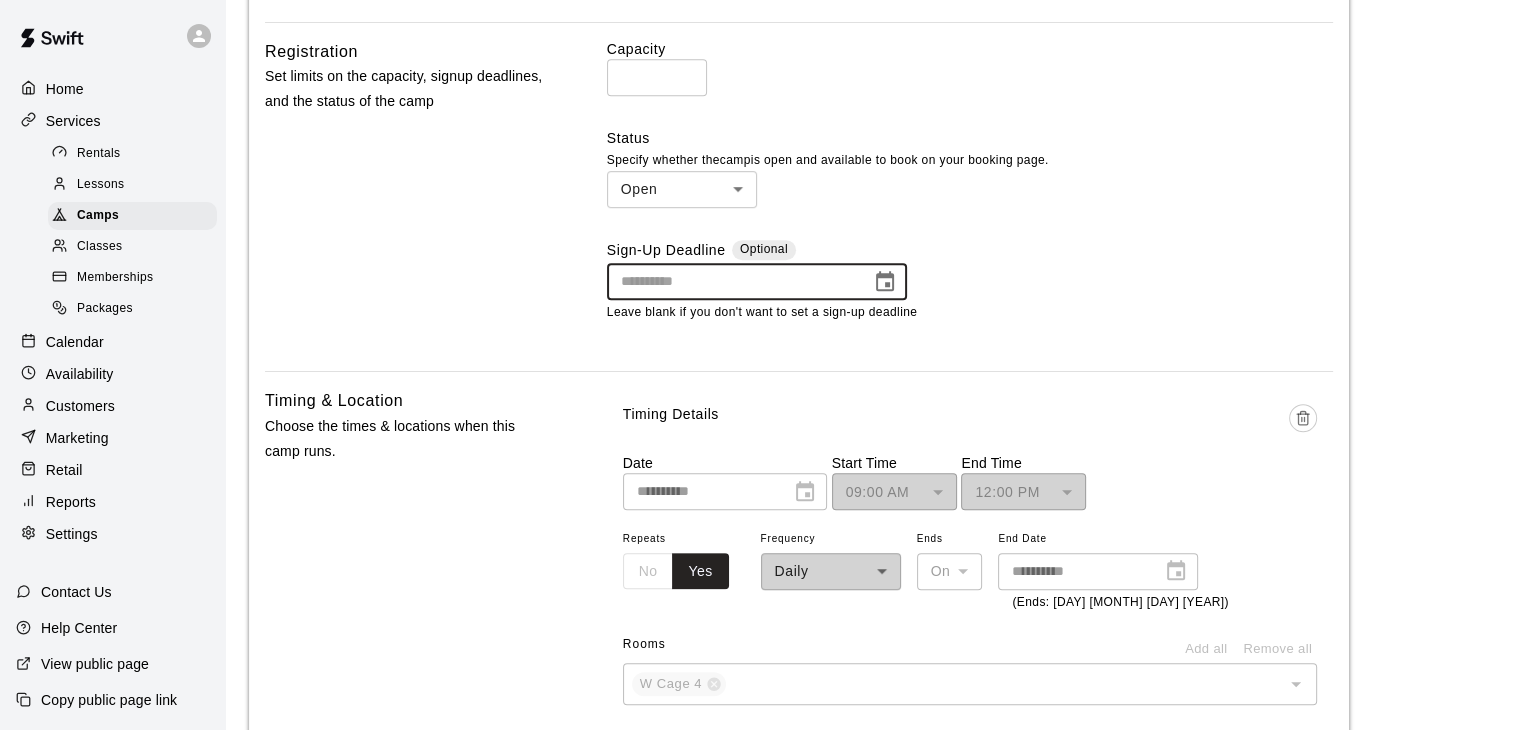 click 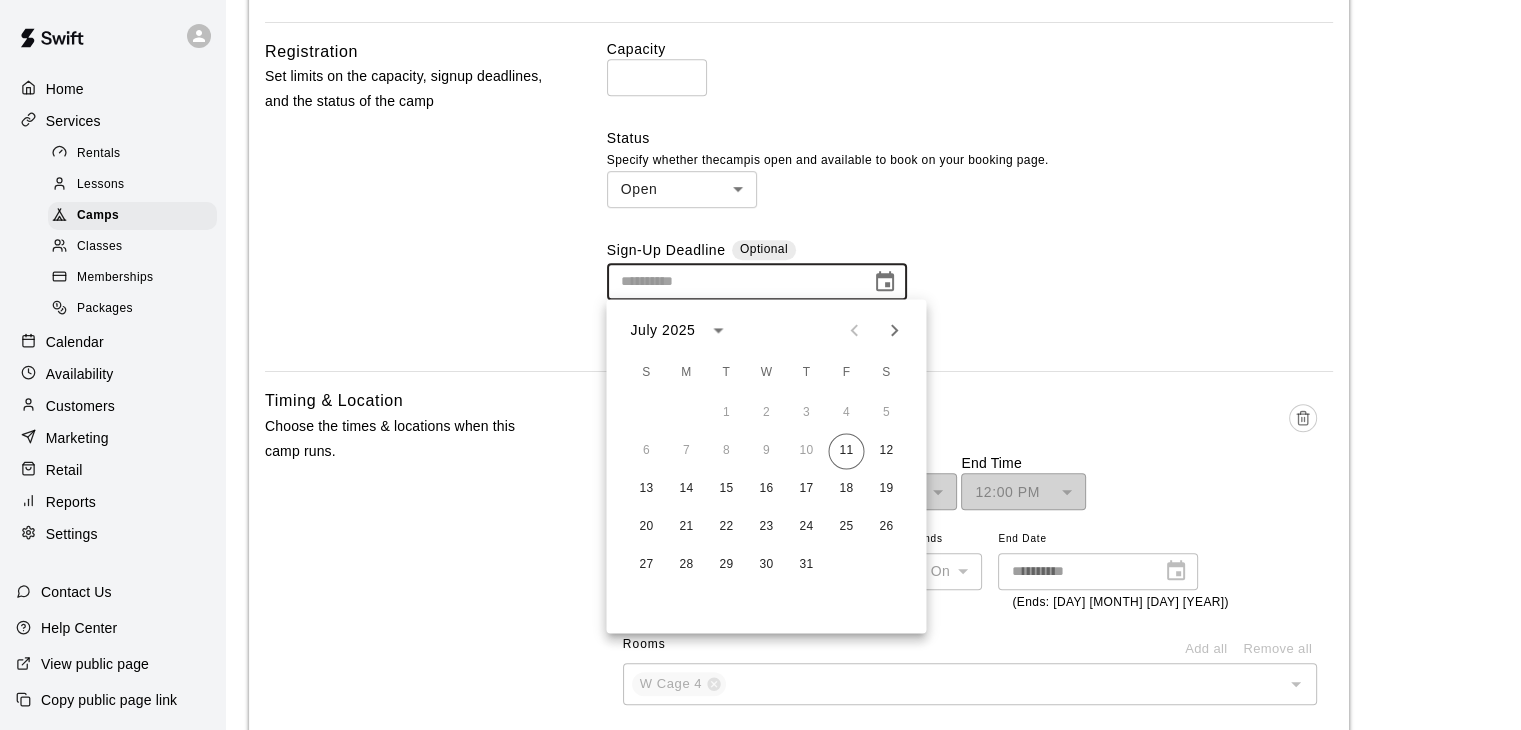 click 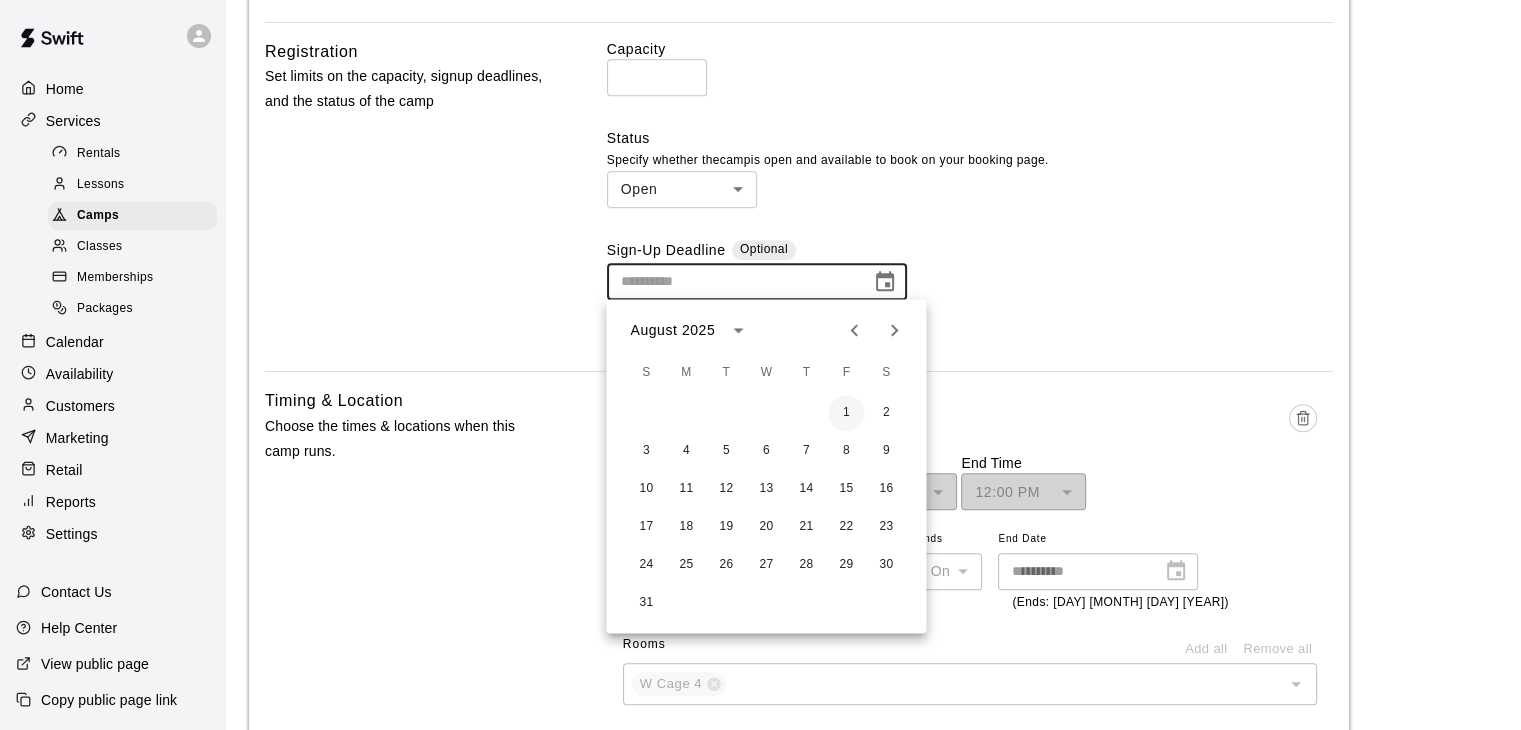 click on "1" at bounding box center (846, 413) 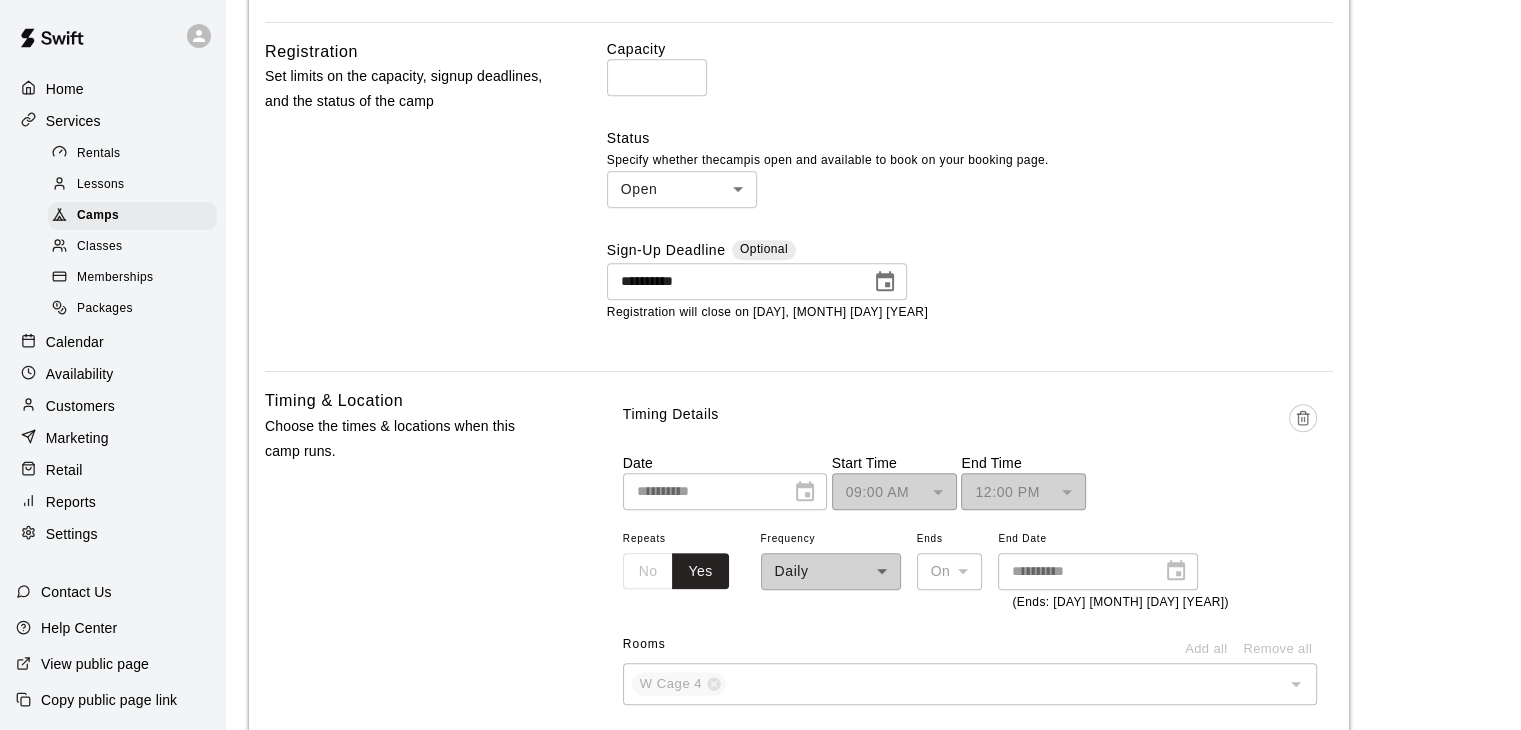 click on "Registration will close on [DAY], [MONTH] [DAY] [YEAR]" at bounding box center [970, 313] 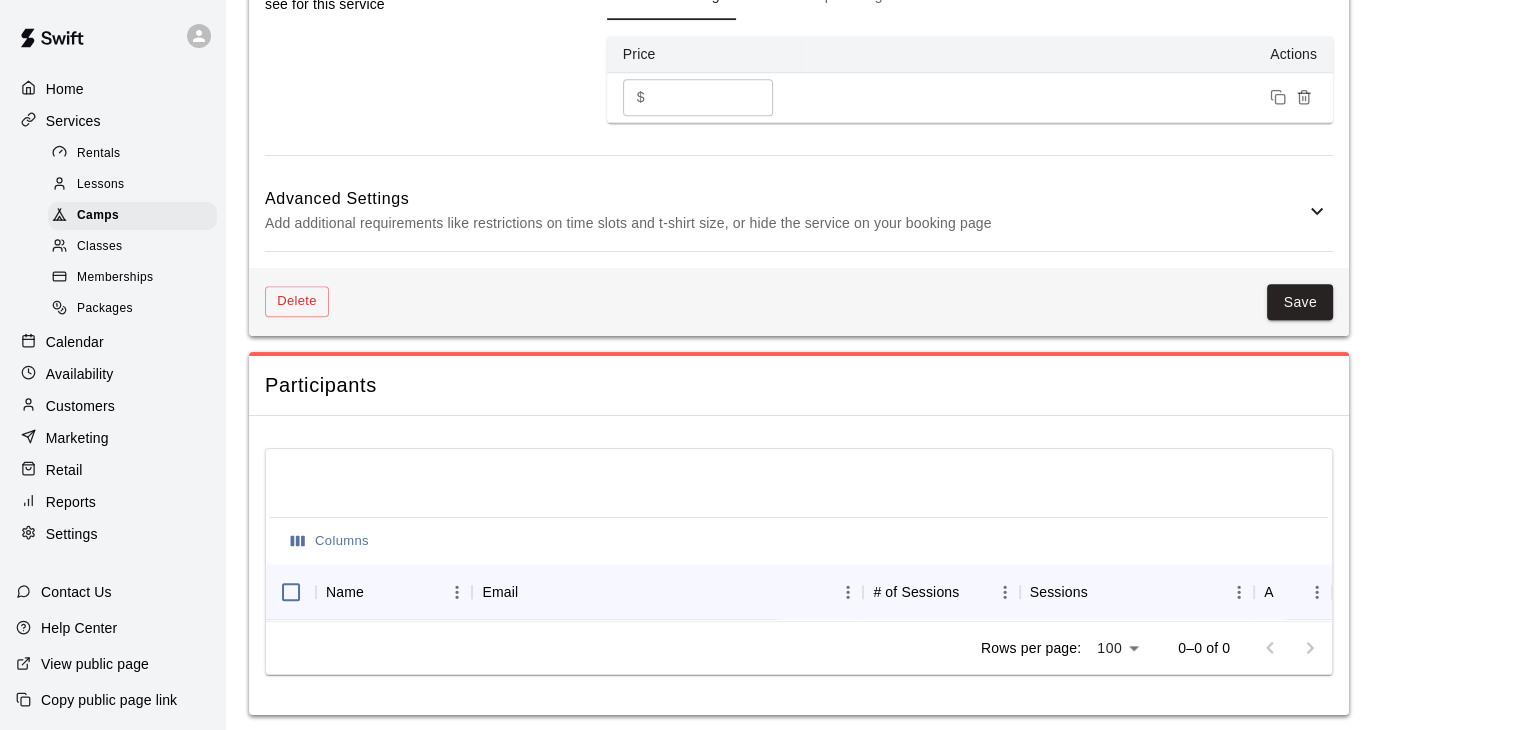 scroll, scrollTop: 1958, scrollLeft: 0, axis: vertical 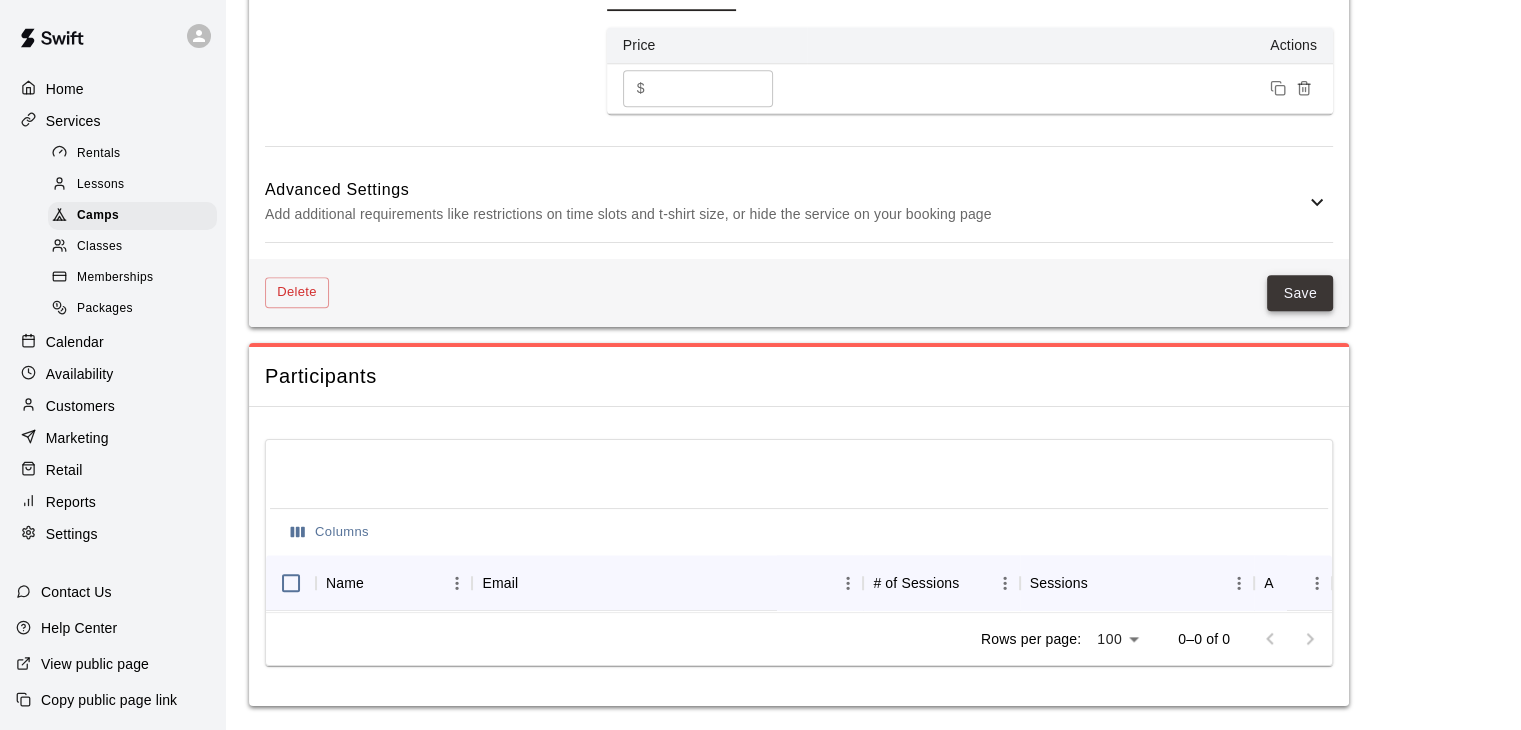 click on "Save" at bounding box center (1300, 293) 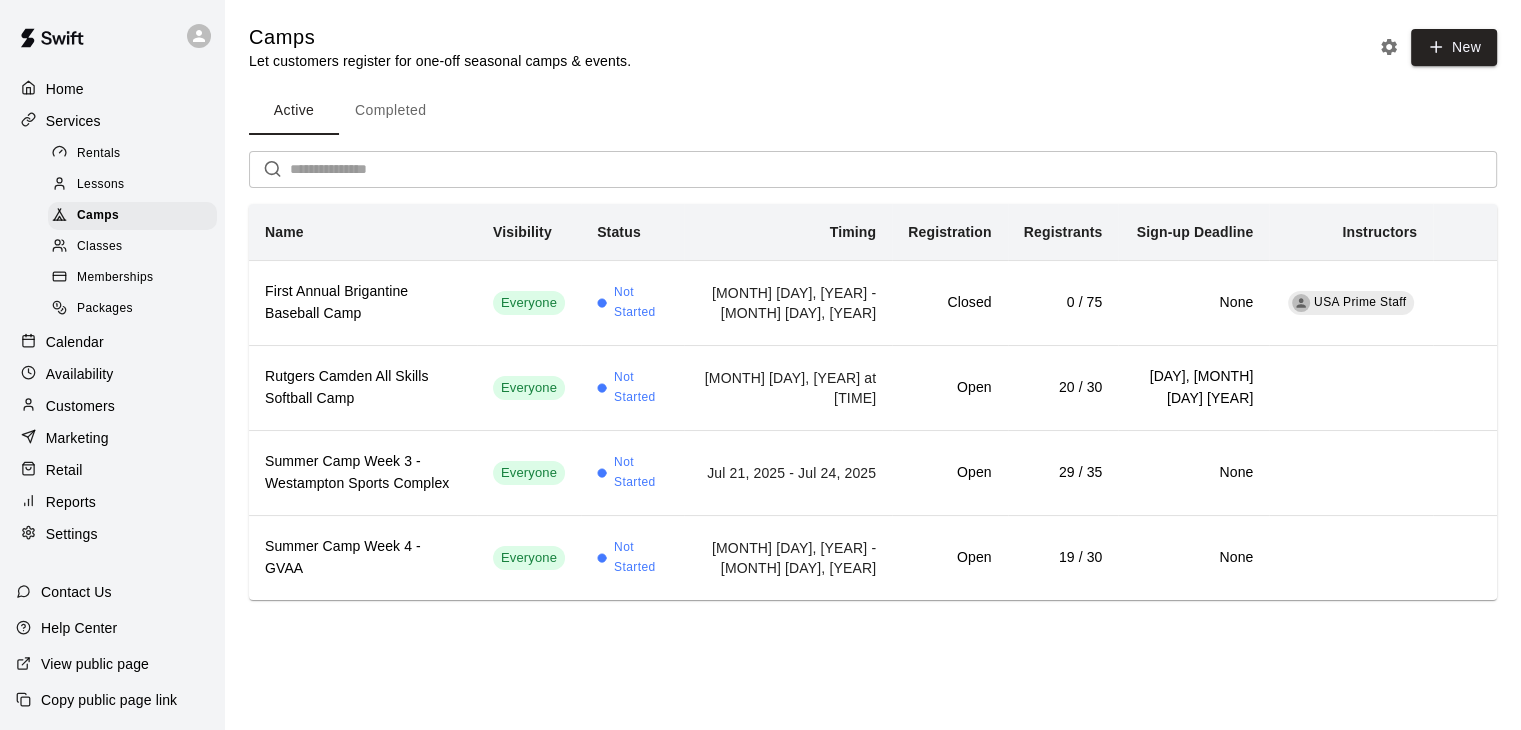 scroll, scrollTop: 0, scrollLeft: 0, axis: both 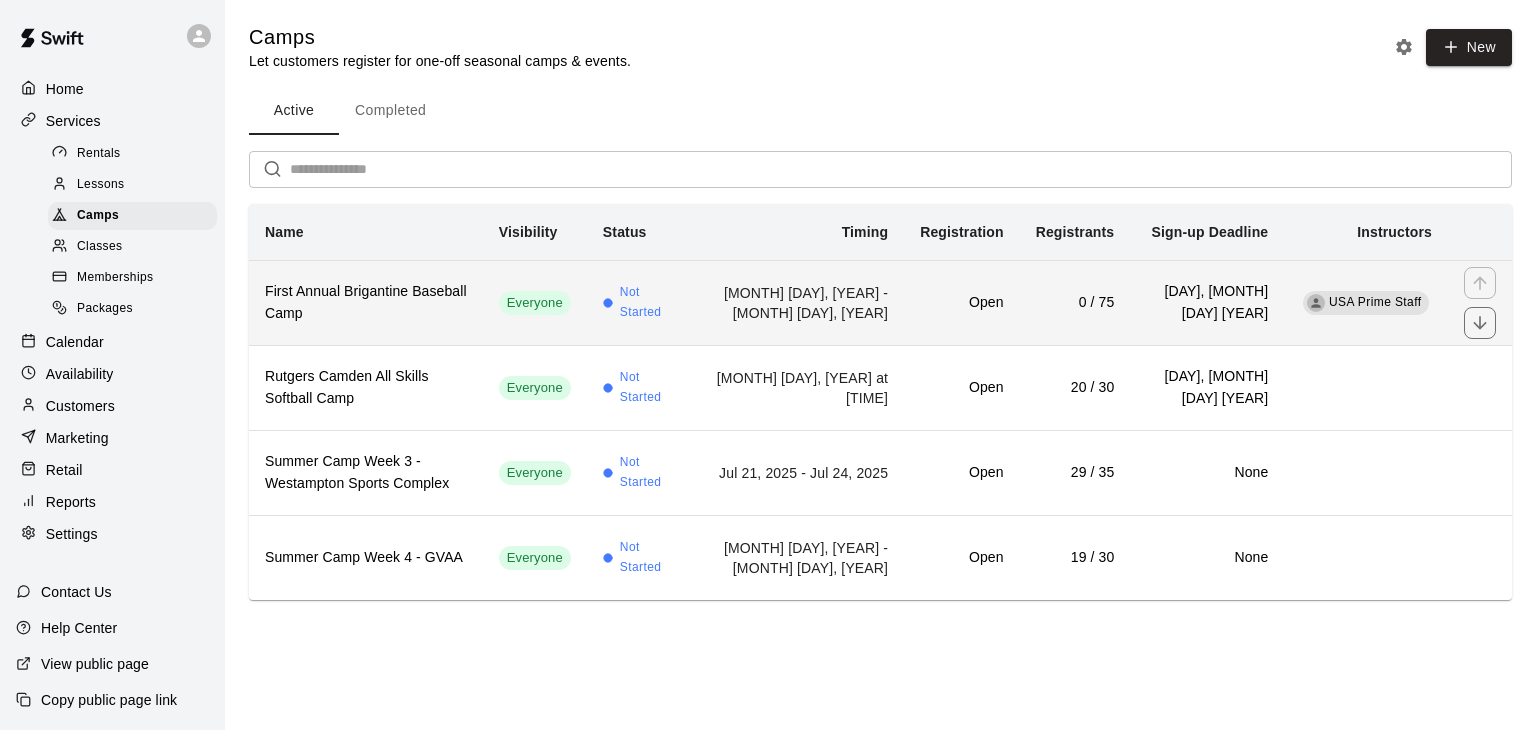 click on "First Annual Brigantine Baseball Camp" at bounding box center [366, 303] 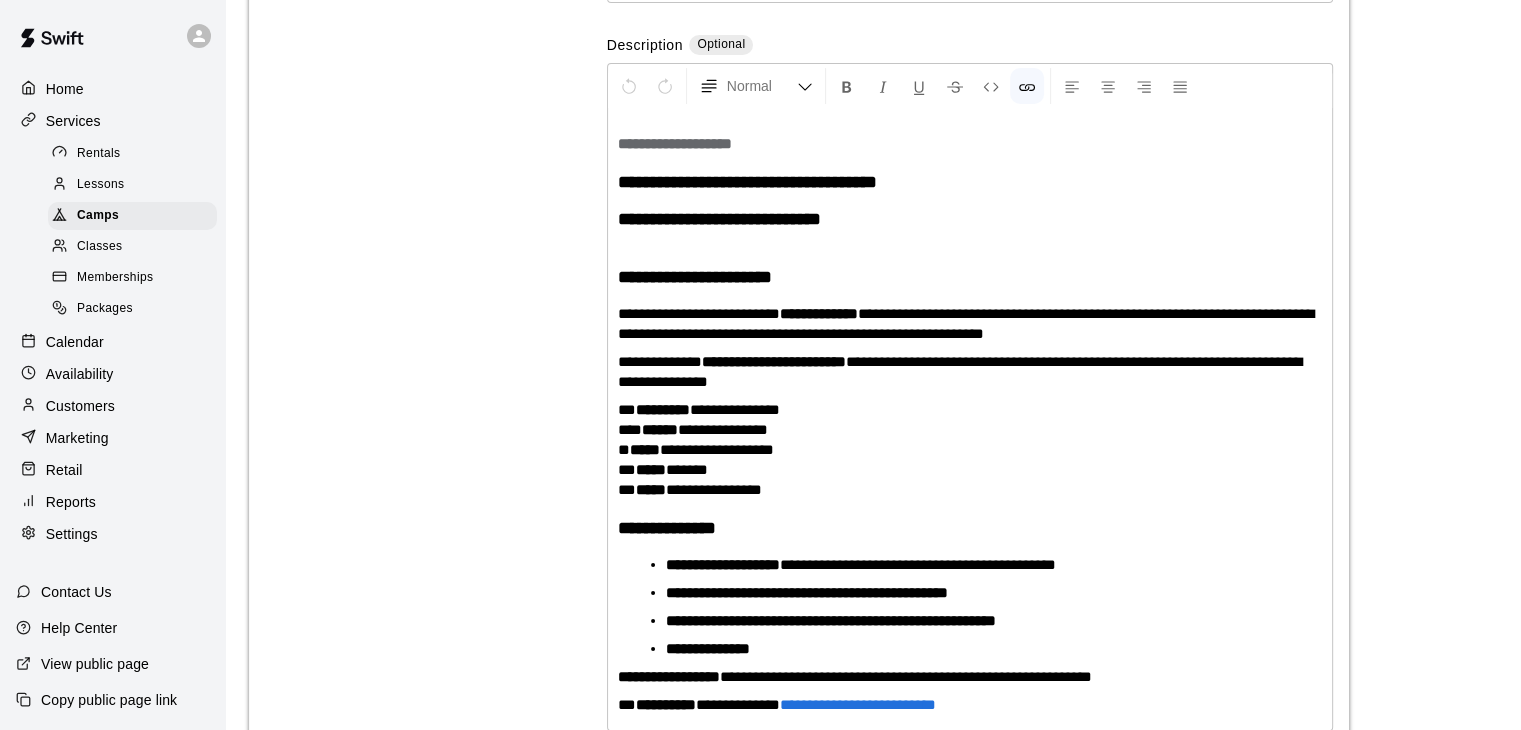 scroll, scrollTop: 0, scrollLeft: 0, axis: both 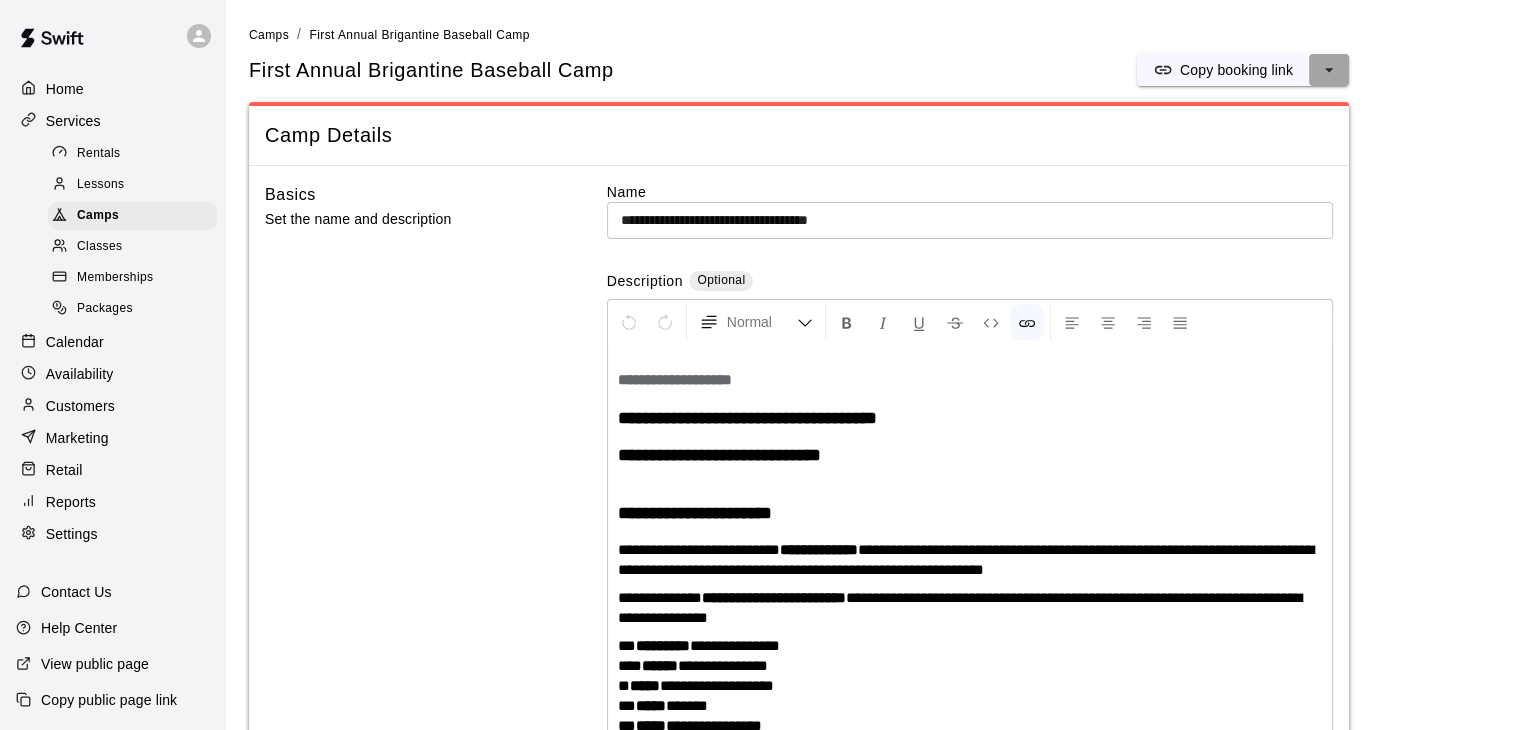 click at bounding box center [1329, 70] 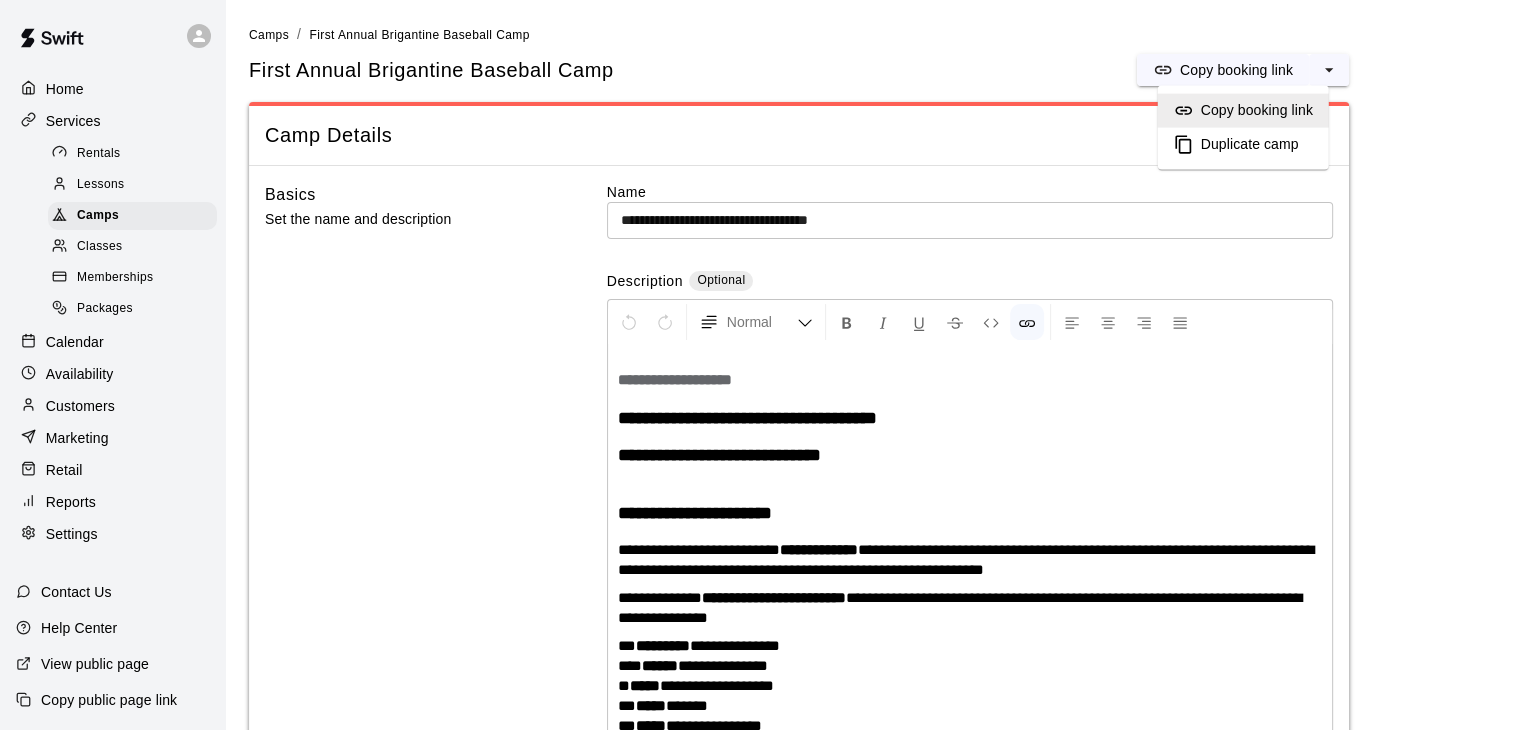 click on "Copy booking link" at bounding box center (1257, 111) 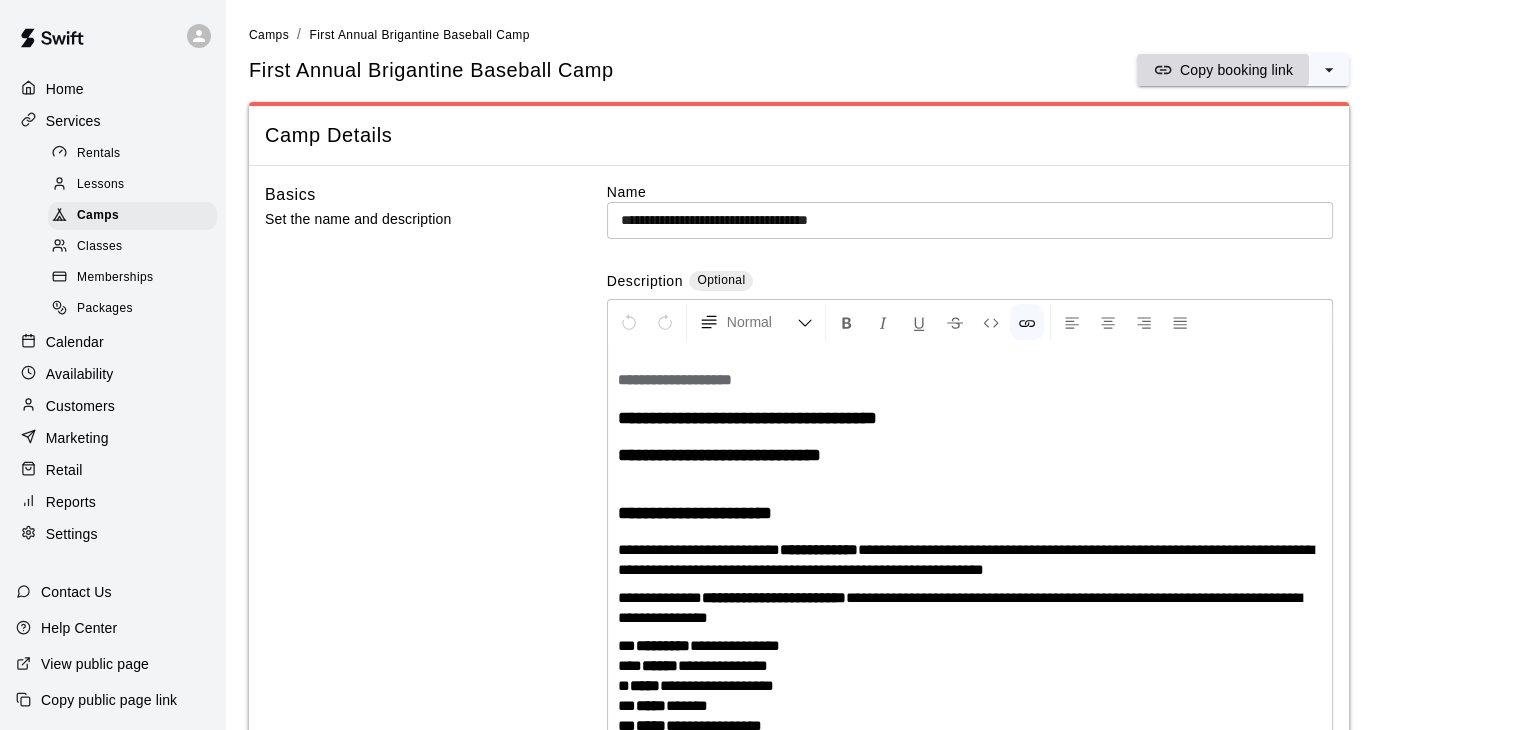 click on "Copy booking link" at bounding box center [1236, 70] 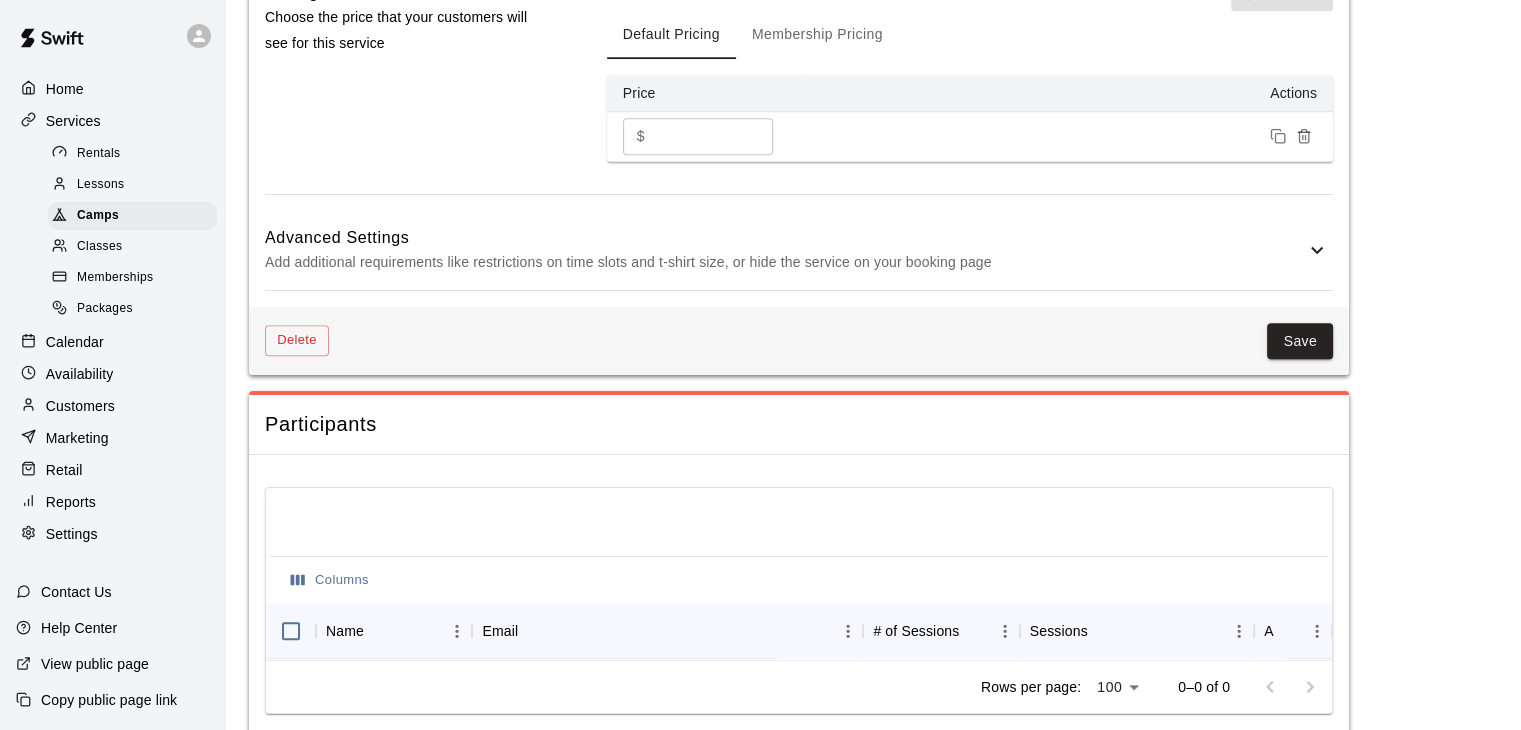 scroll, scrollTop: 1900, scrollLeft: 0, axis: vertical 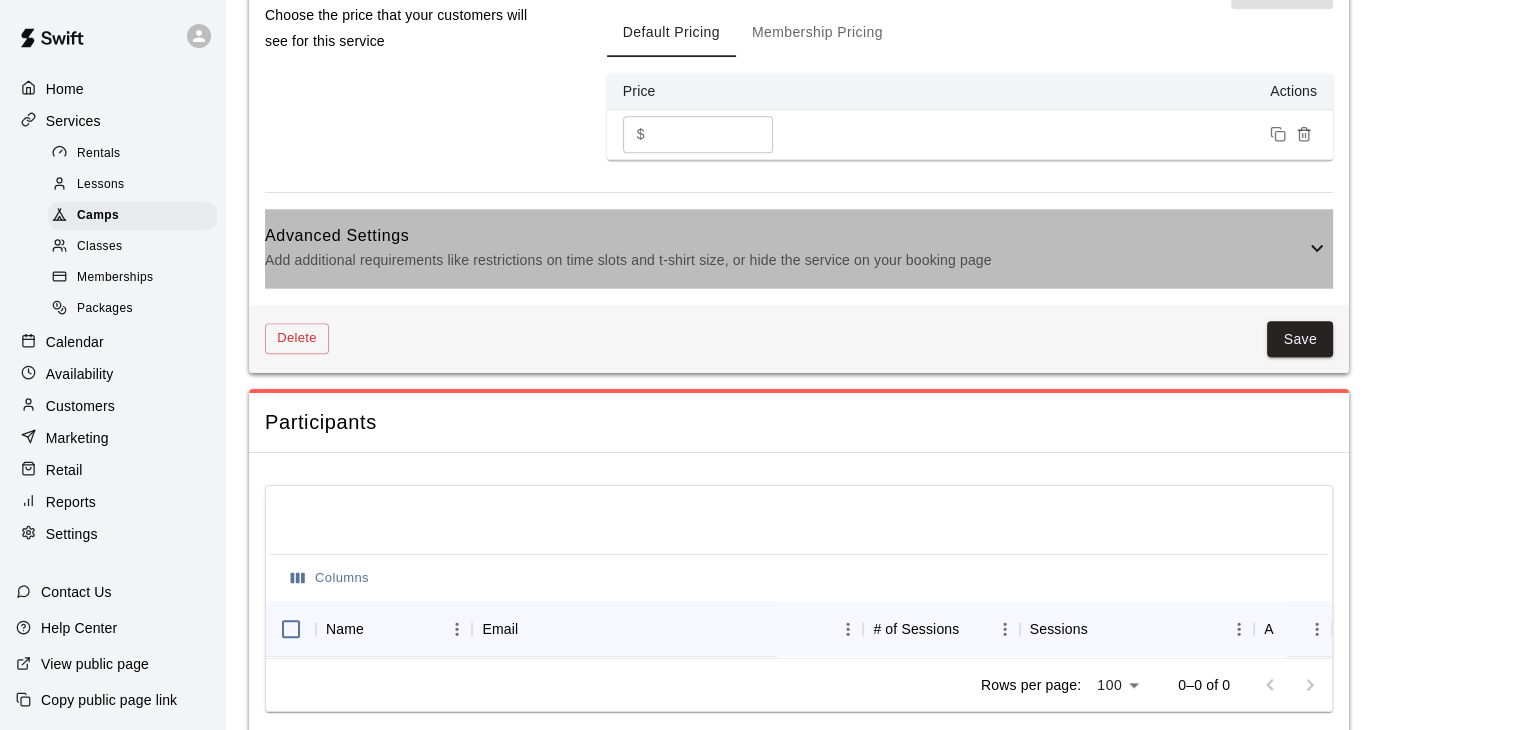 click 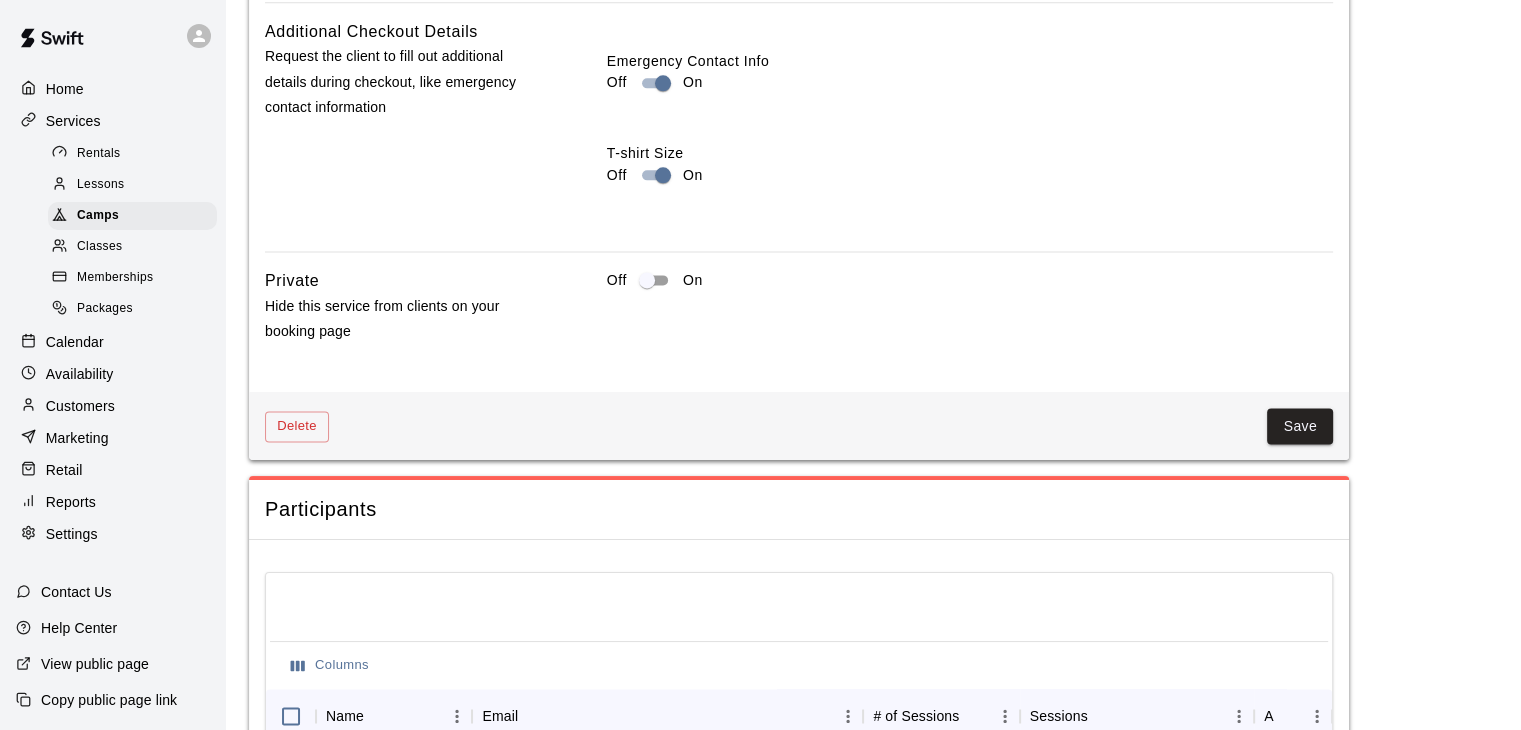 scroll, scrollTop: 2797, scrollLeft: 0, axis: vertical 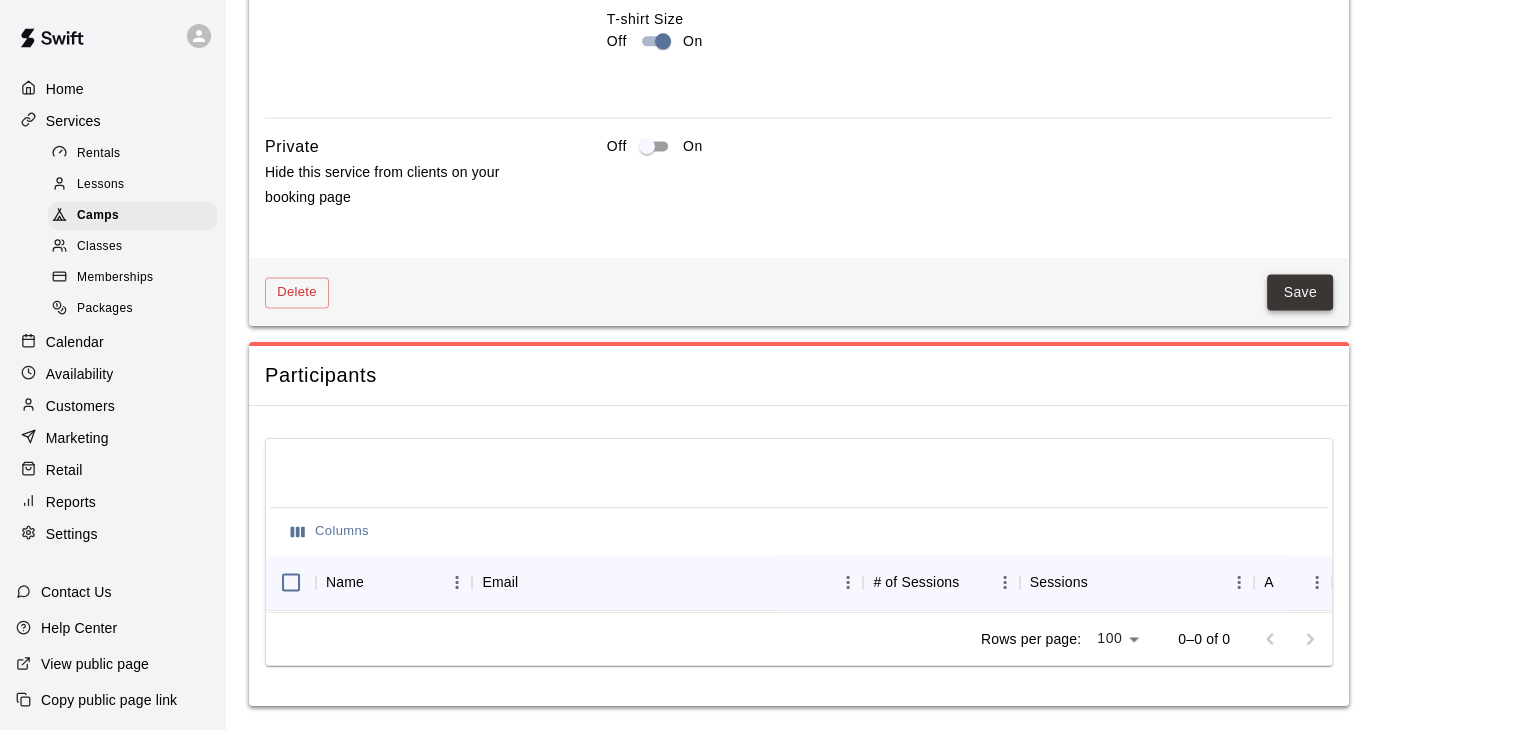 click on "Save" at bounding box center (1300, 292) 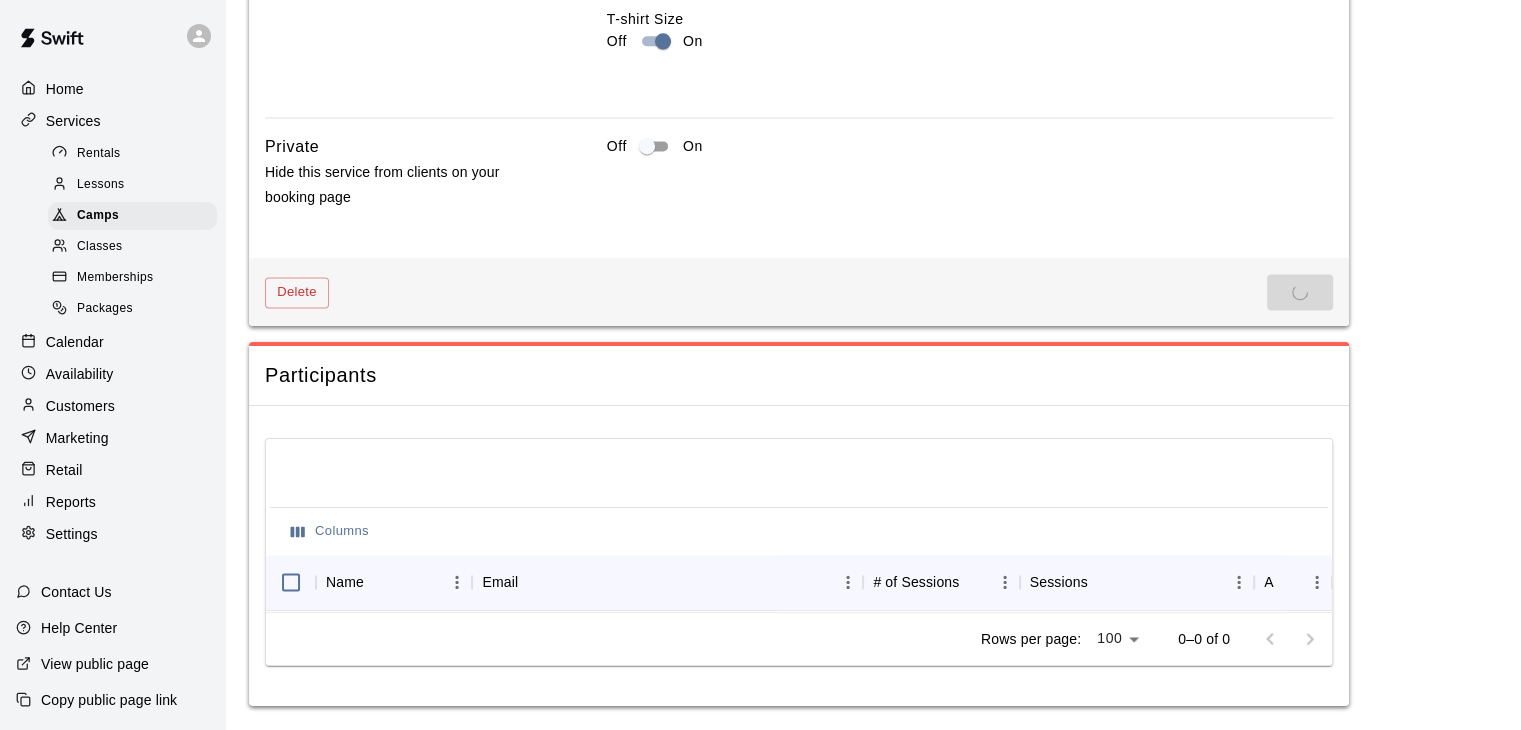 scroll, scrollTop: 0, scrollLeft: 0, axis: both 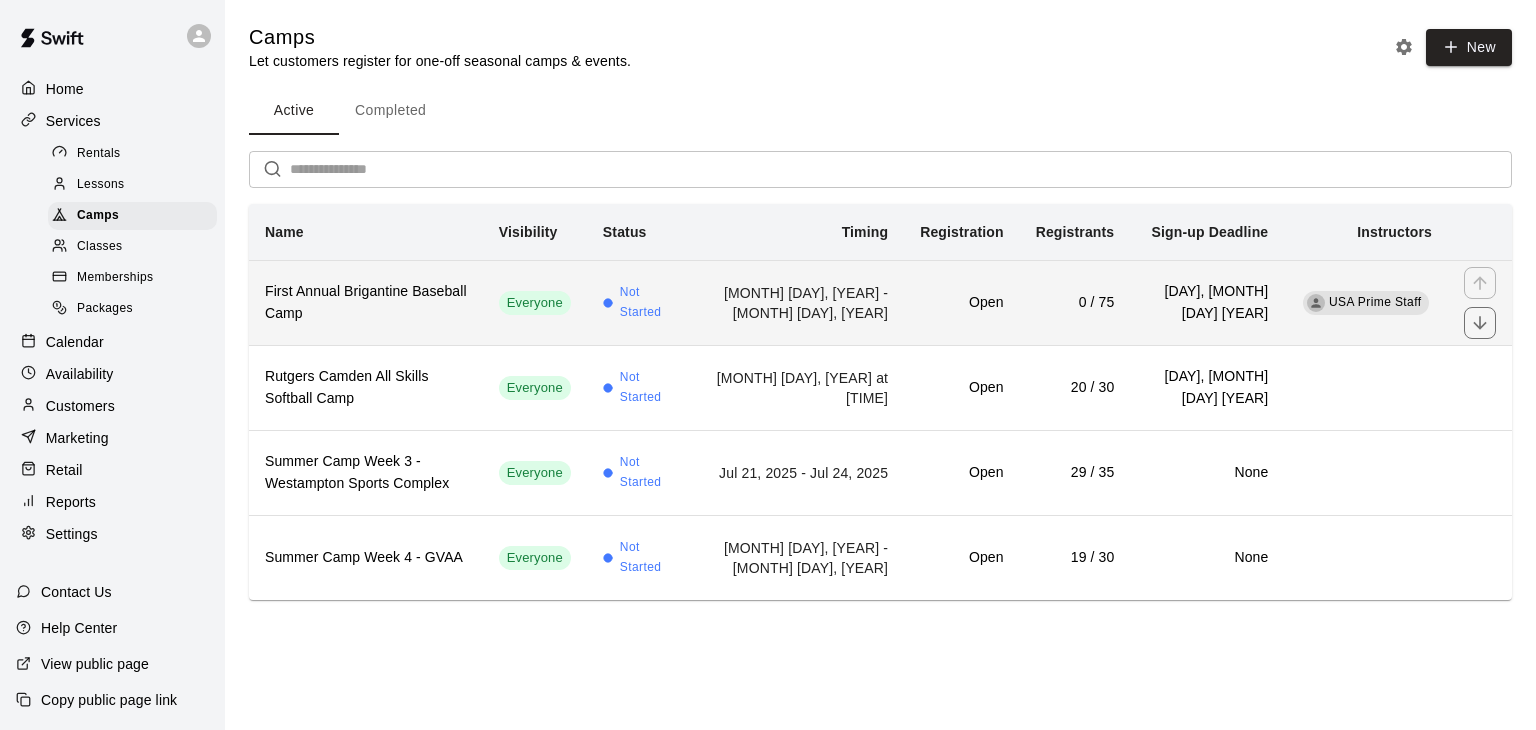 click on "First Annual Brigantine Baseball Camp" at bounding box center (366, 303) 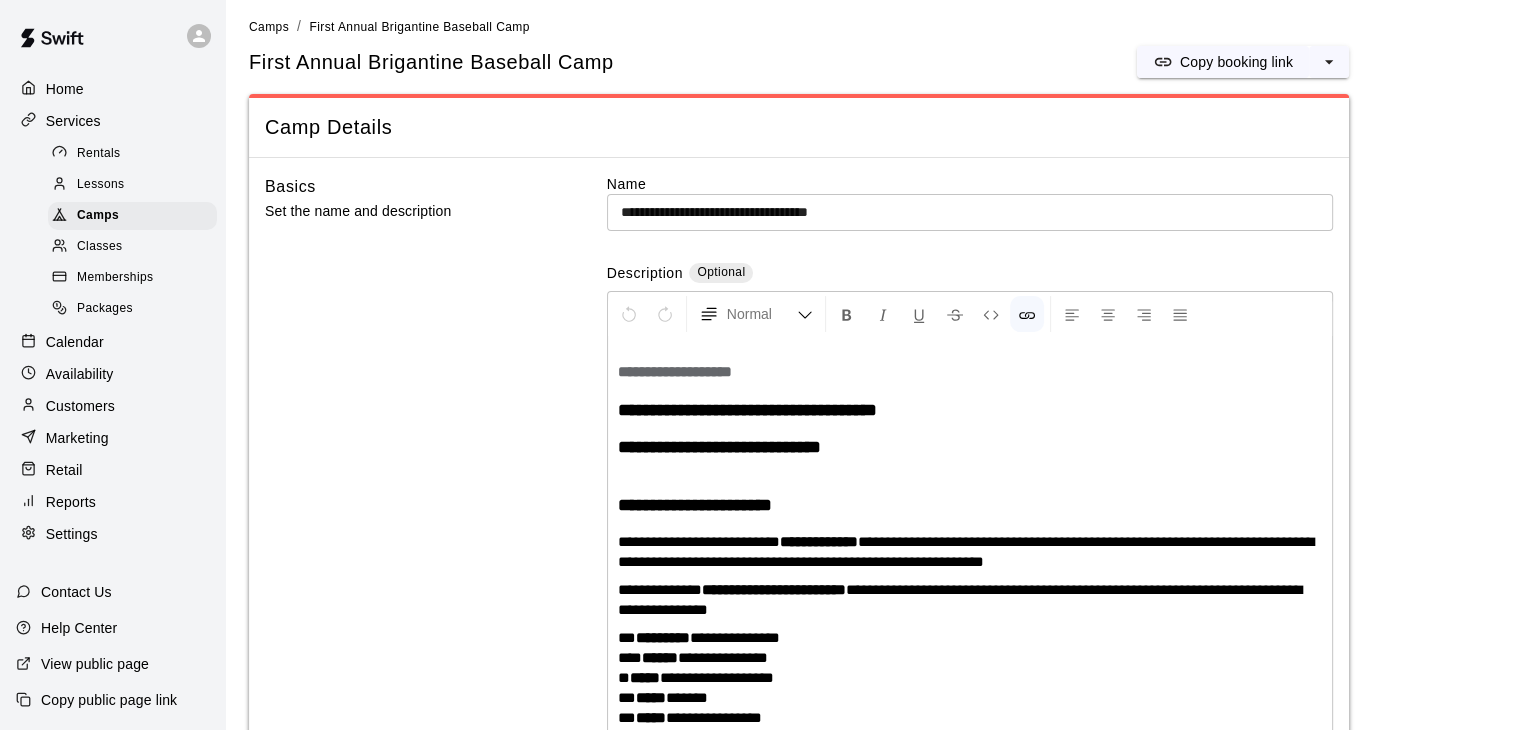 scroll, scrollTop: 0, scrollLeft: 0, axis: both 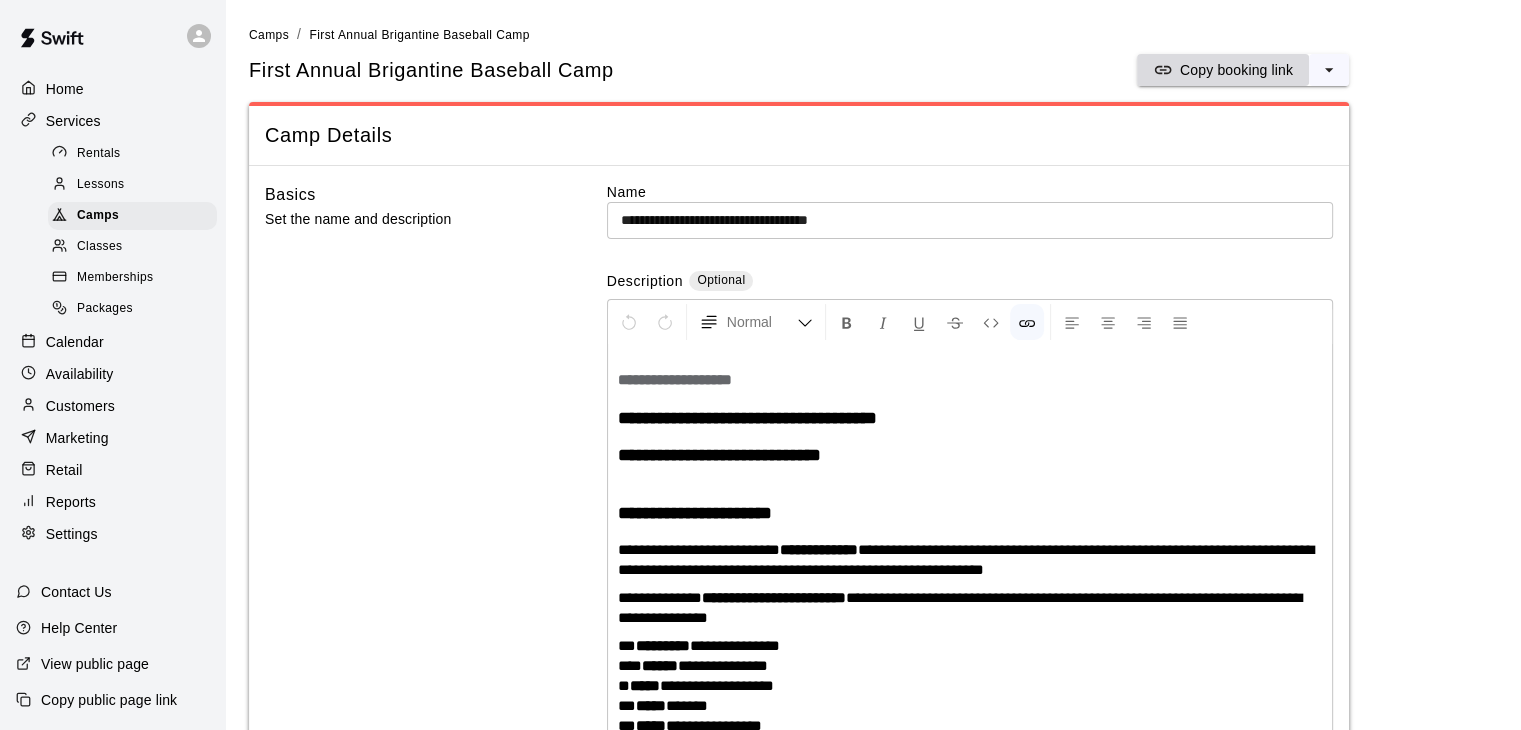 click on "Copy booking link" at bounding box center [1236, 70] 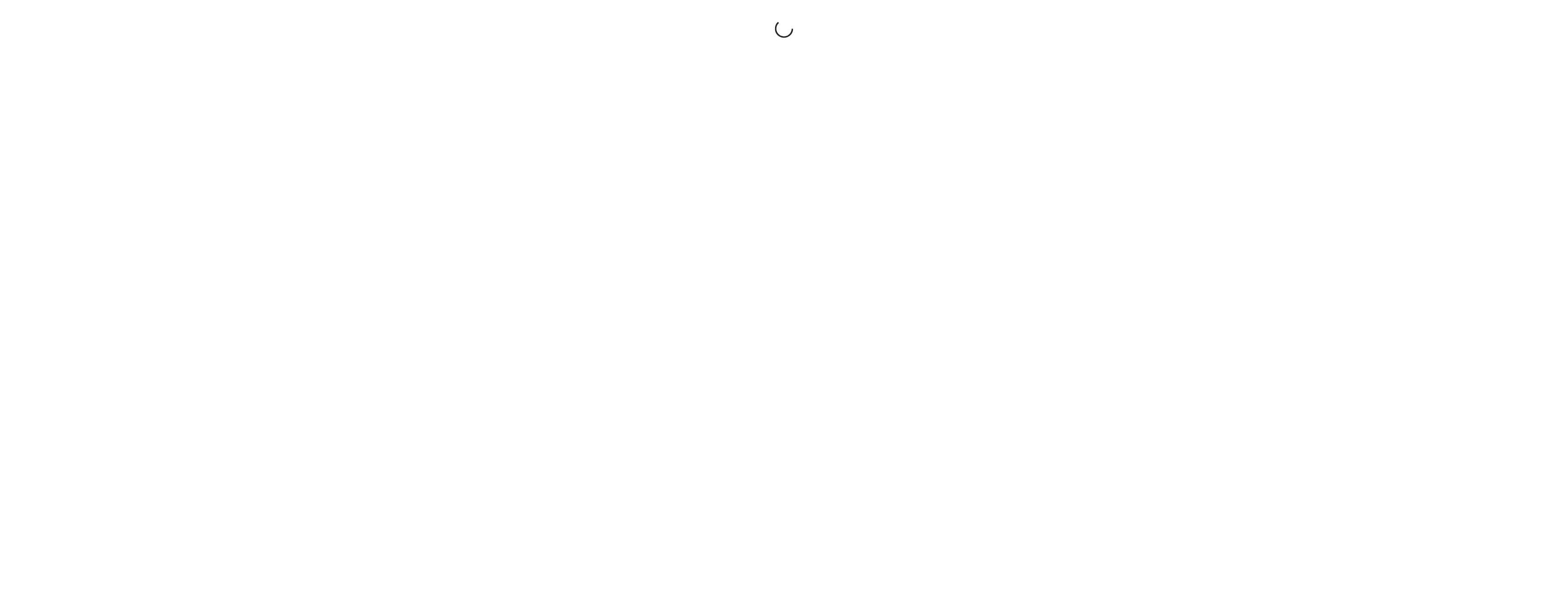 scroll, scrollTop: 0, scrollLeft: 0, axis: both 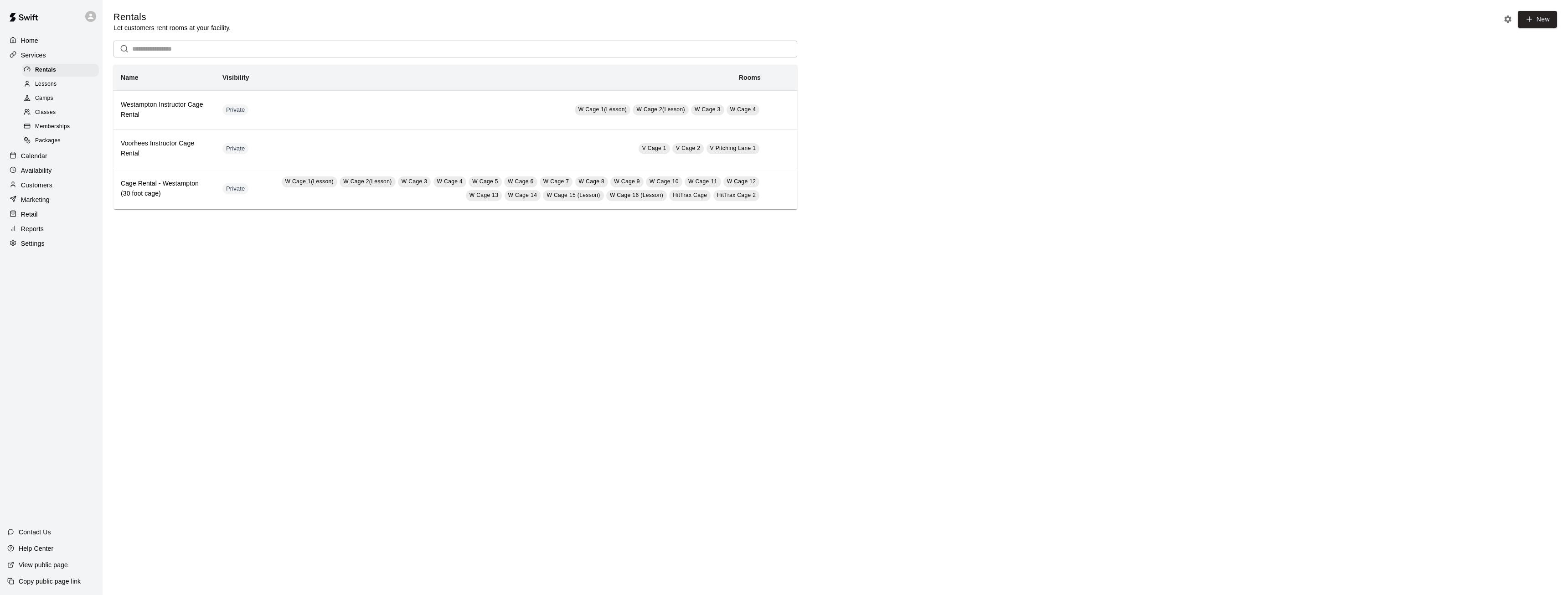 click on "Camps" at bounding box center [44, 98] 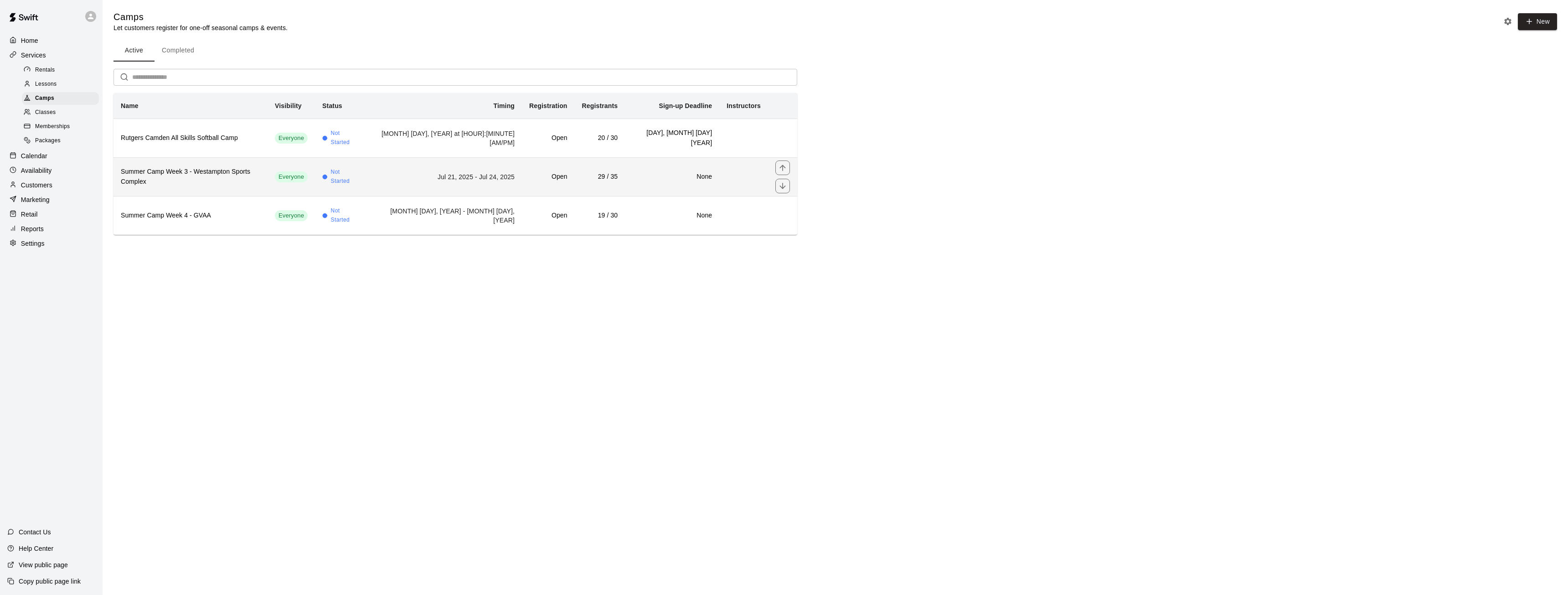 click on "Summer Camp Week 3 - Westampton Sports Complex" at bounding box center [191, 177] 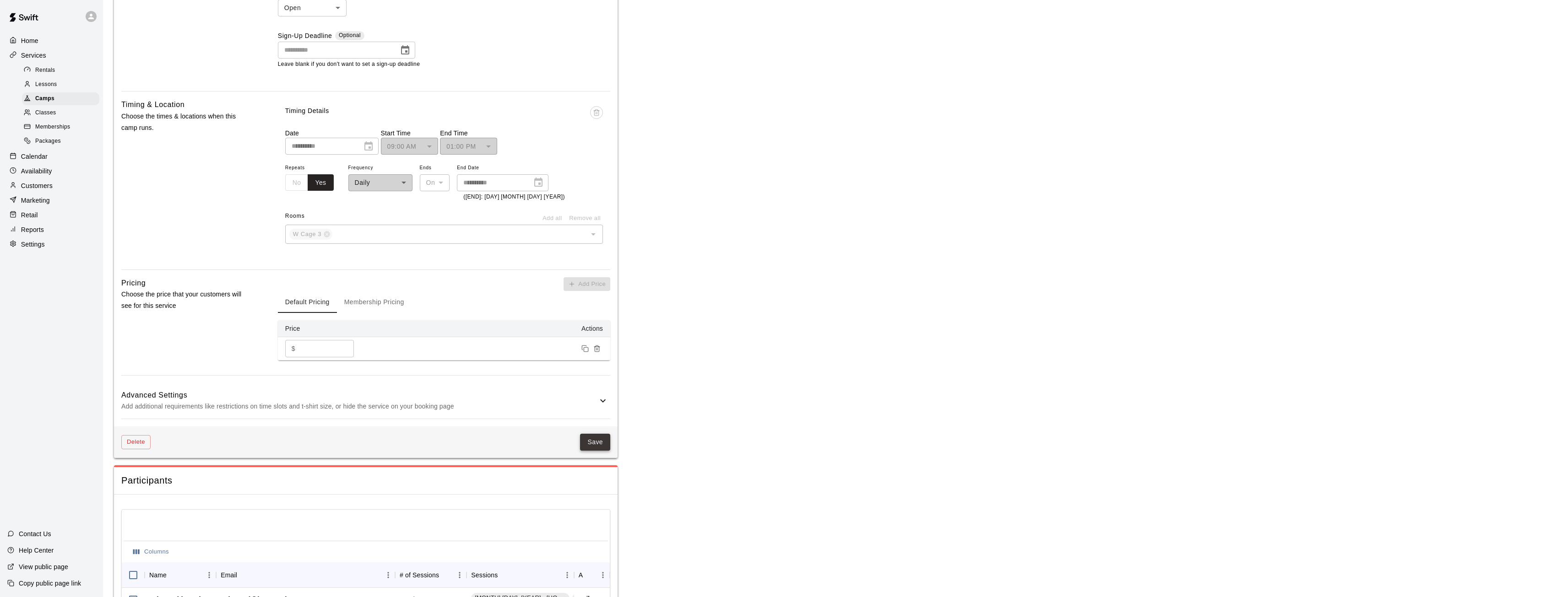scroll, scrollTop: 412, scrollLeft: 0, axis: vertical 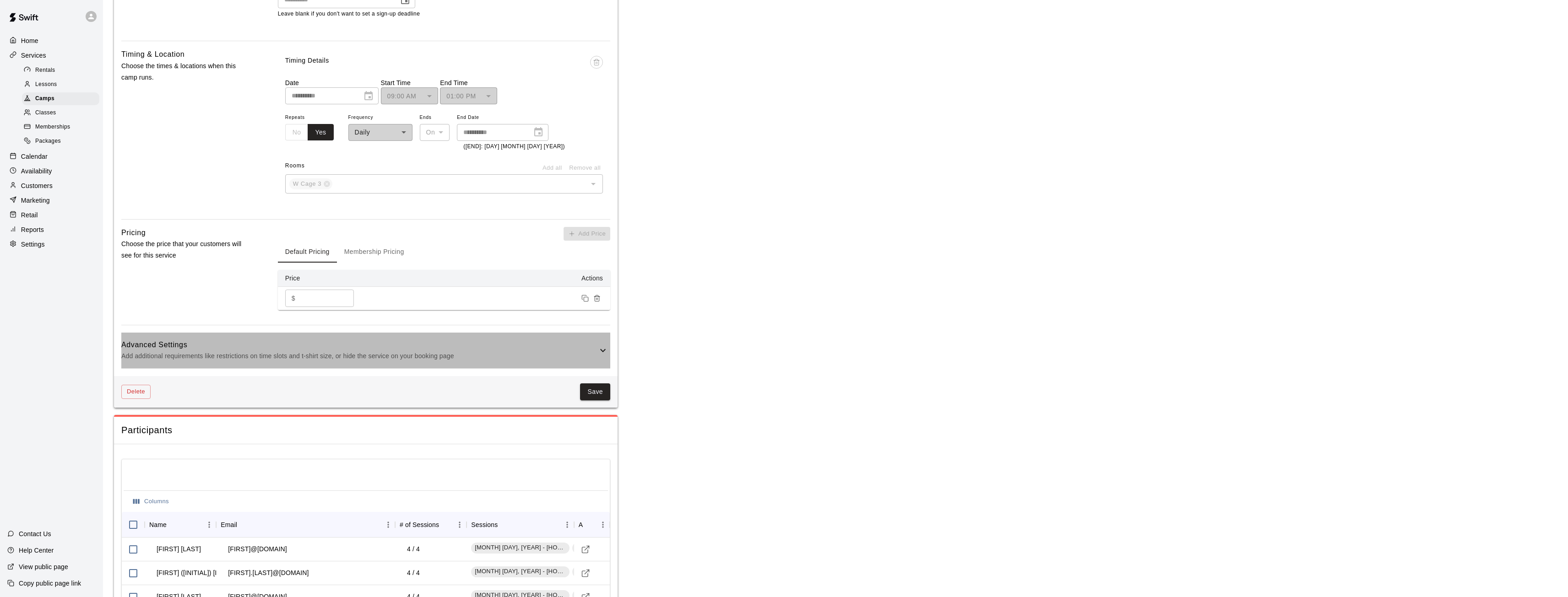 click 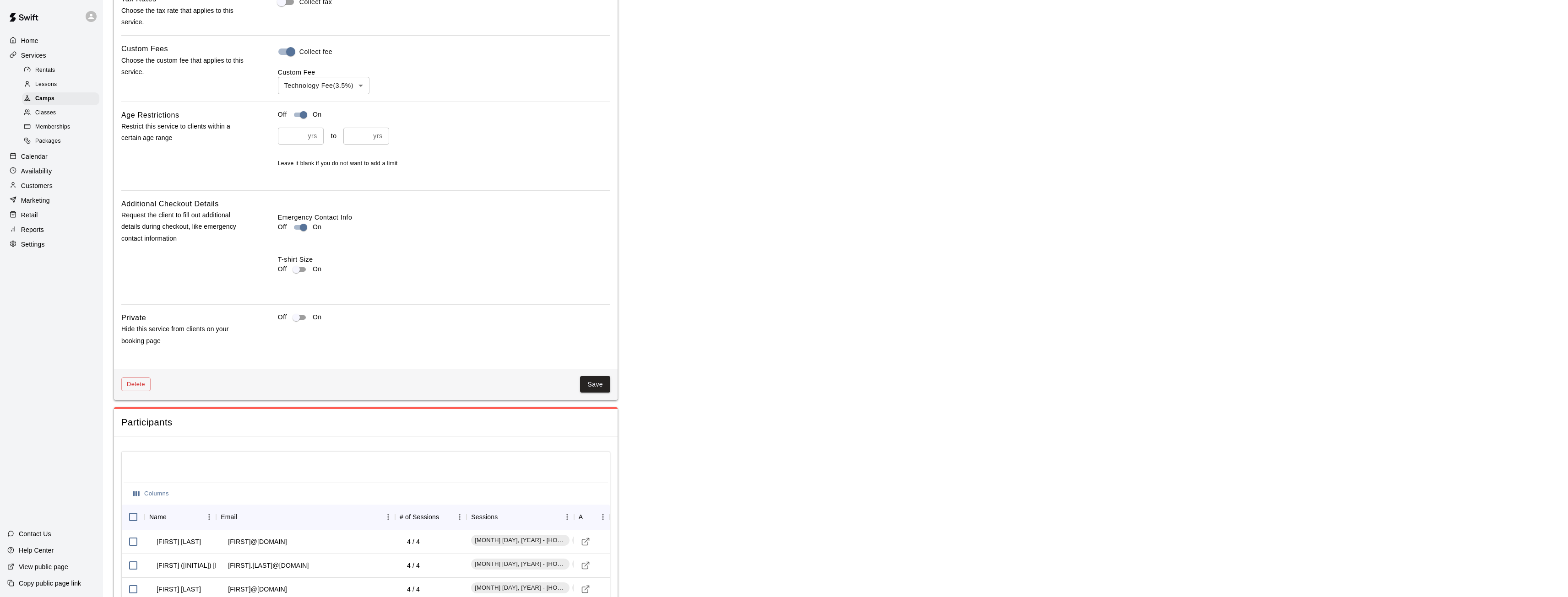 scroll, scrollTop: 823, scrollLeft: 0, axis: vertical 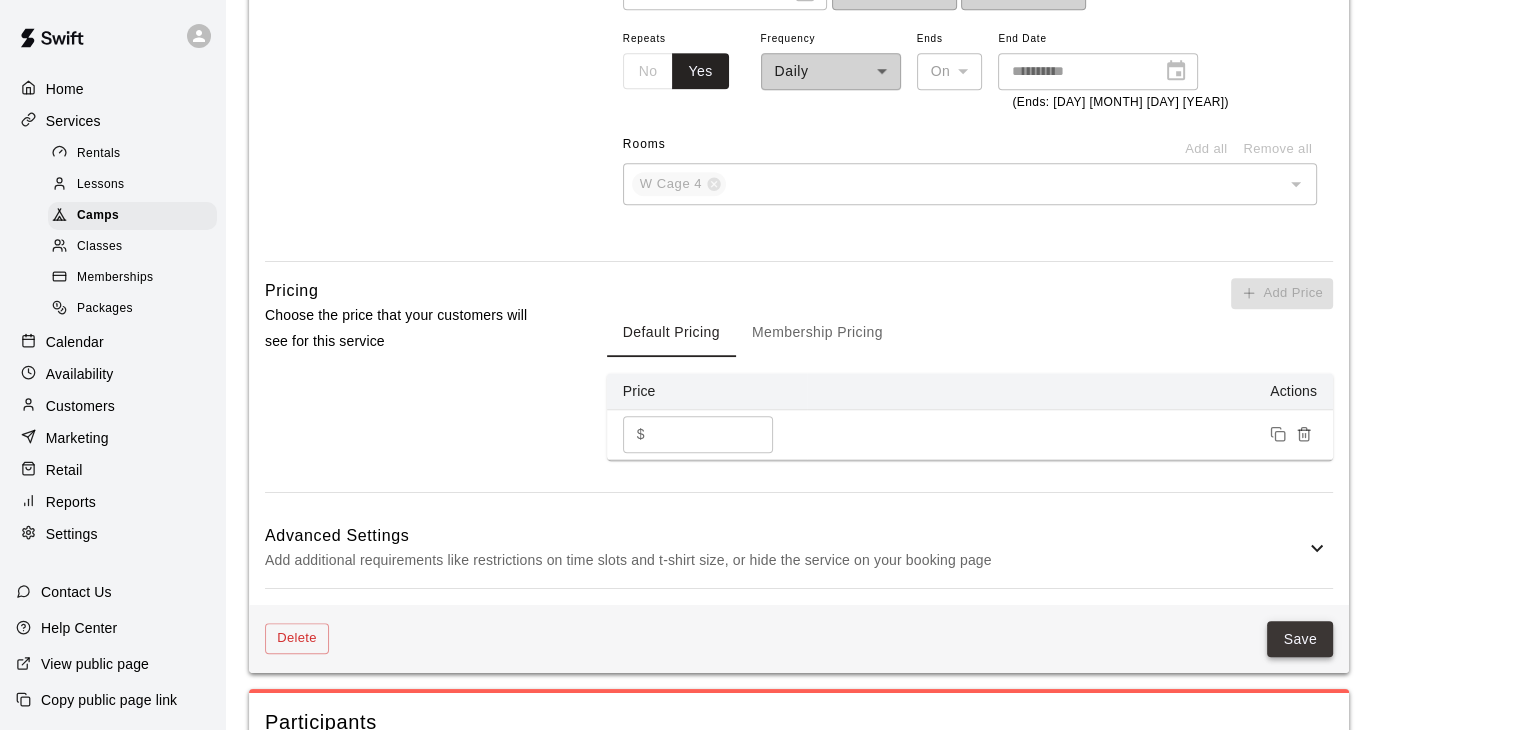 click on "Save" at bounding box center [1300, 639] 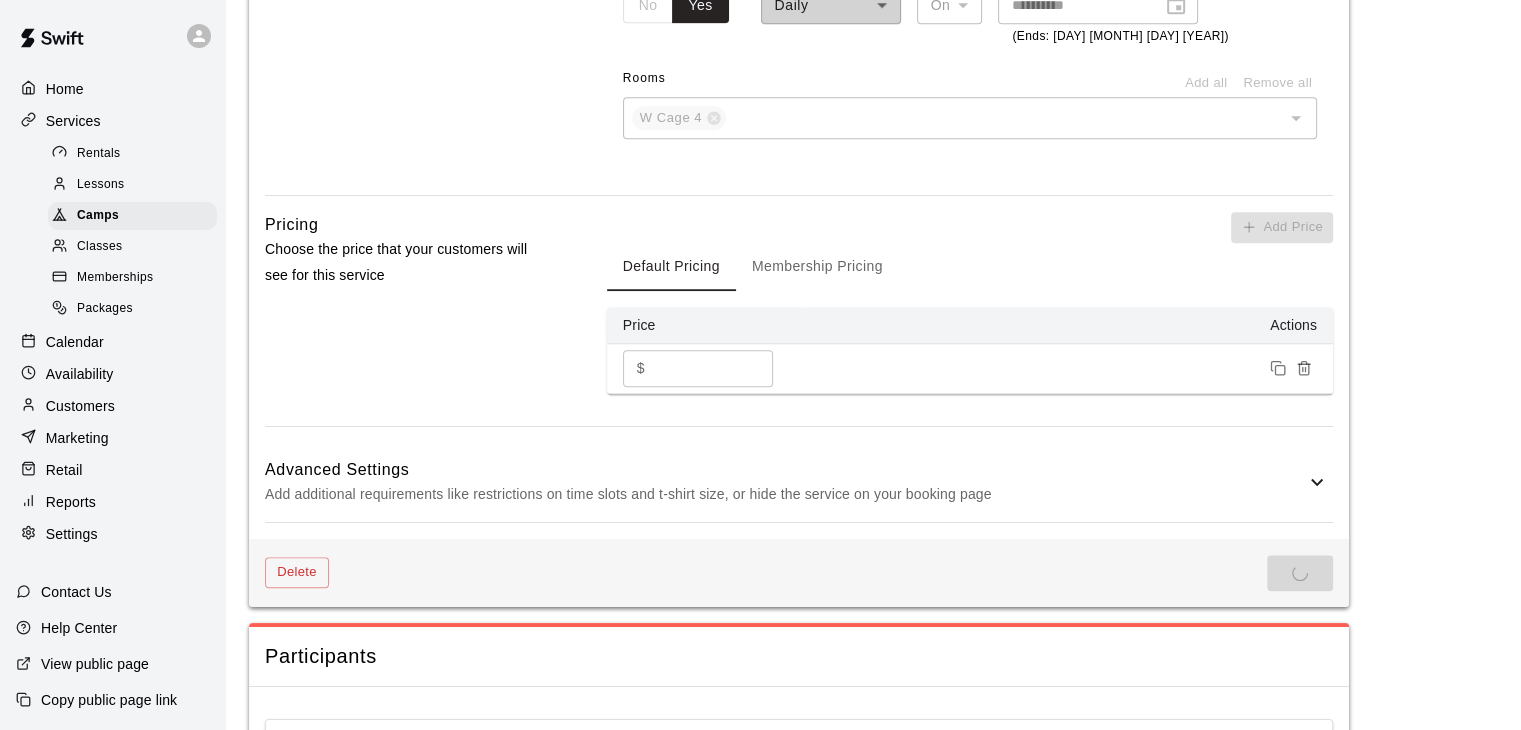 scroll, scrollTop: 1700, scrollLeft: 0, axis: vertical 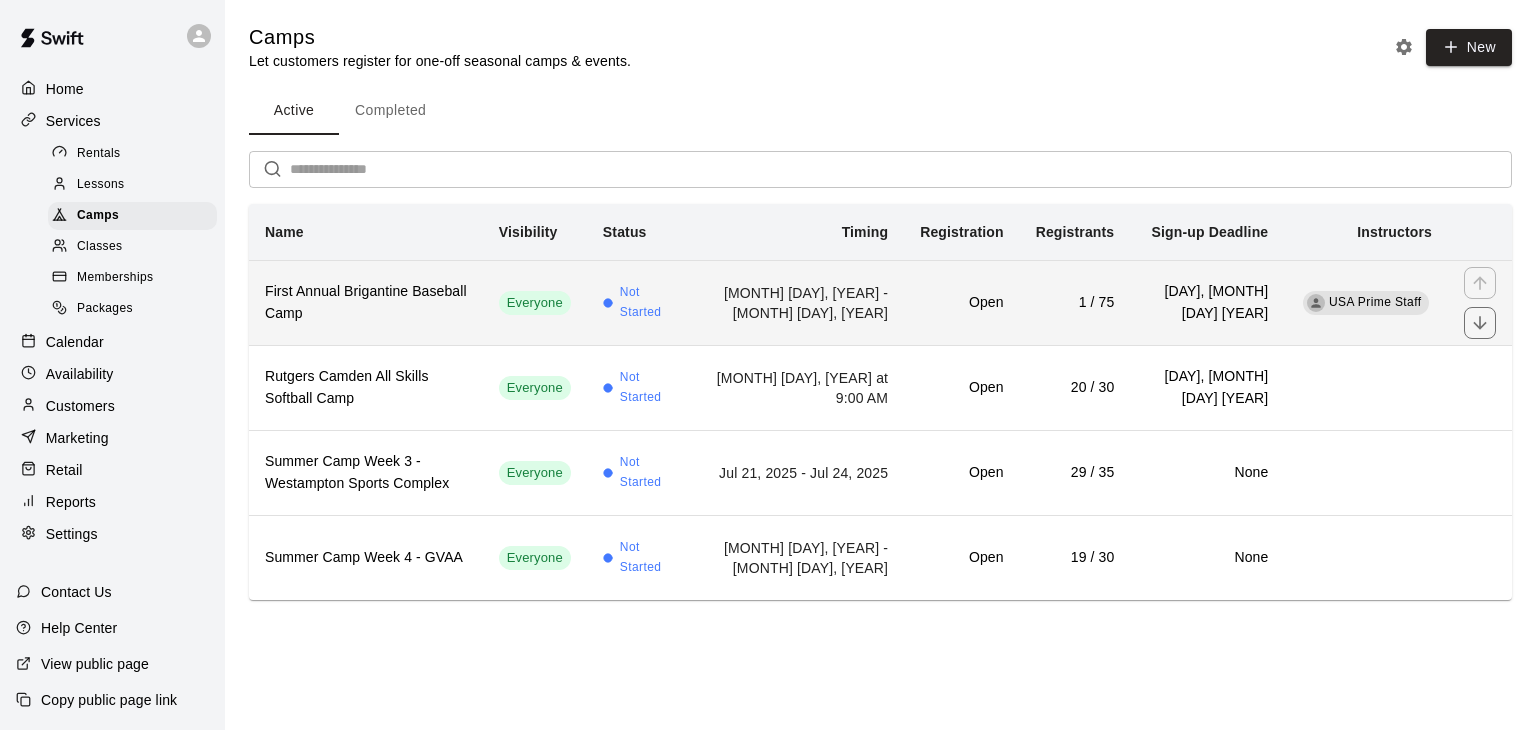 click on "First Annual Brigantine Baseball Camp" at bounding box center (366, 303) 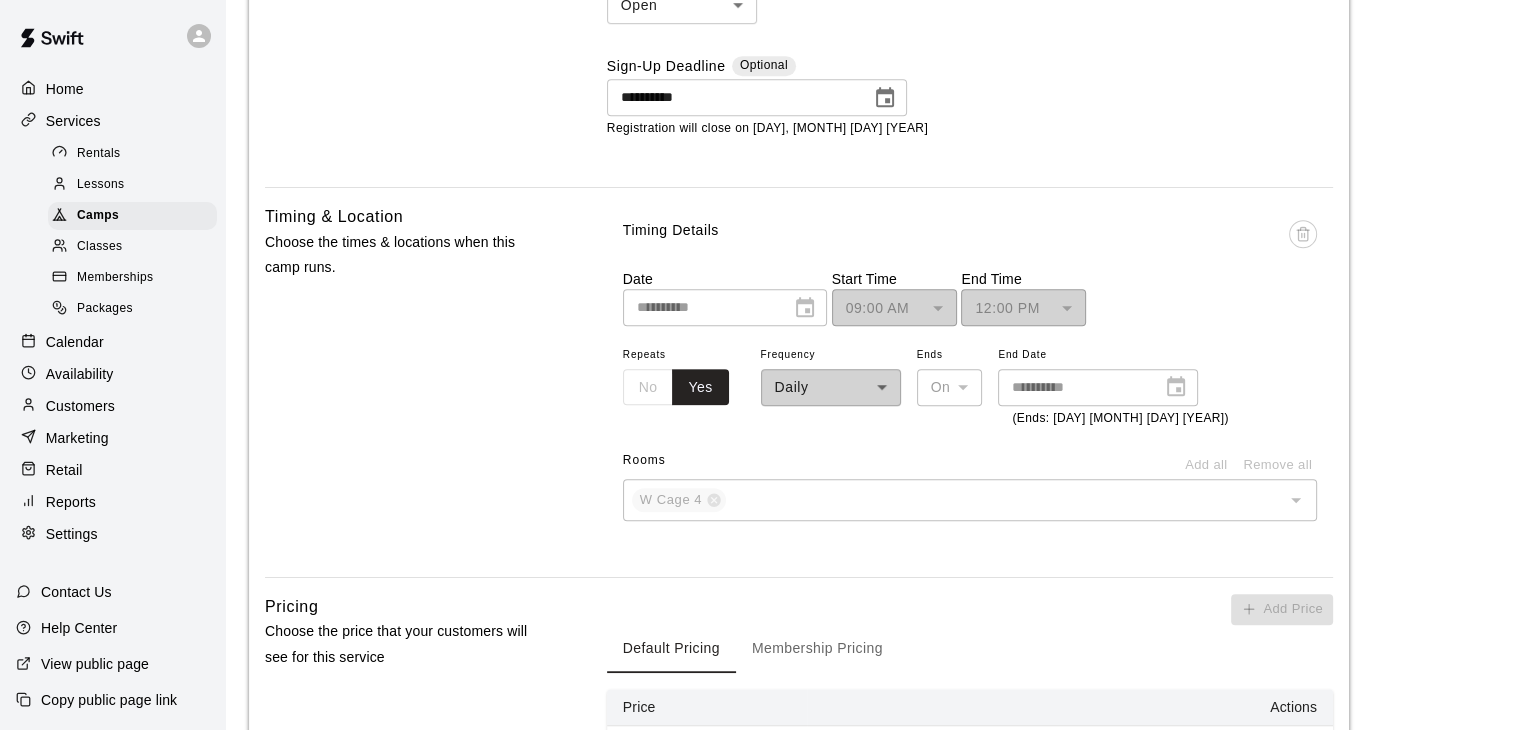 scroll, scrollTop: 1194, scrollLeft: 0, axis: vertical 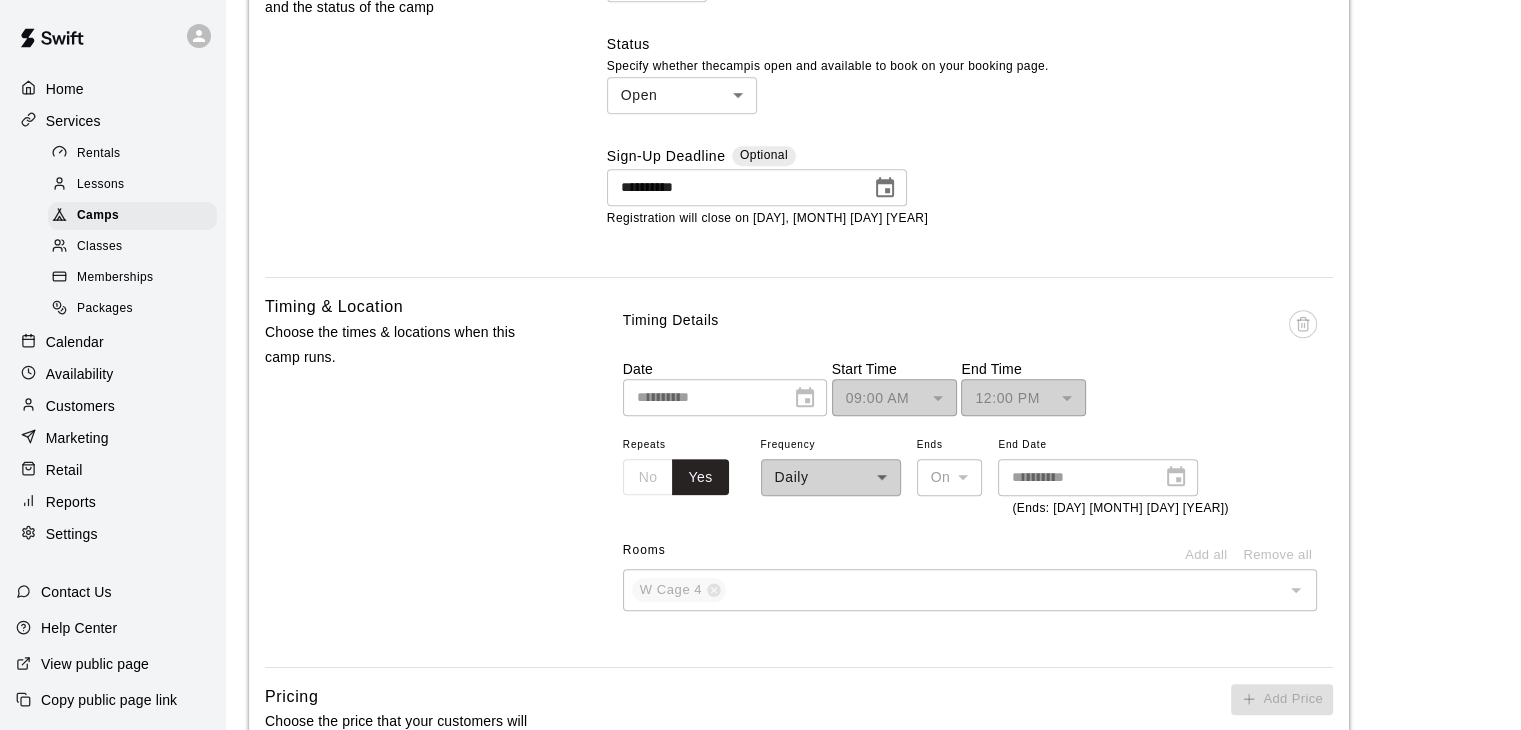 click on "**********" at bounding box center (873, 169) 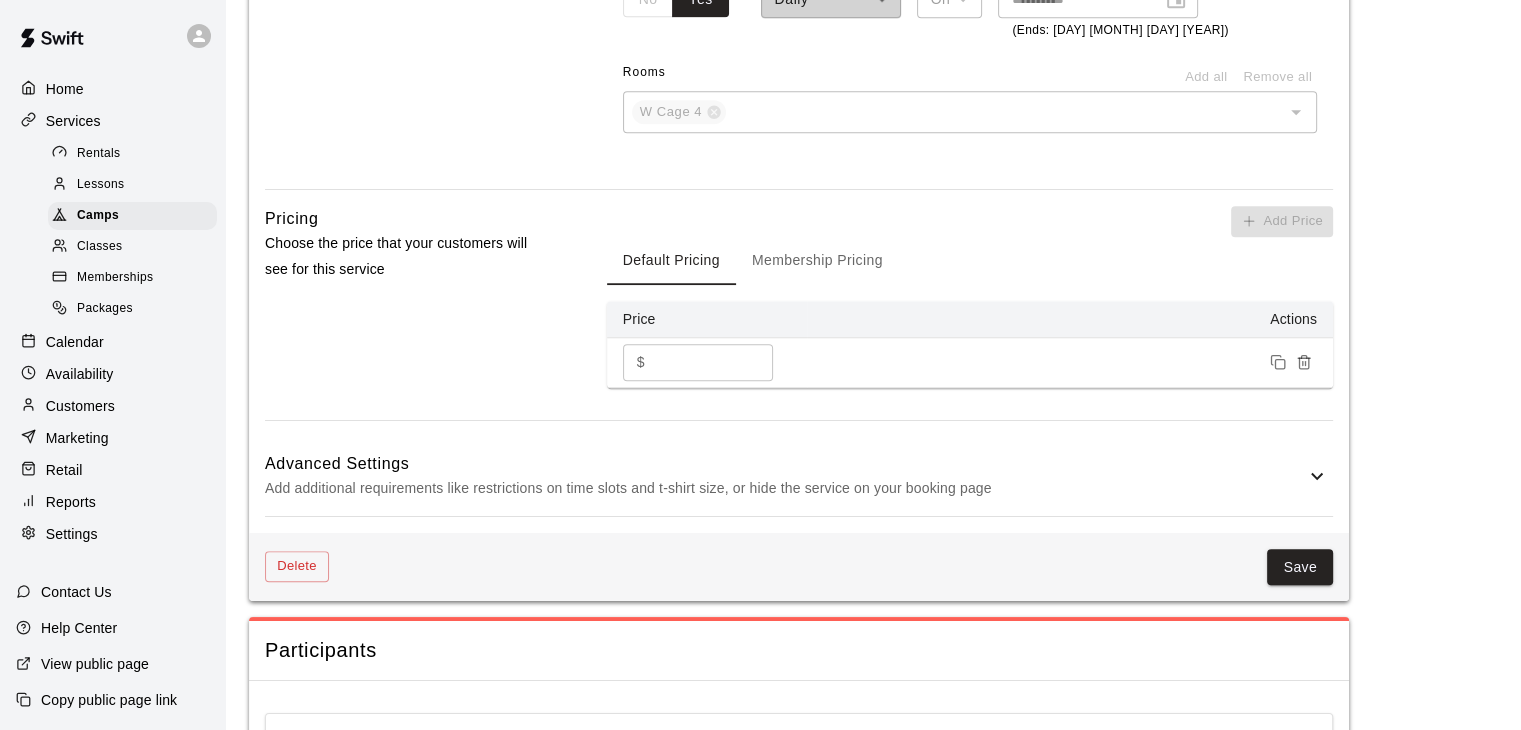 scroll, scrollTop: 1894, scrollLeft: 0, axis: vertical 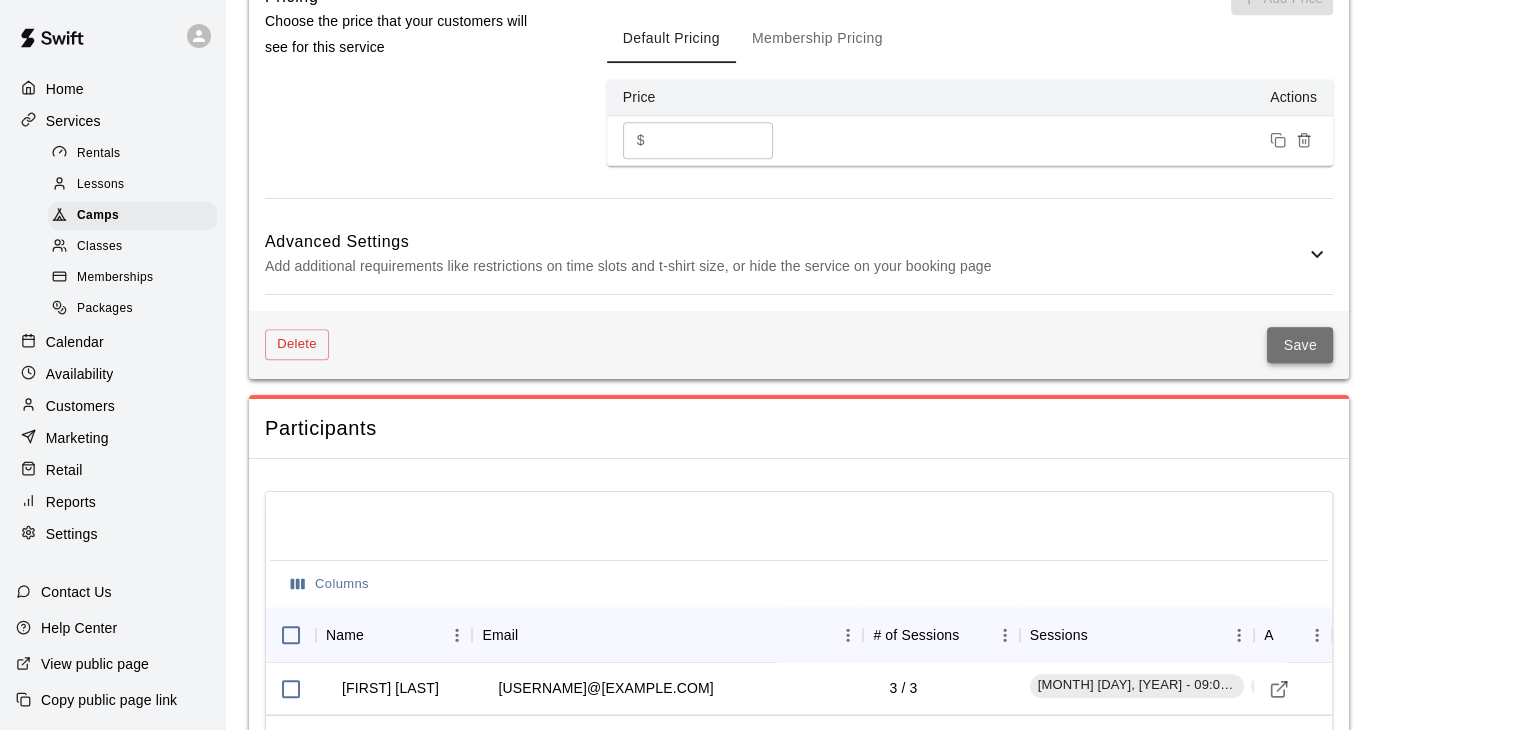 click on "Save" at bounding box center (1300, 345) 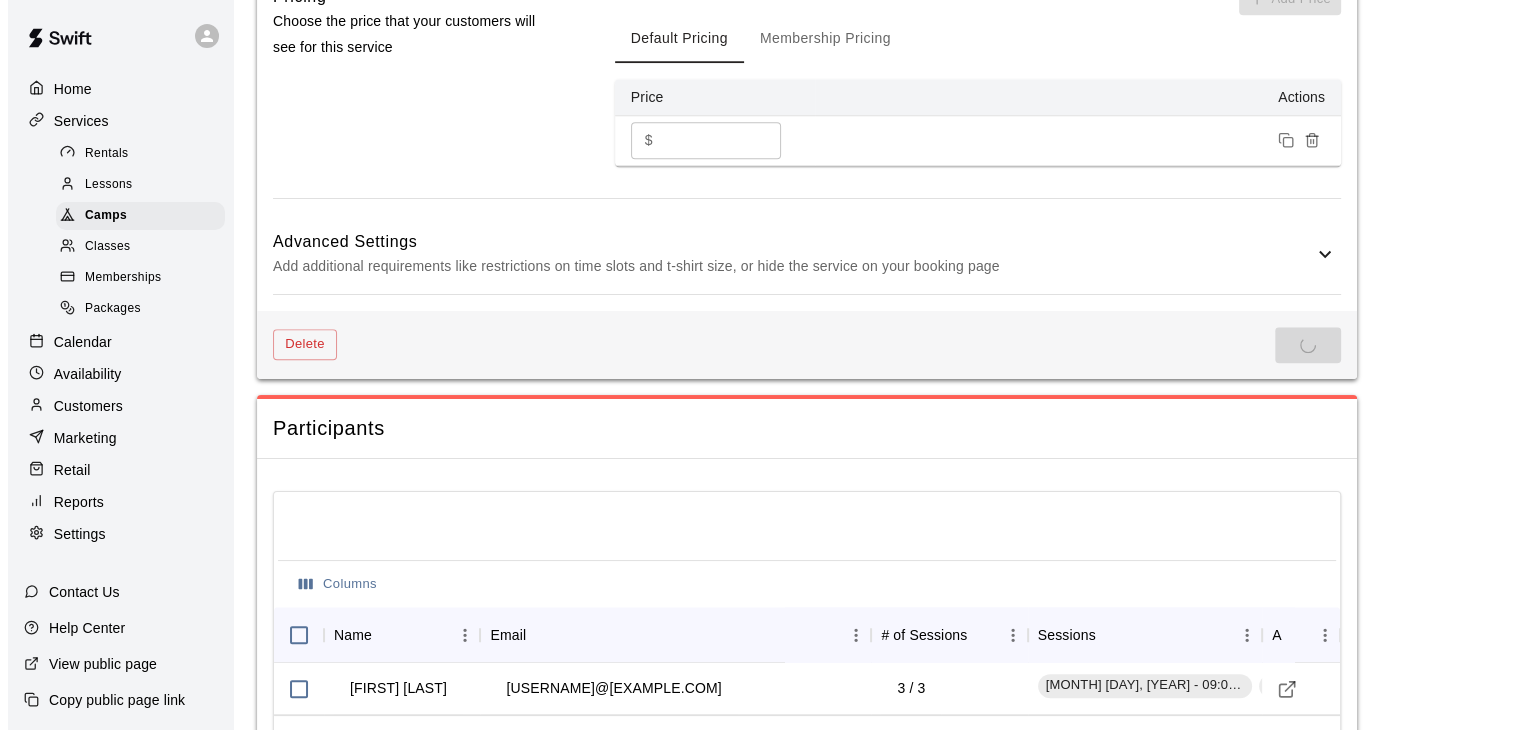 scroll, scrollTop: 0, scrollLeft: 0, axis: both 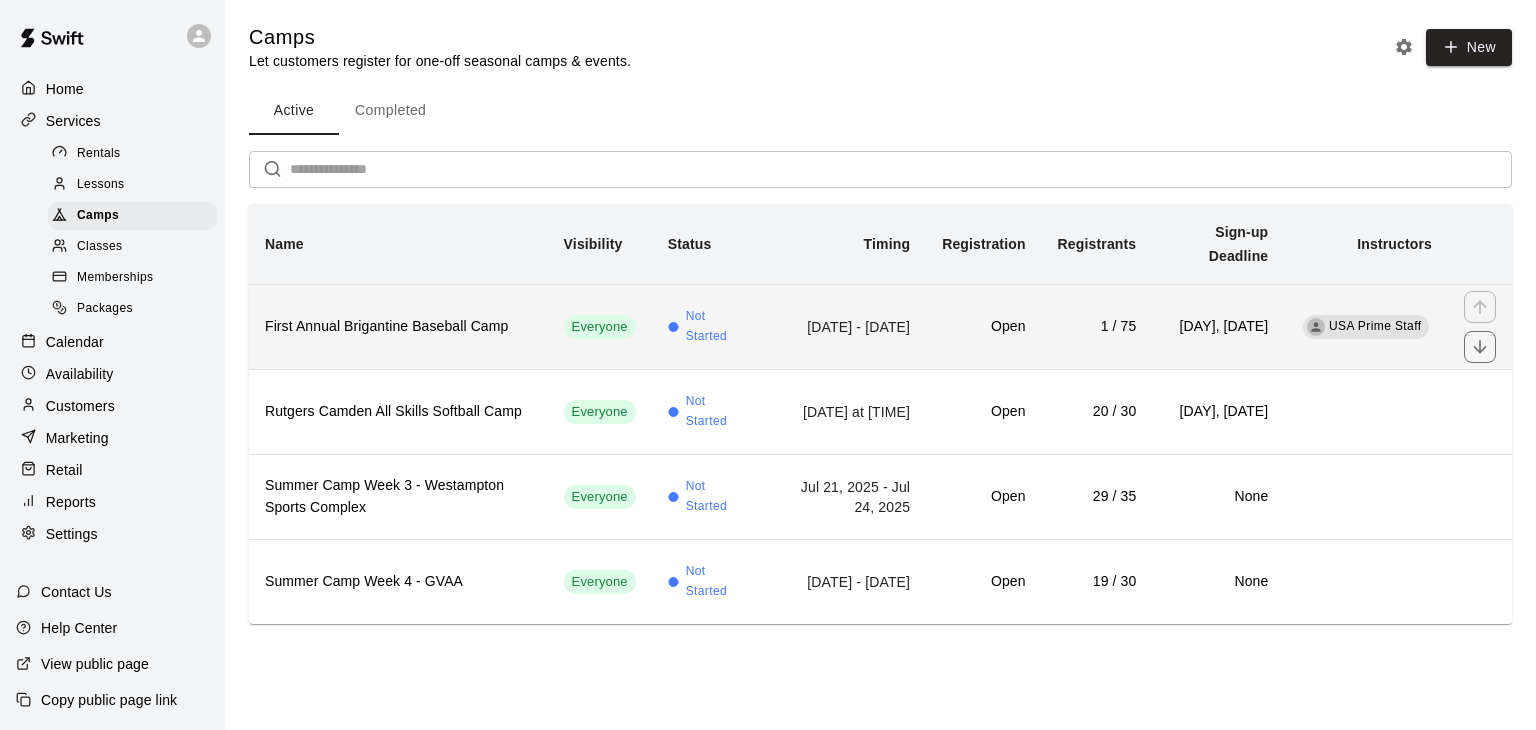 click on "First Annual Brigantine Baseball Camp" at bounding box center [398, 326] 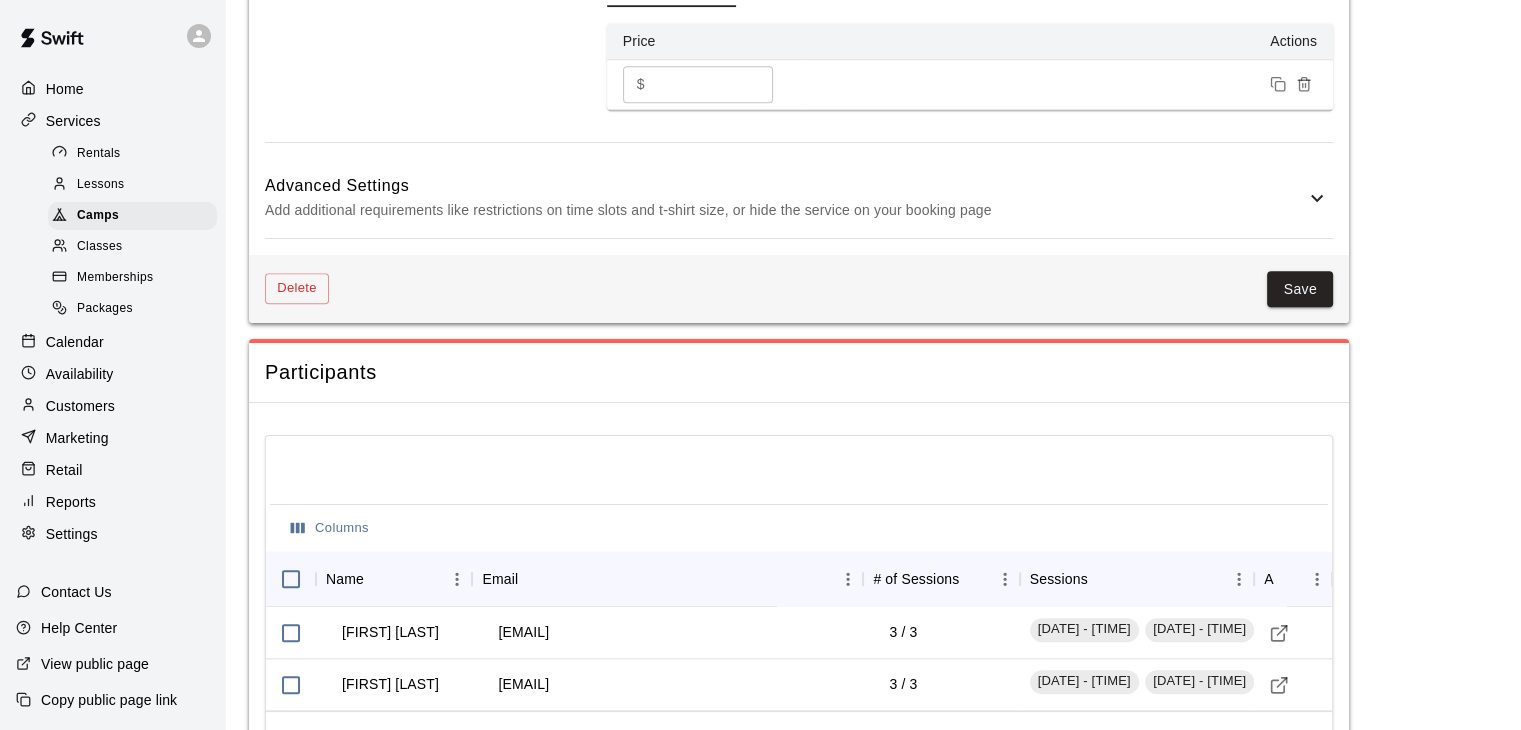 scroll, scrollTop: 1946, scrollLeft: 0, axis: vertical 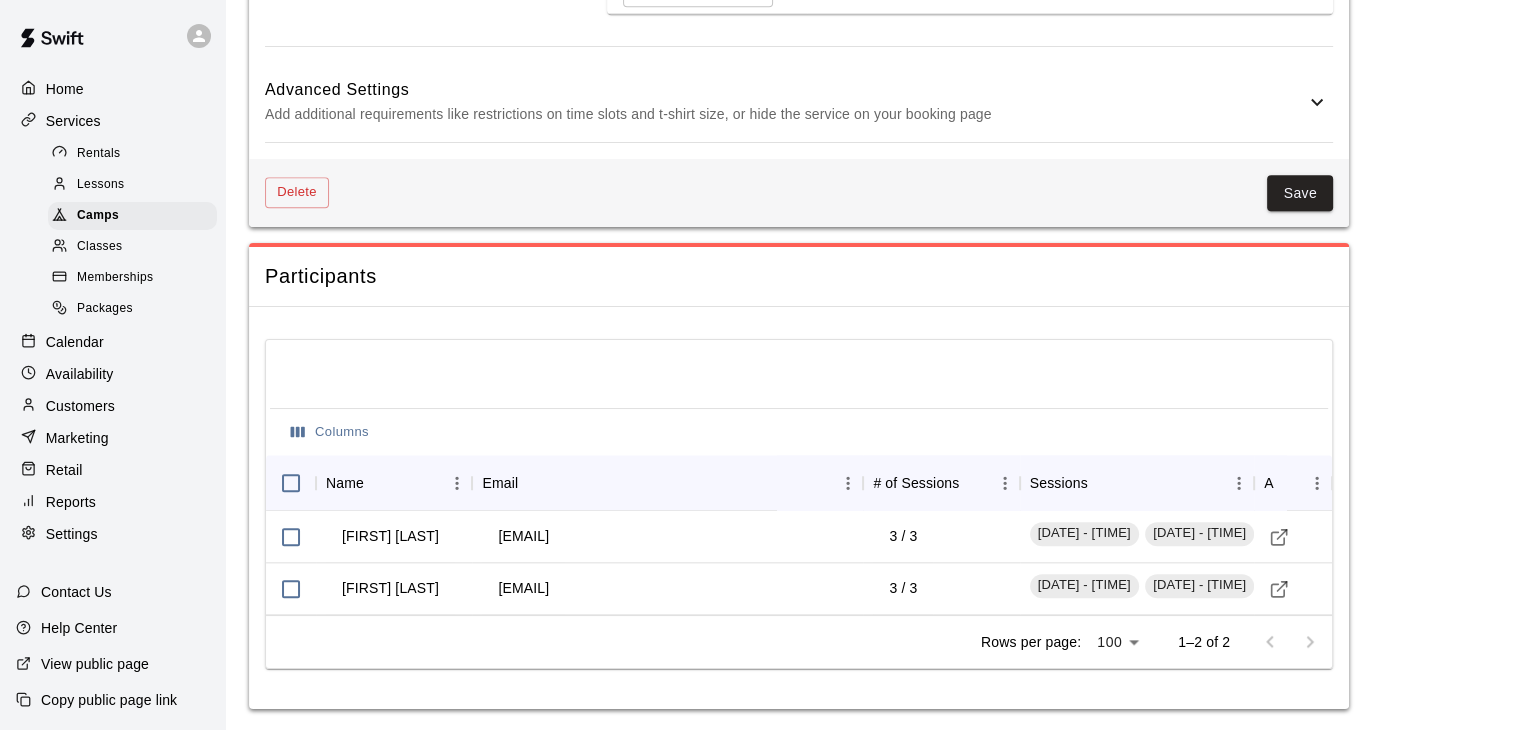 click on "Settings" at bounding box center [112, 534] 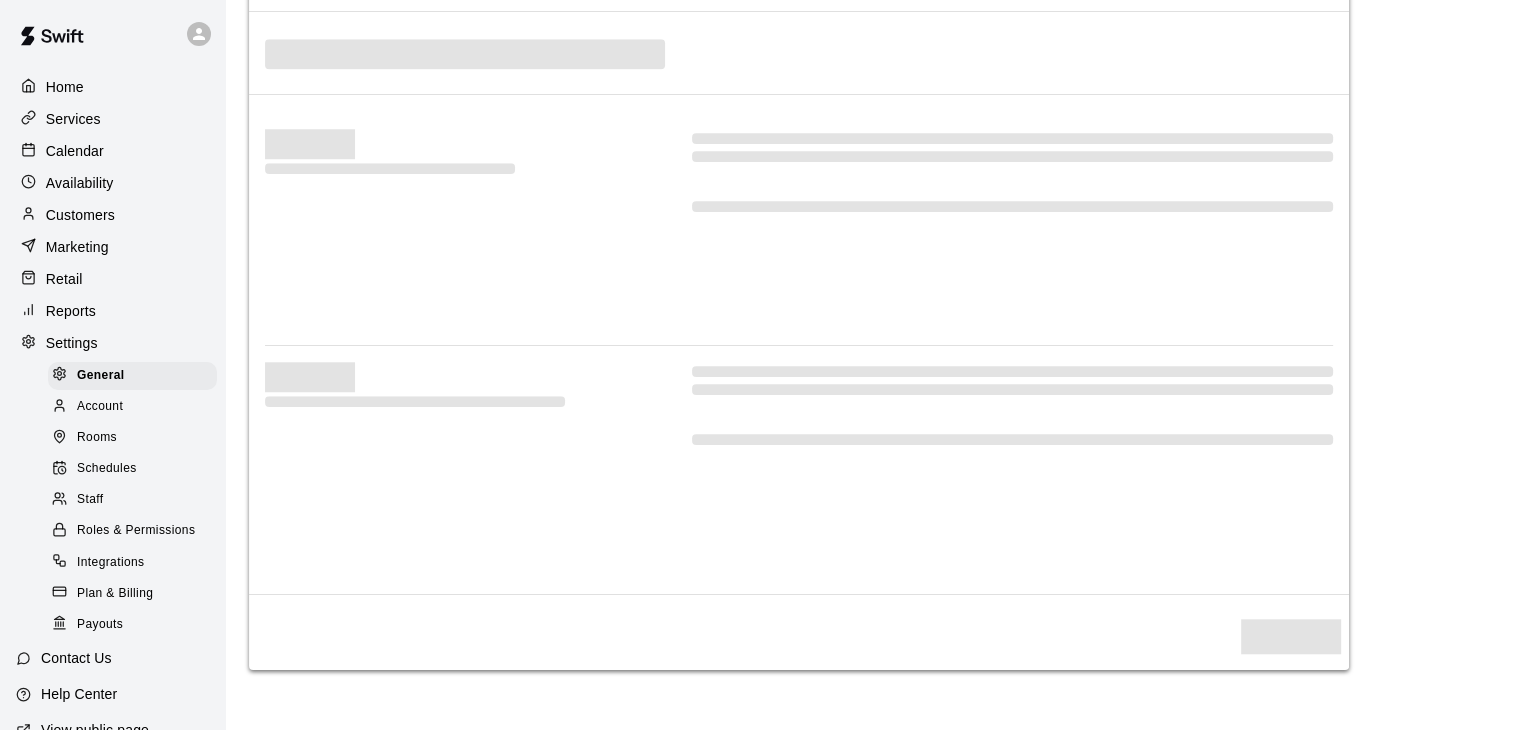 scroll, scrollTop: 0, scrollLeft: 0, axis: both 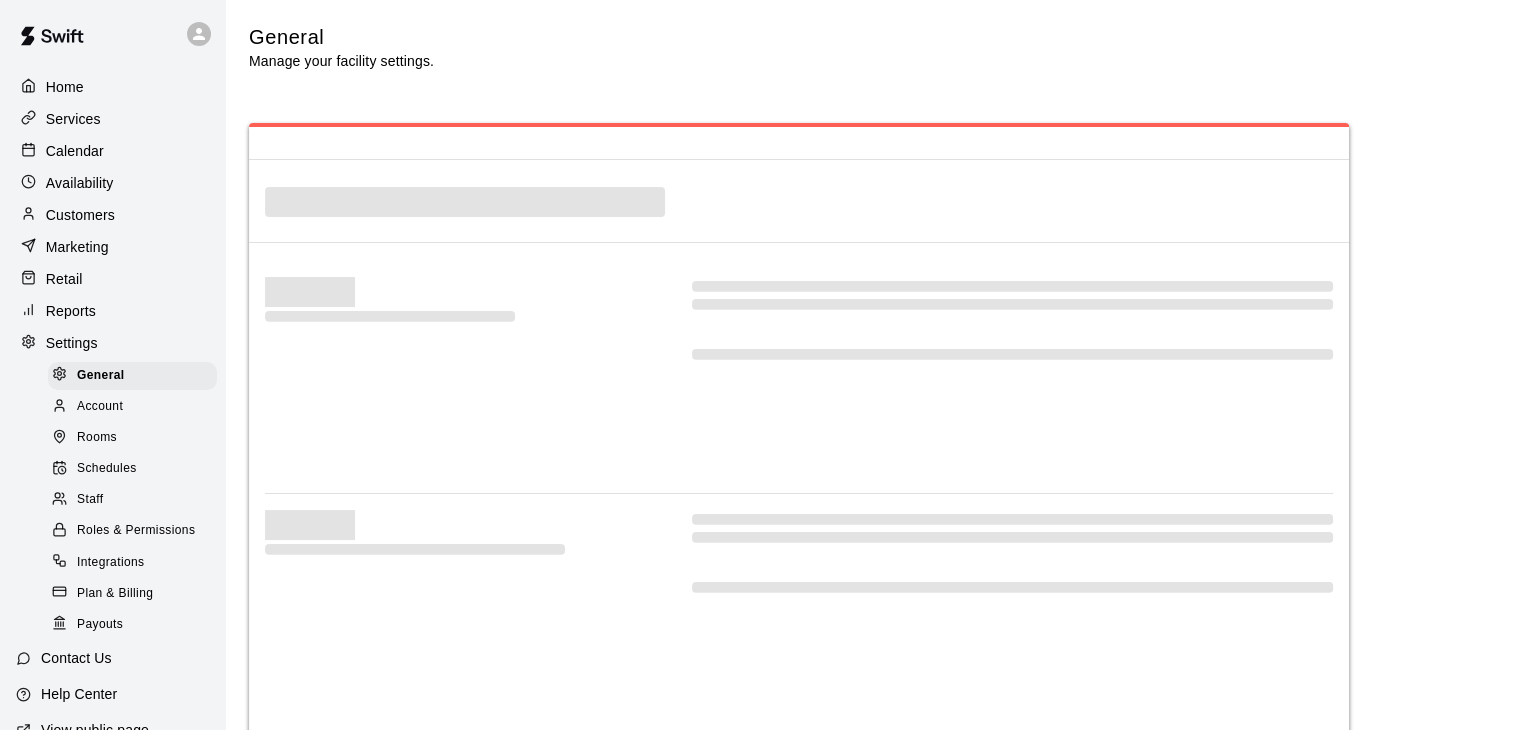 select on "**" 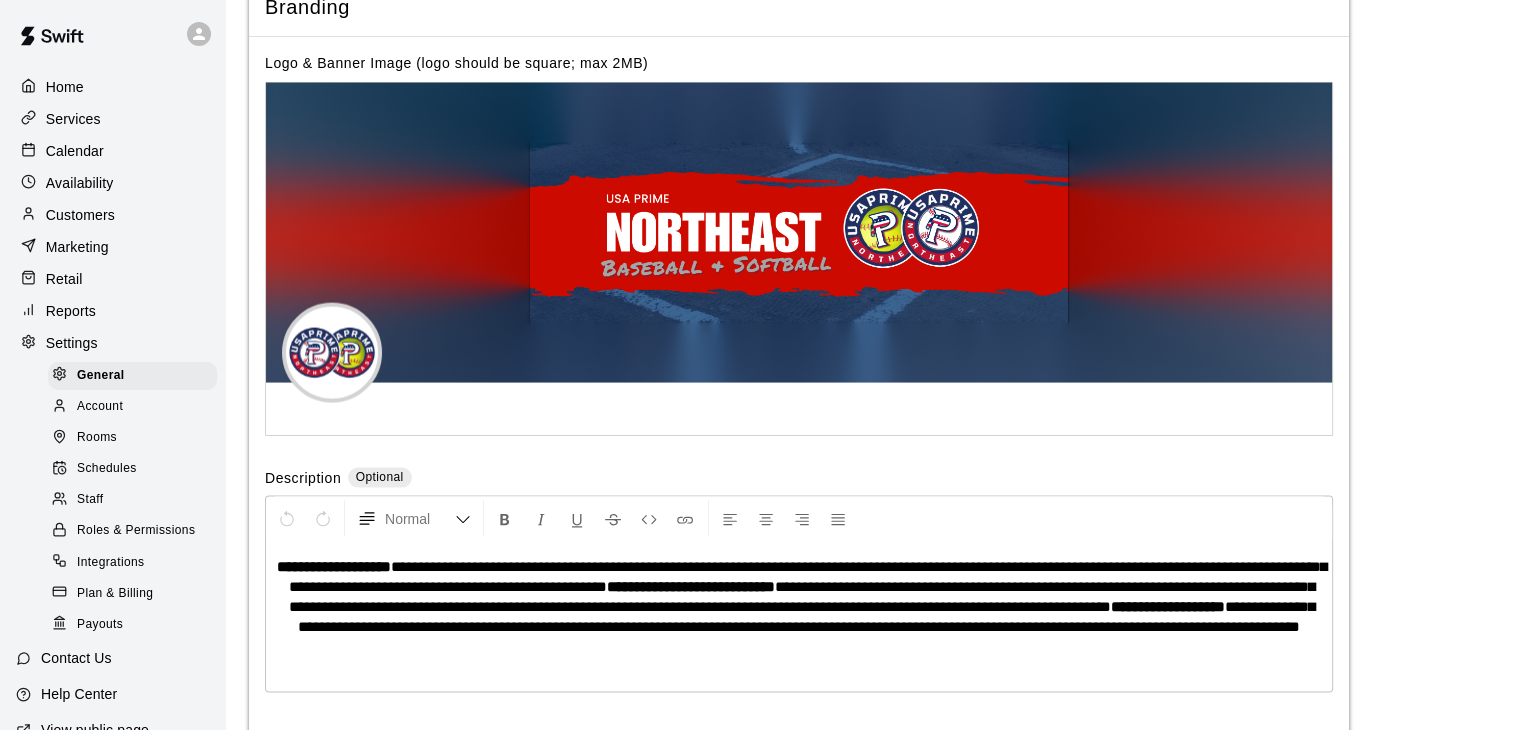 scroll, scrollTop: 4207, scrollLeft: 0, axis: vertical 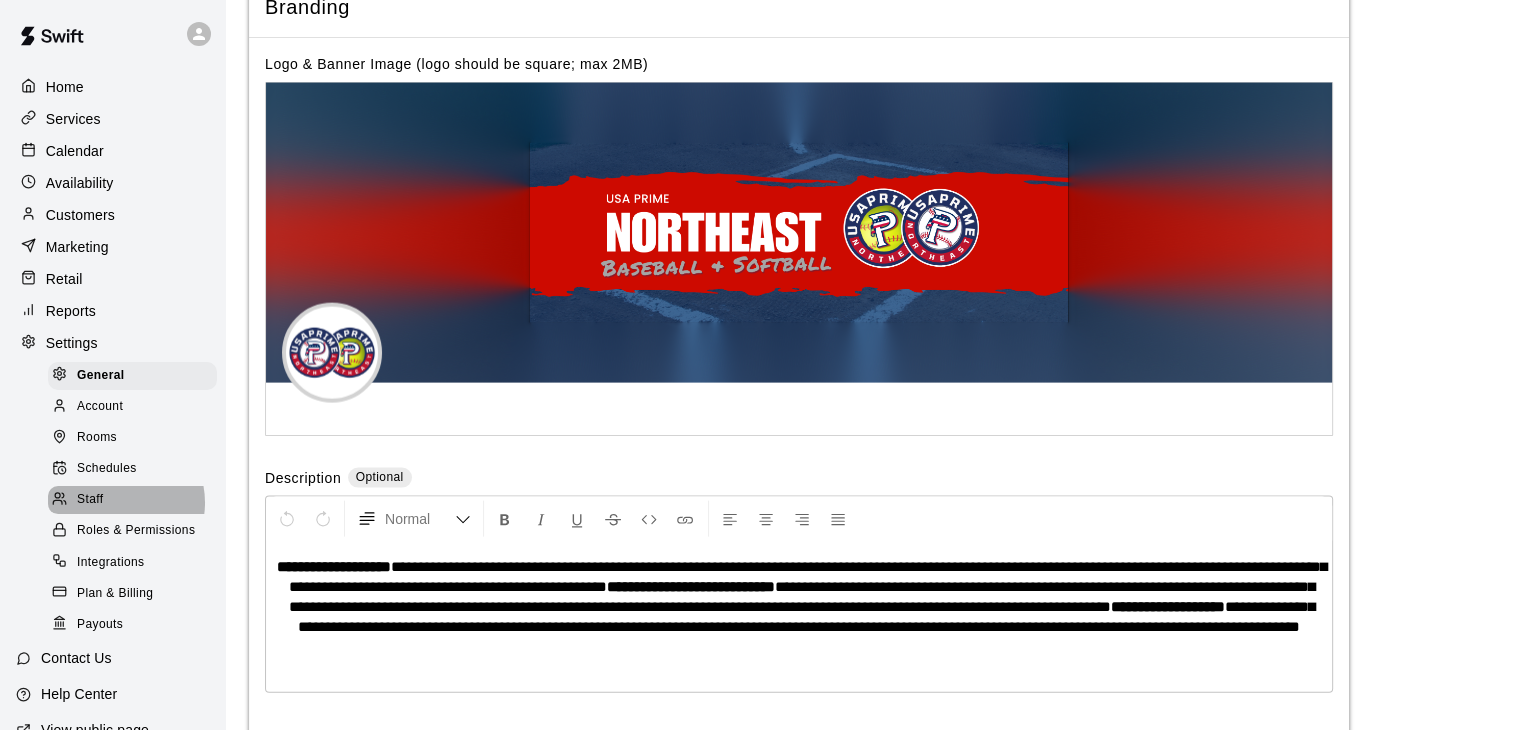 click on "Staff" at bounding box center (132, 500) 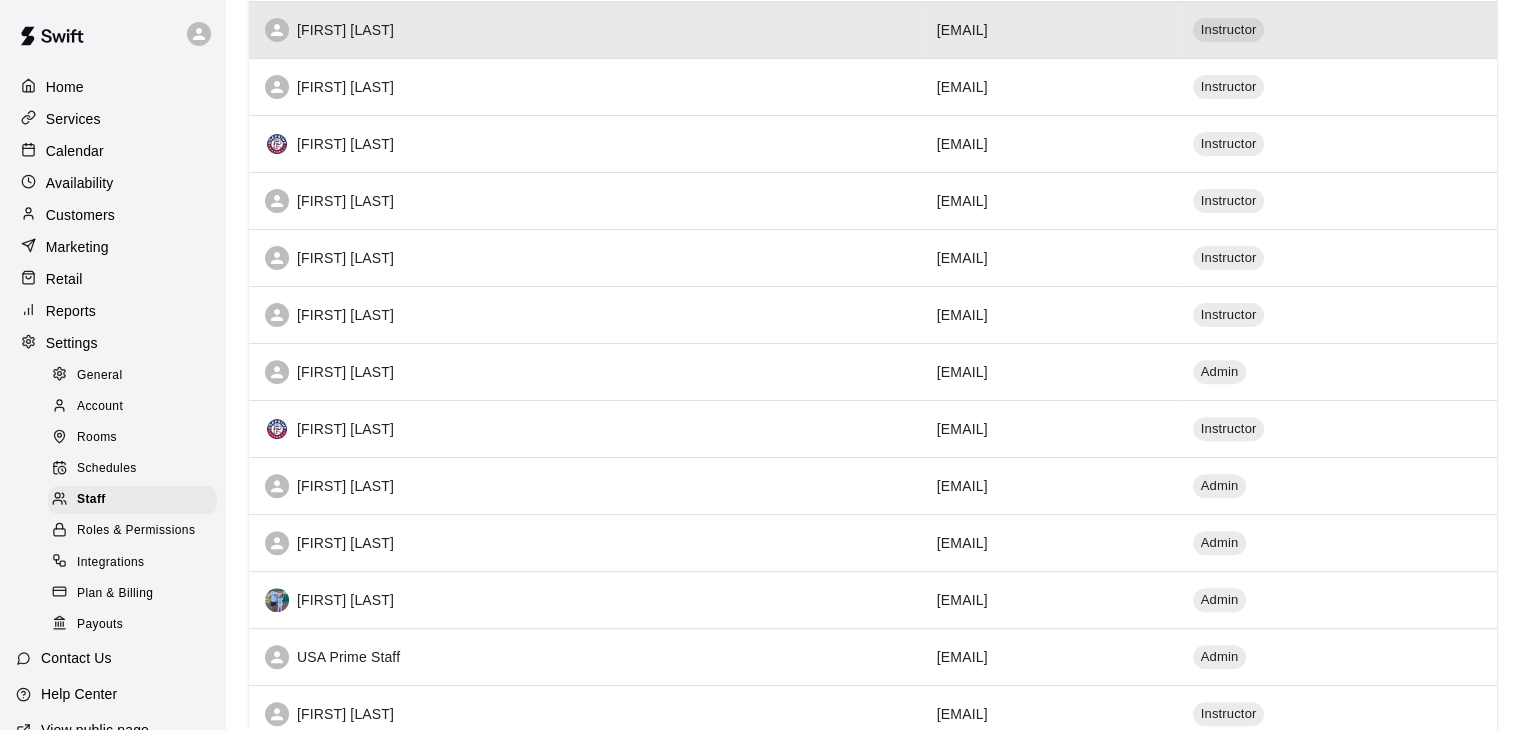 scroll, scrollTop: 100, scrollLeft: 0, axis: vertical 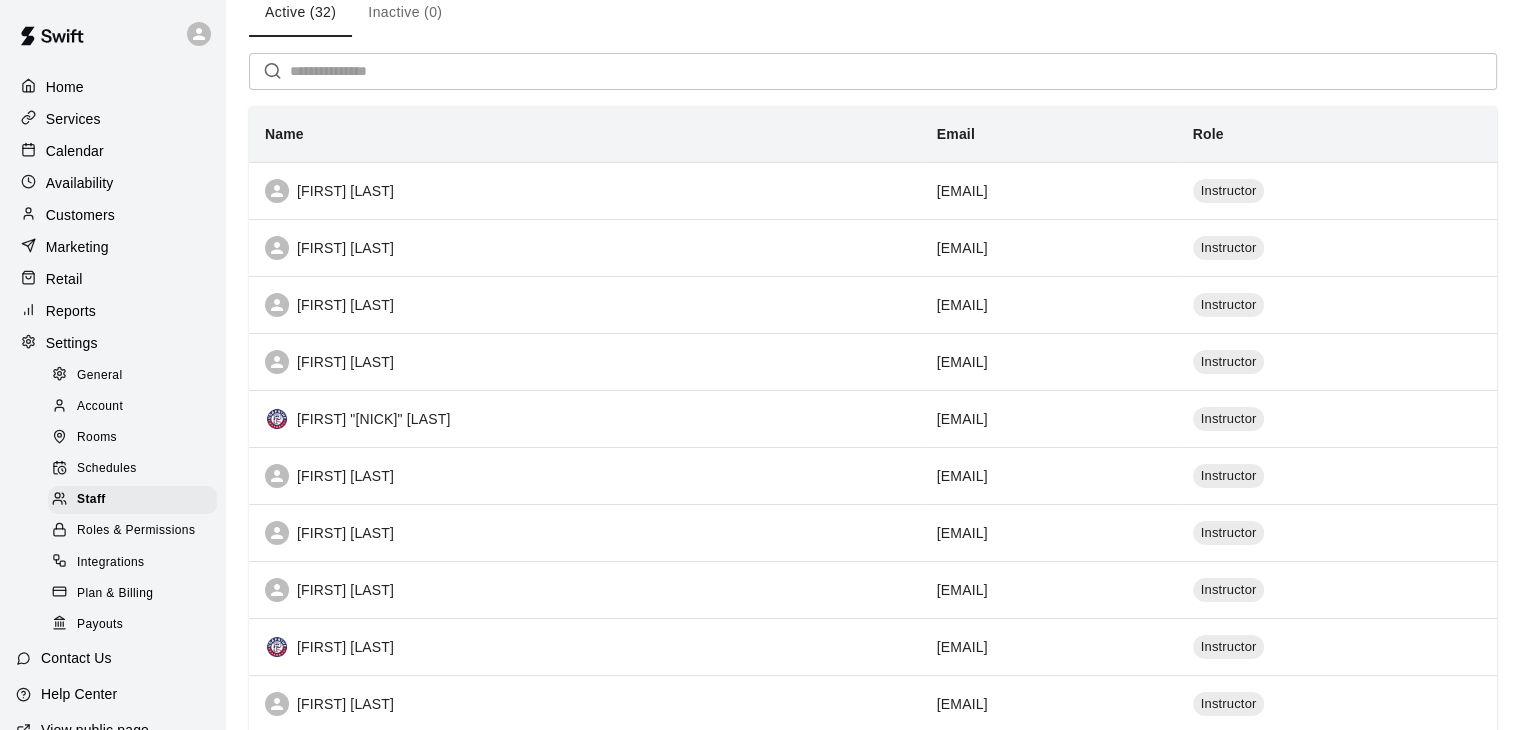 click on "Services" at bounding box center (73, 119) 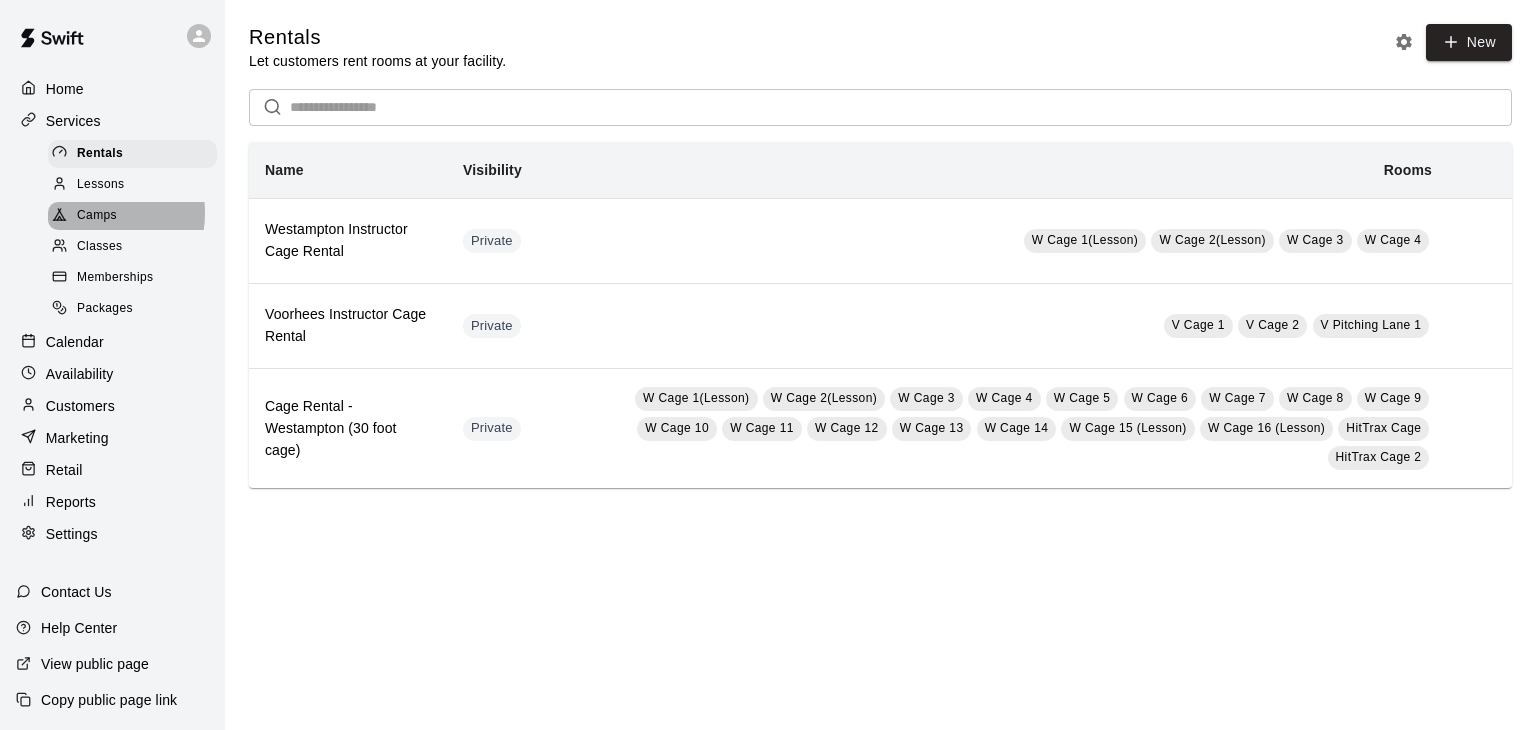 click on "Camps" at bounding box center (97, 216) 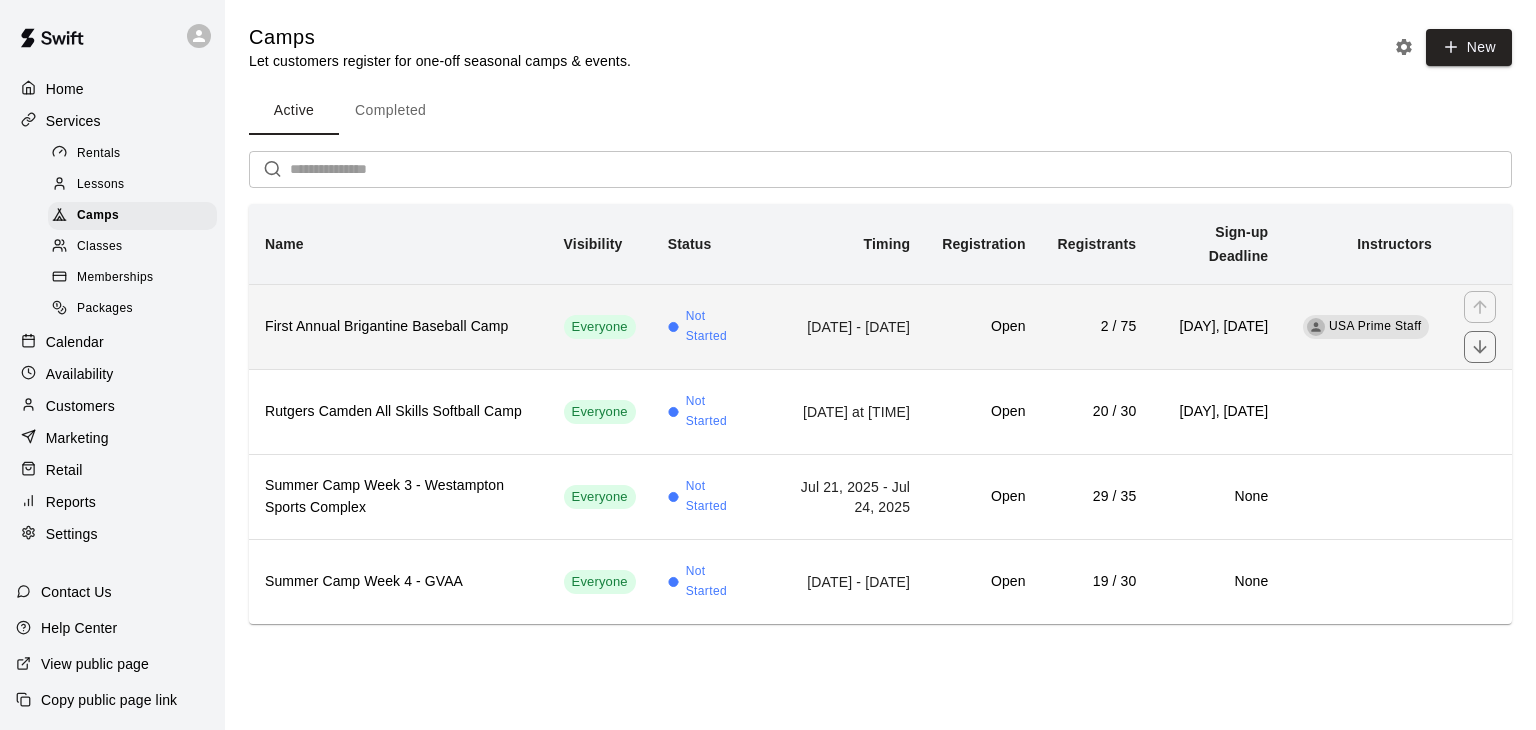click on "First Annual Brigantine Baseball Camp" at bounding box center (398, 327) 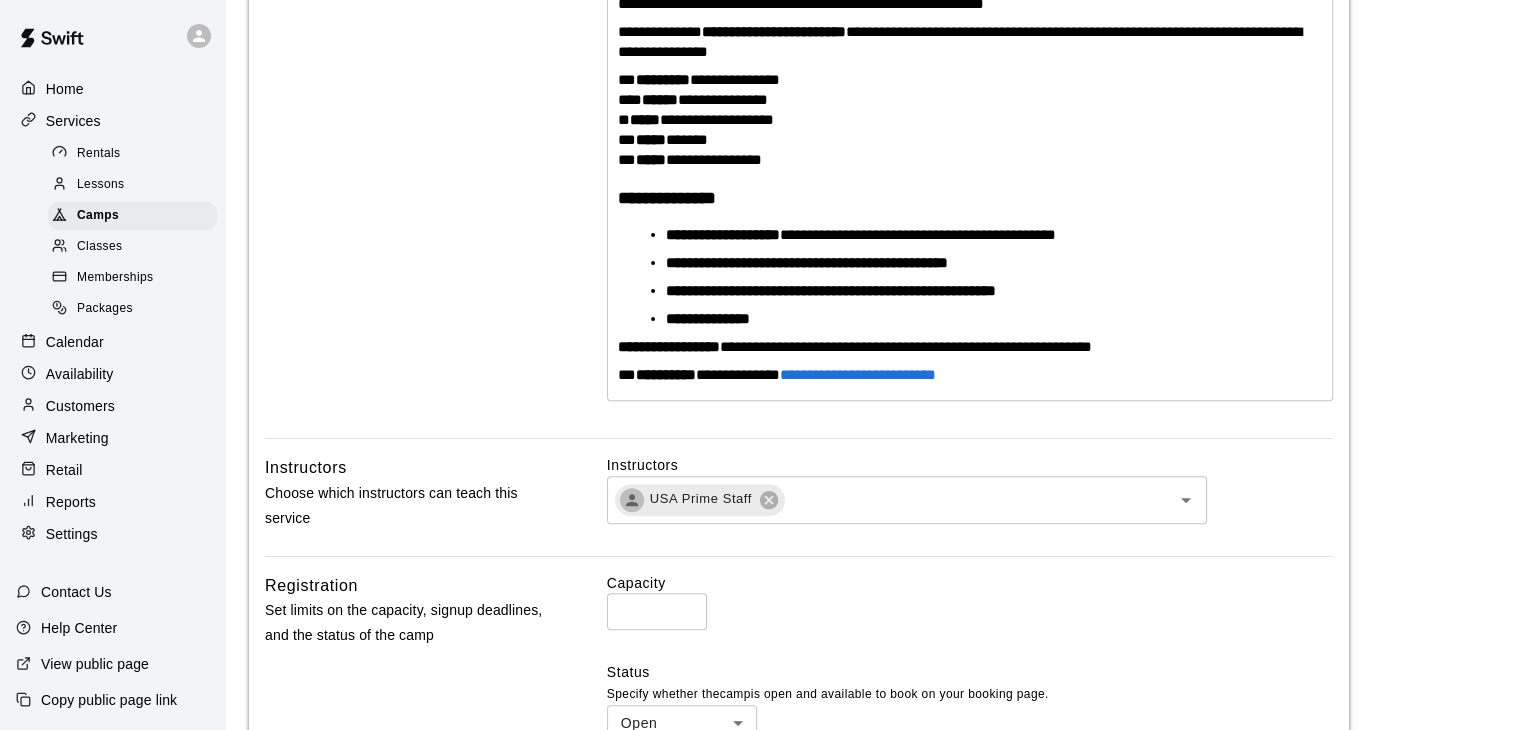 scroll, scrollTop: 600, scrollLeft: 0, axis: vertical 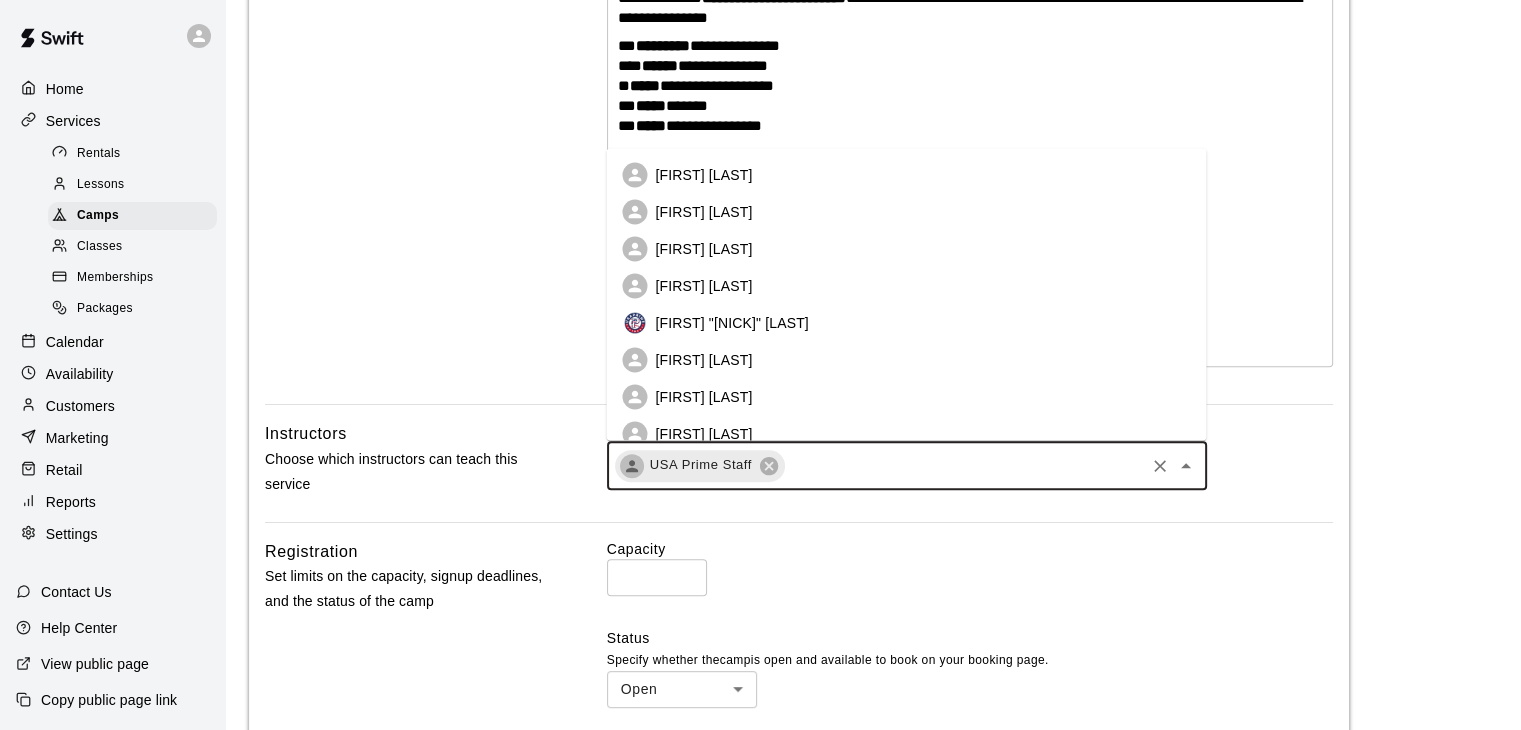 click at bounding box center (964, 465) 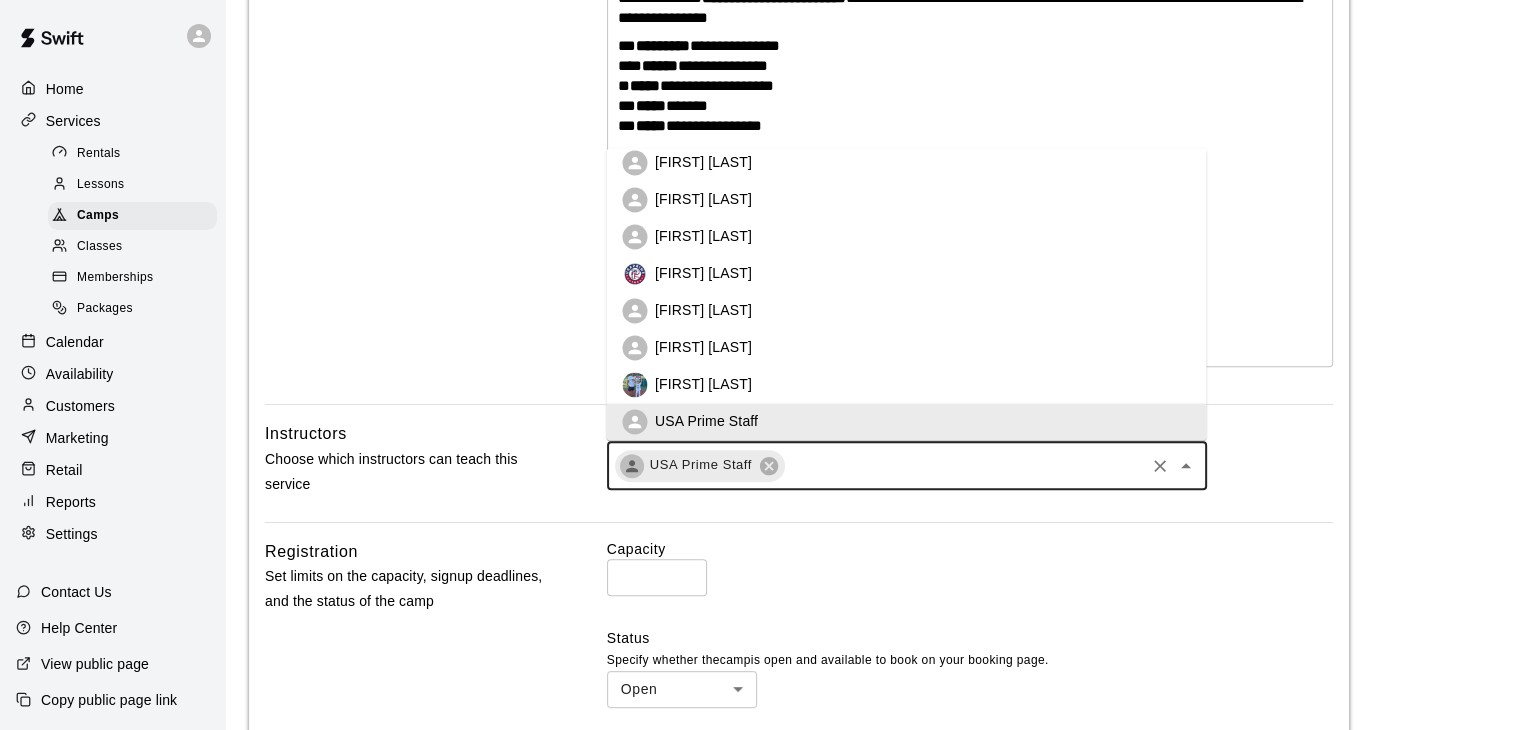 type on "*" 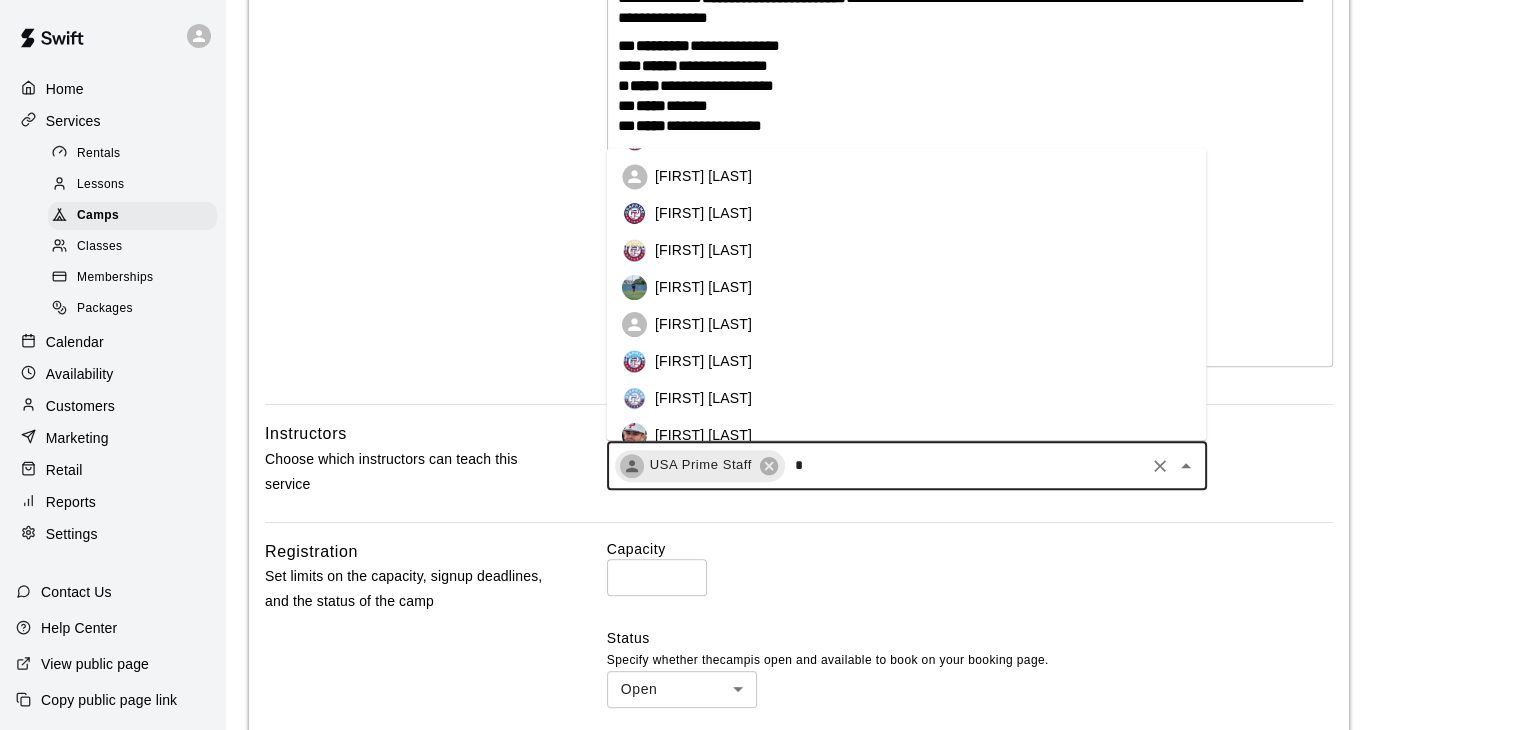 scroll, scrollTop: 400, scrollLeft: 0, axis: vertical 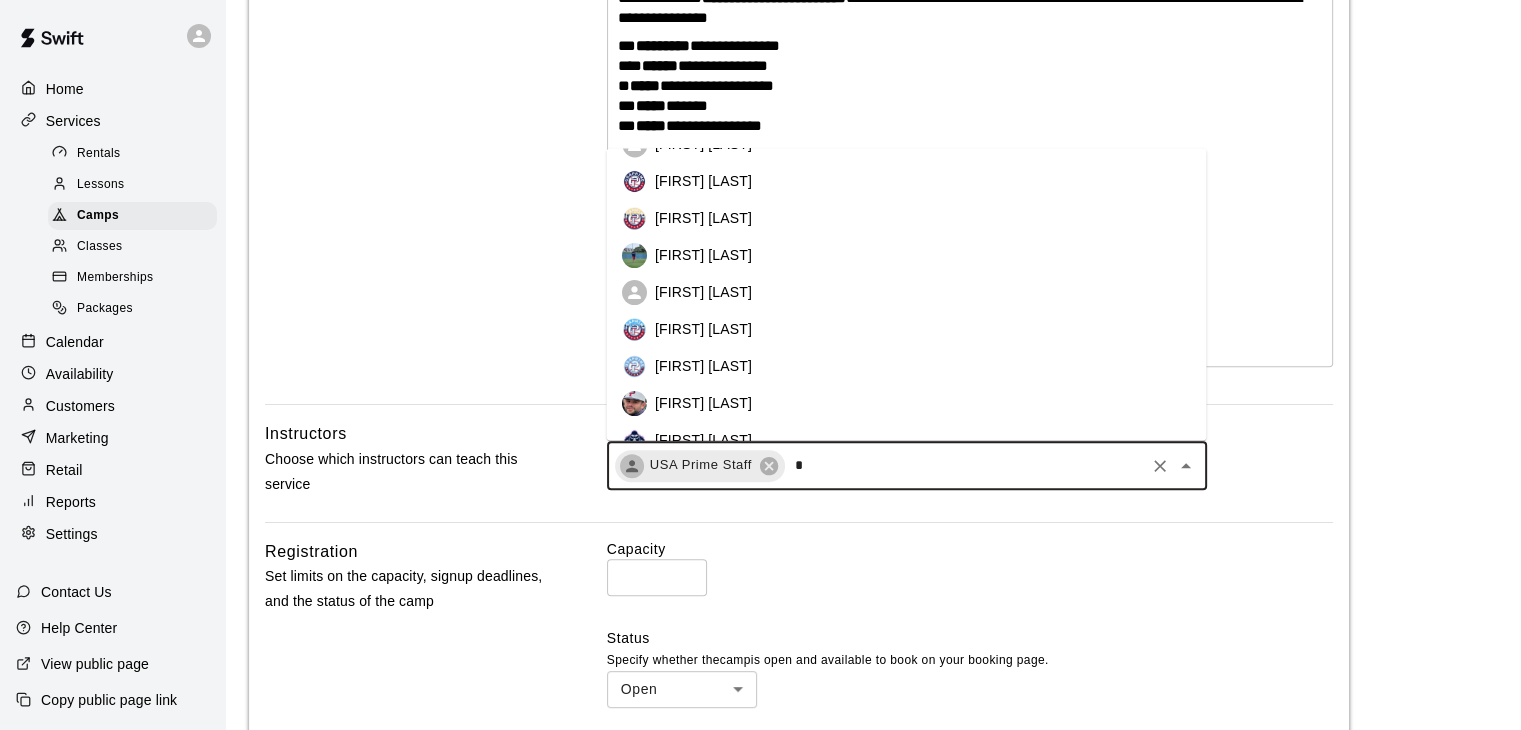click on "[FIRST] [LAST]" at bounding box center (906, 329) 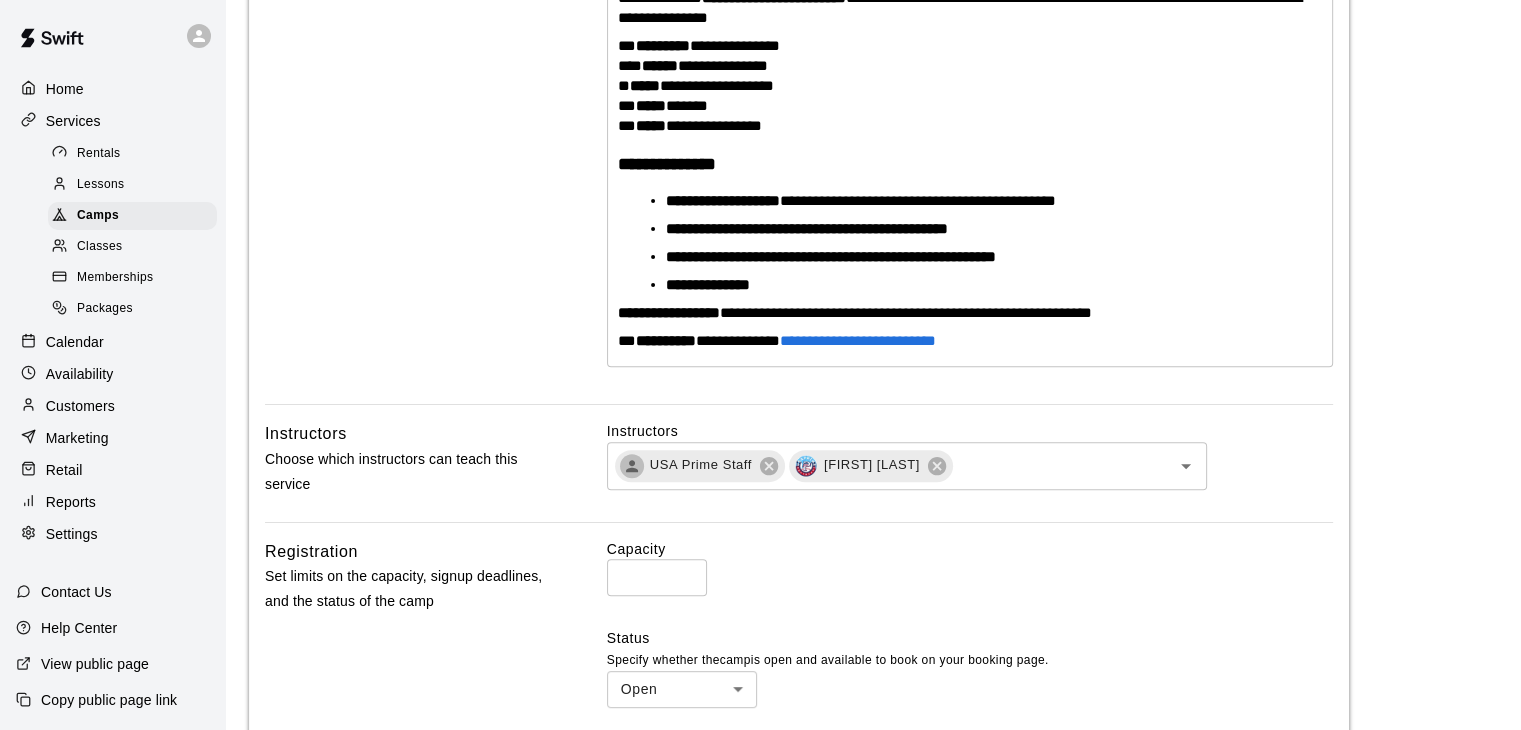 click on "**********" at bounding box center (873, 789) 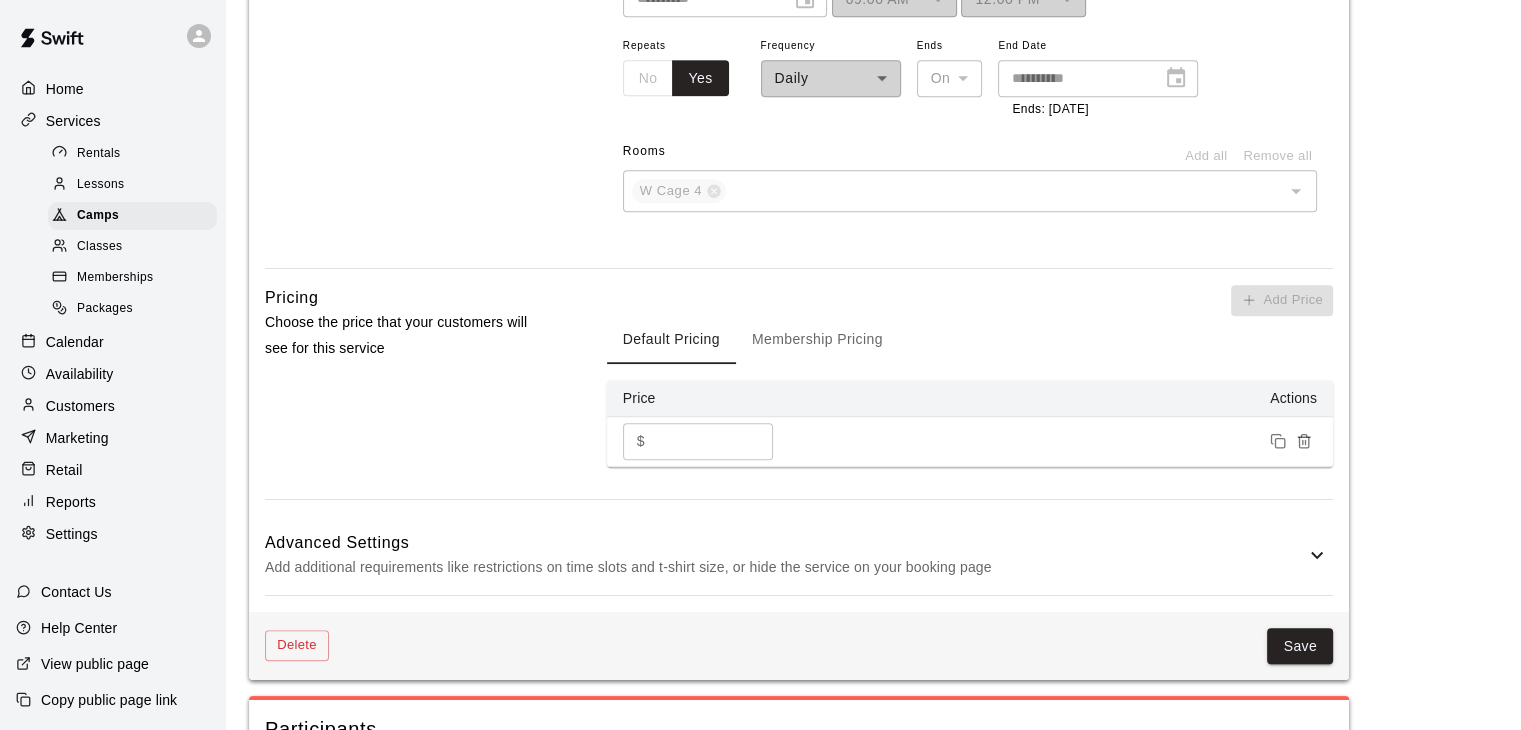 scroll, scrollTop: 1600, scrollLeft: 0, axis: vertical 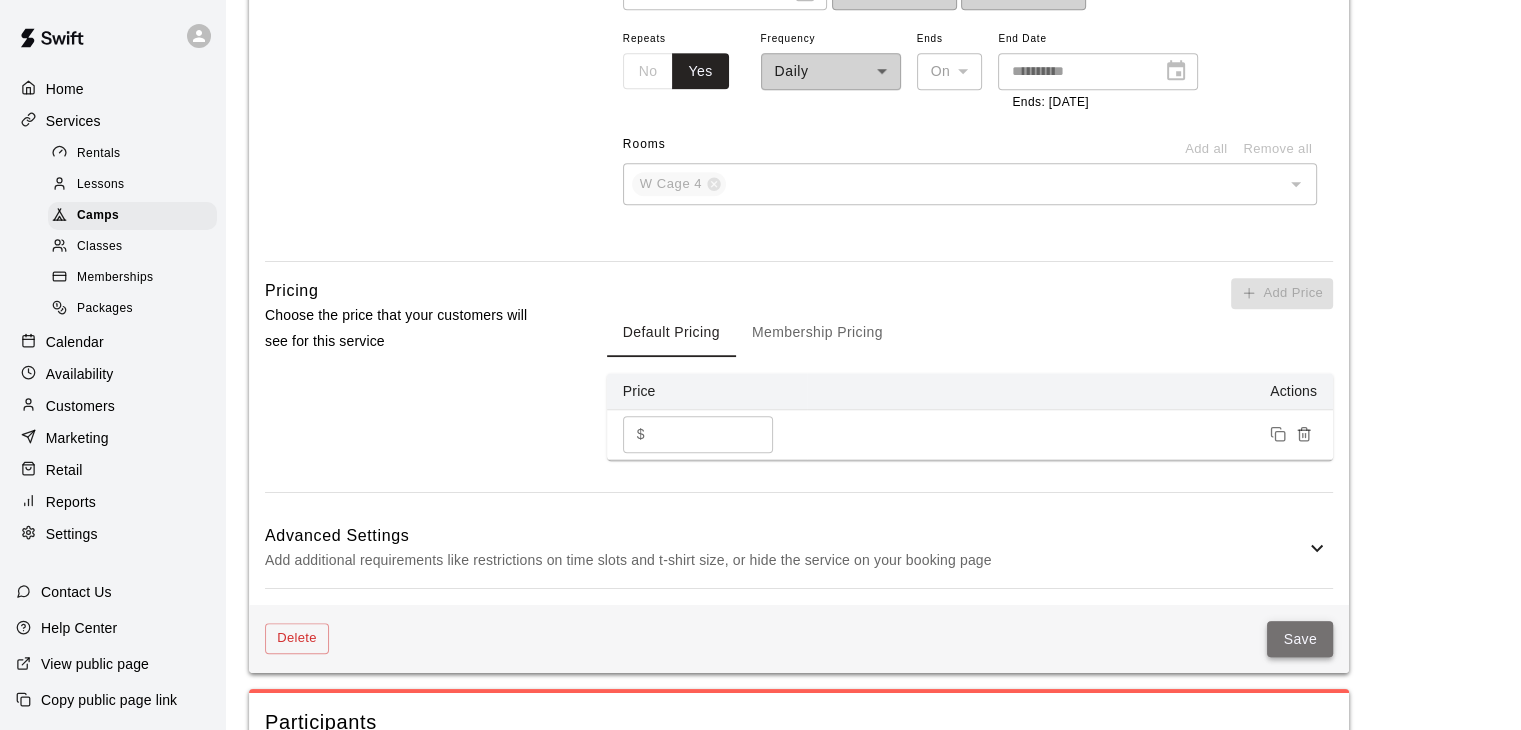 click on "Save" at bounding box center (1300, 639) 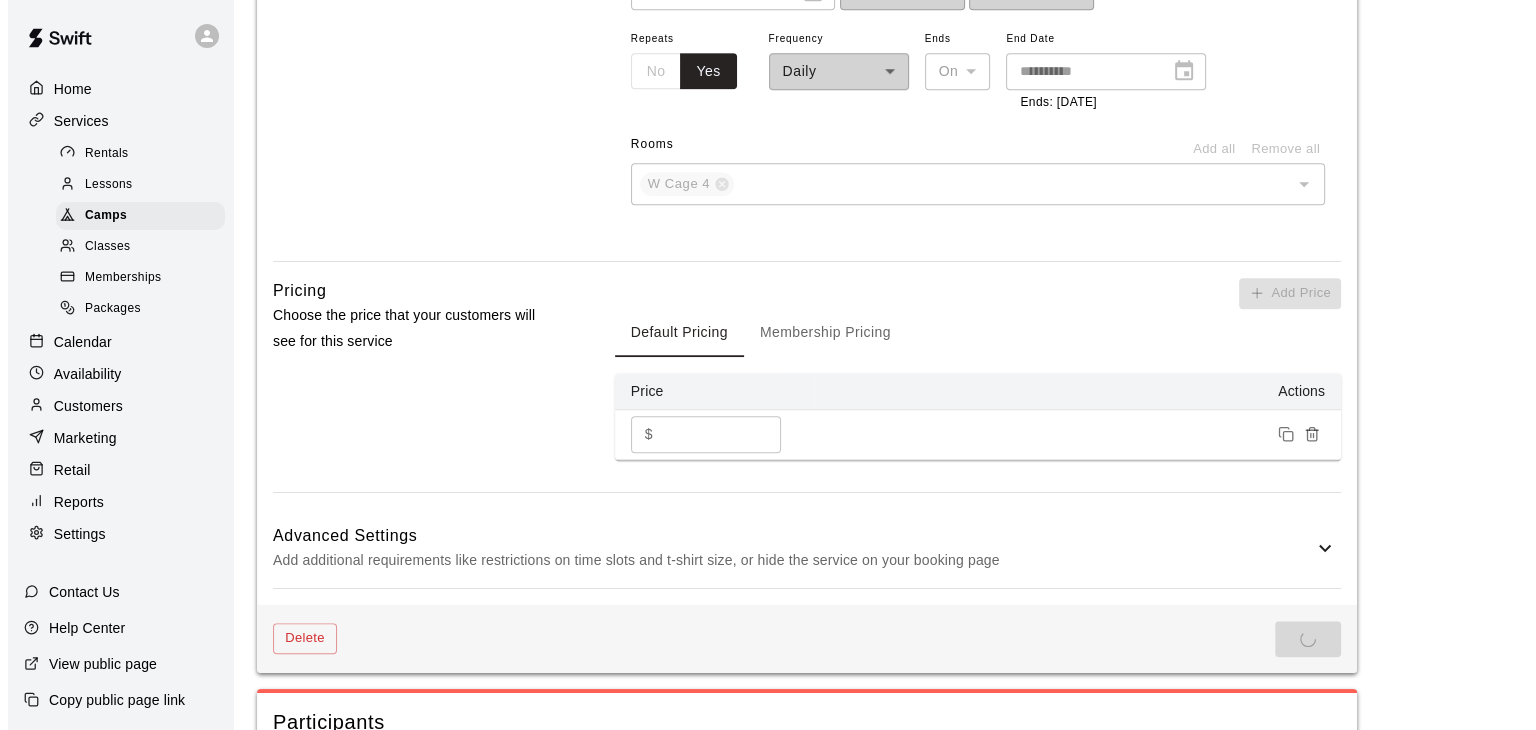 scroll, scrollTop: 0, scrollLeft: 0, axis: both 